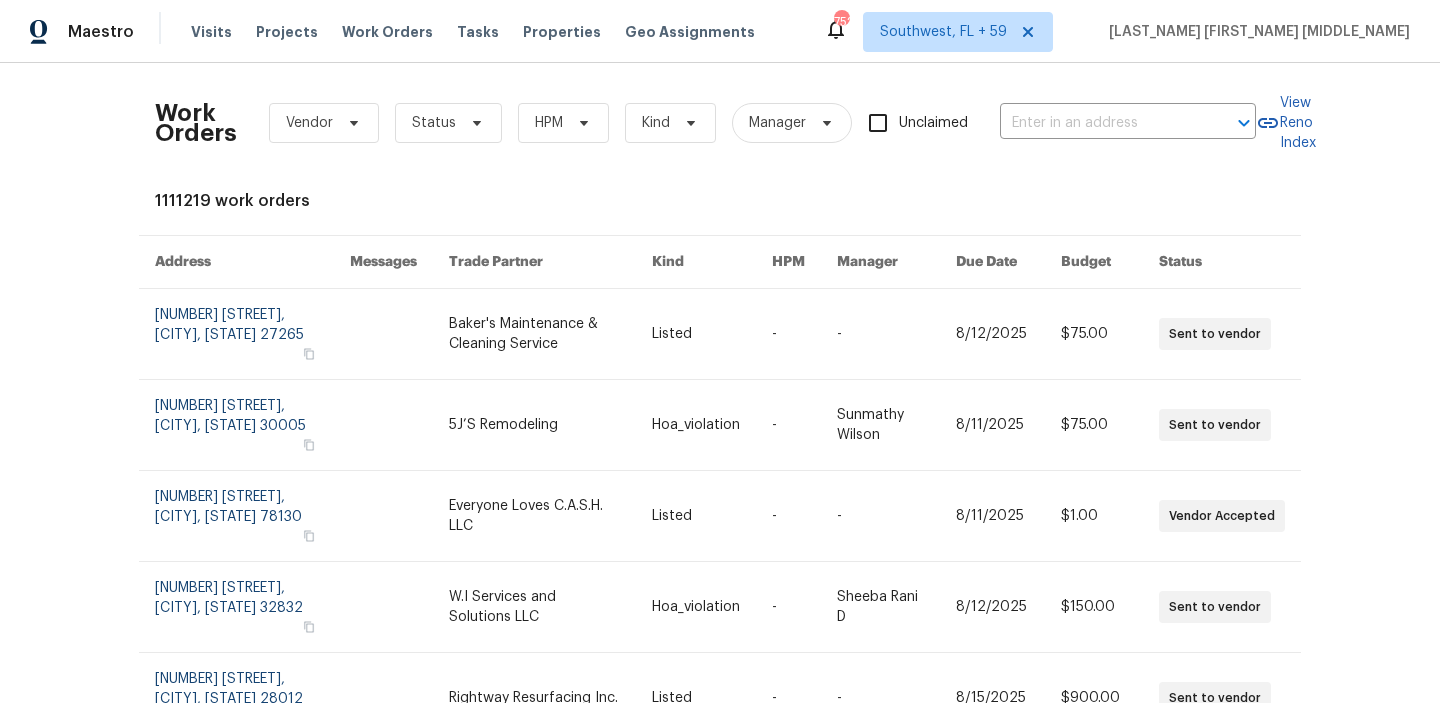 scroll, scrollTop: 0, scrollLeft: 0, axis: both 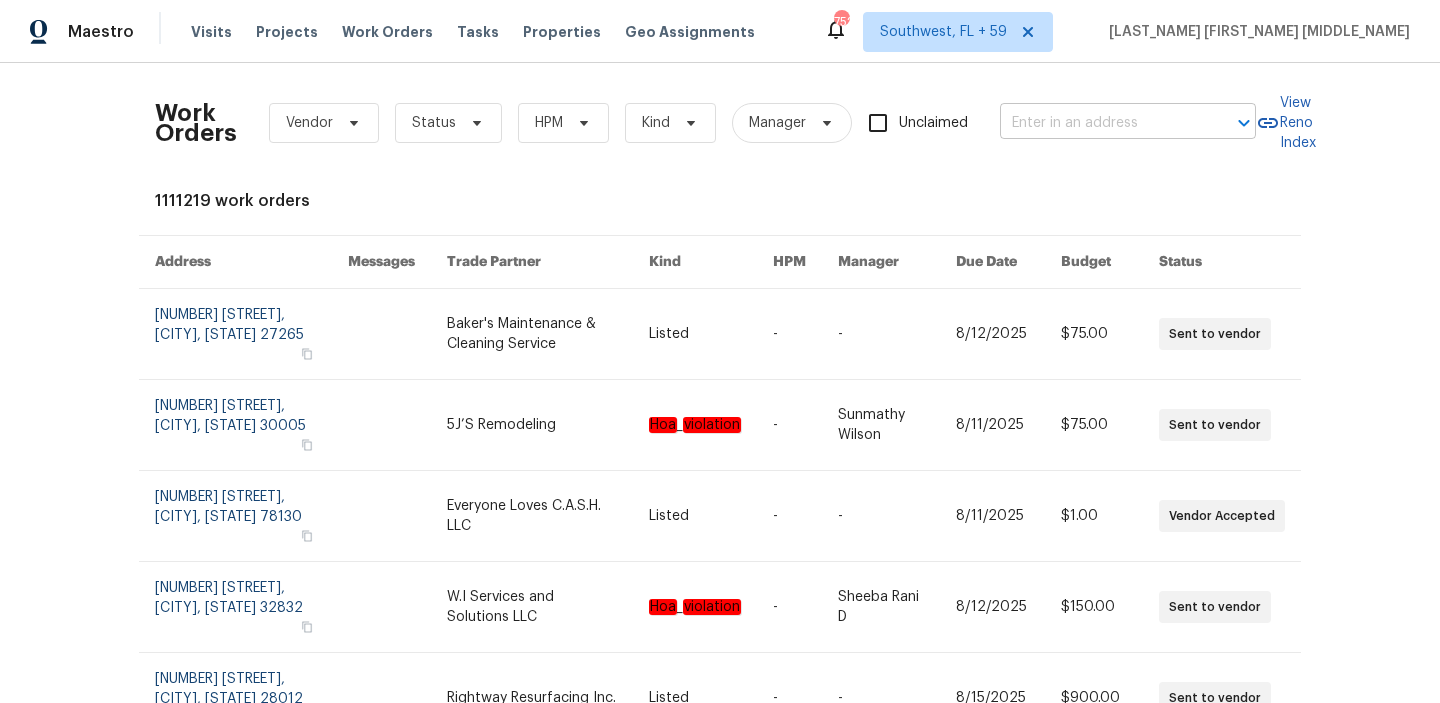 click at bounding box center (1100, 123) 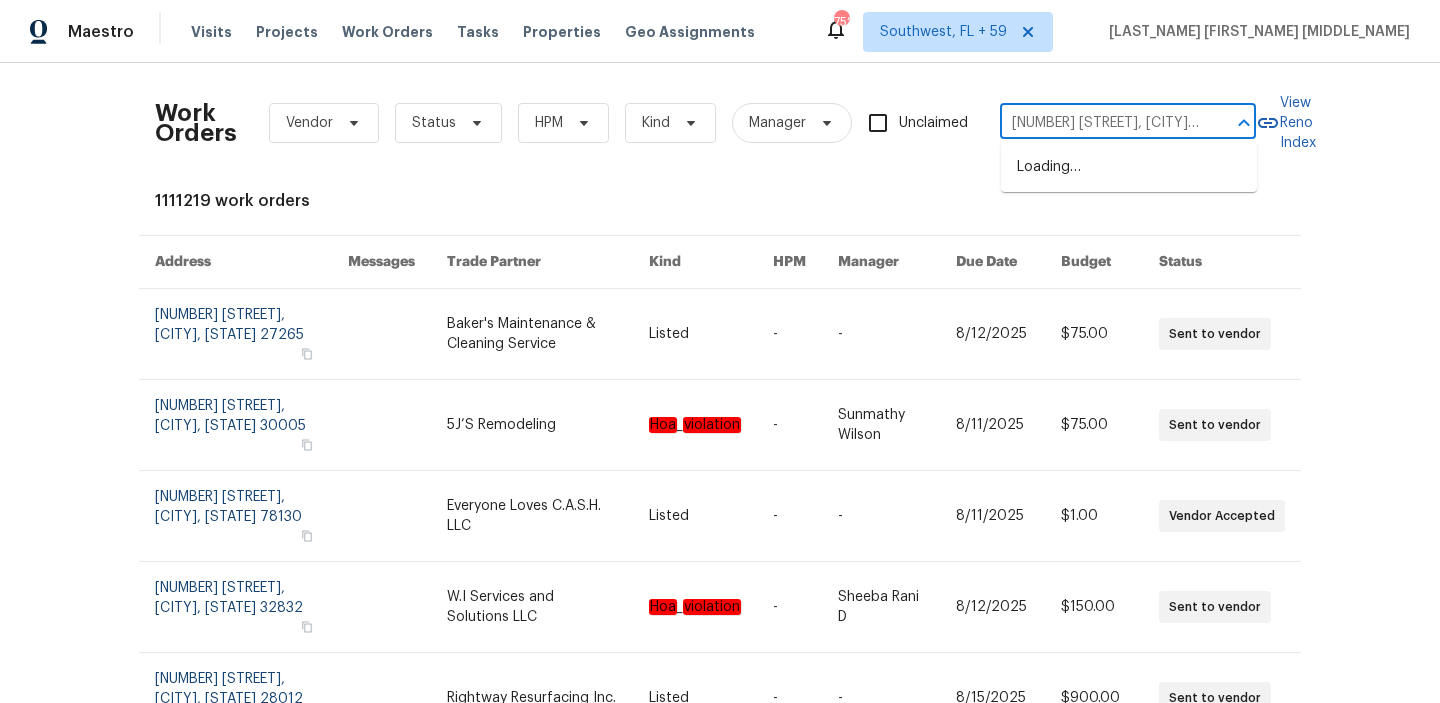 scroll, scrollTop: 0, scrollLeft: 49, axis: horizontal 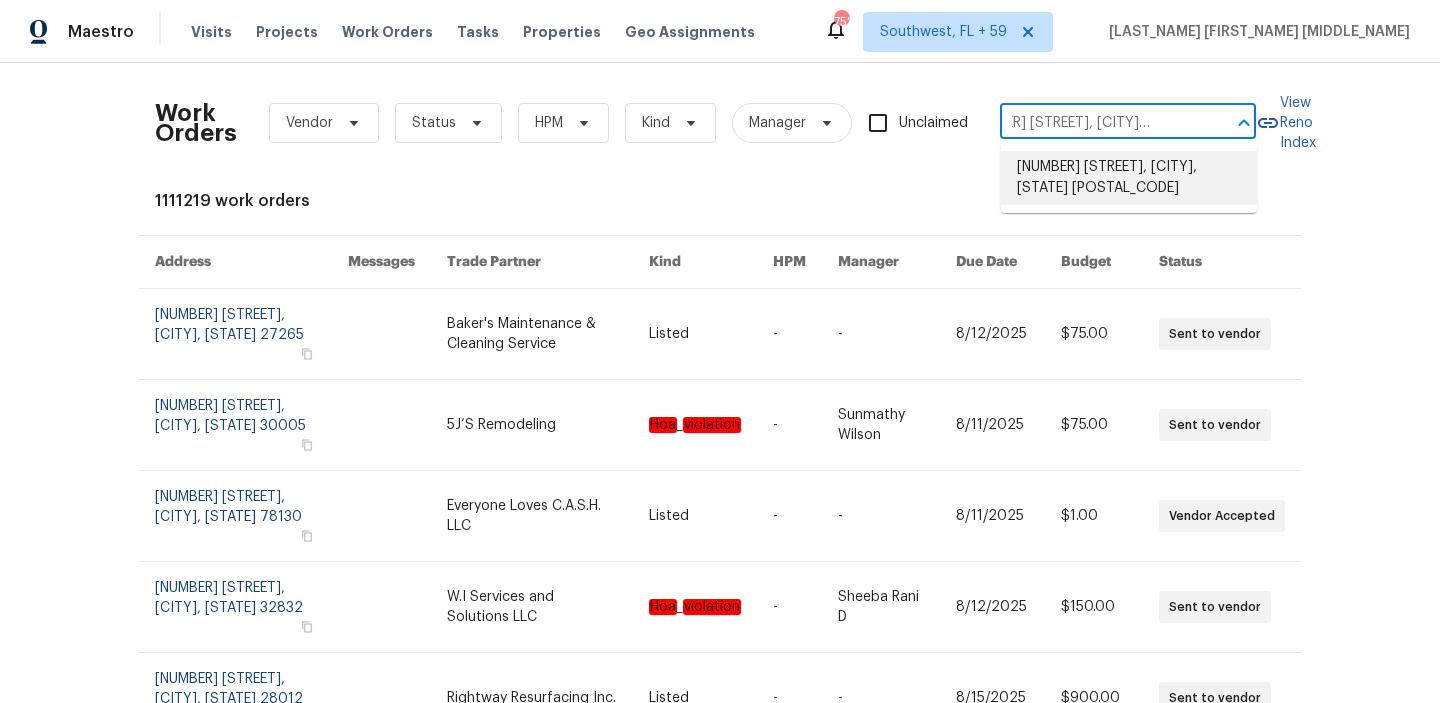 click on "[NUMBER] [STREET], [CITY], [STATE] [POSTAL_CODE]" at bounding box center [1129, 178] 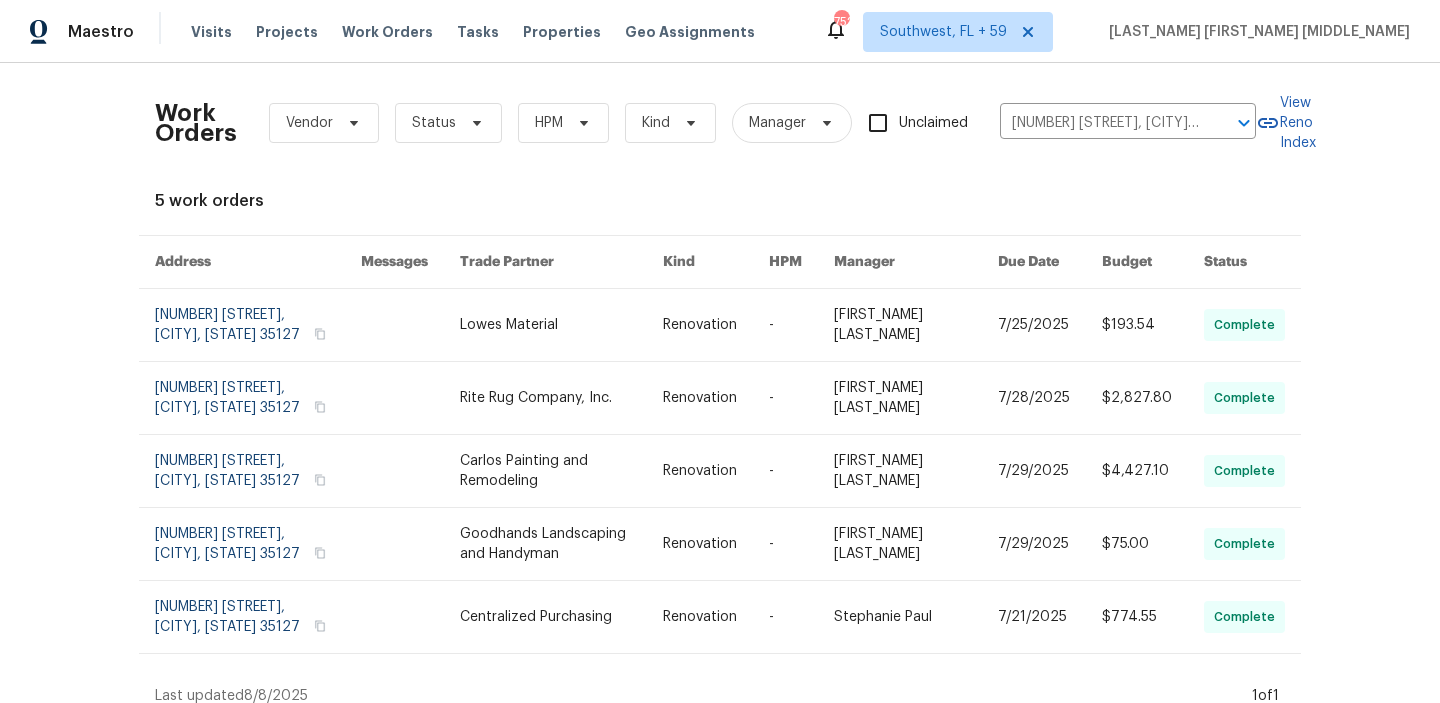 click on "$193.54" at bounding box center [1137, 325] 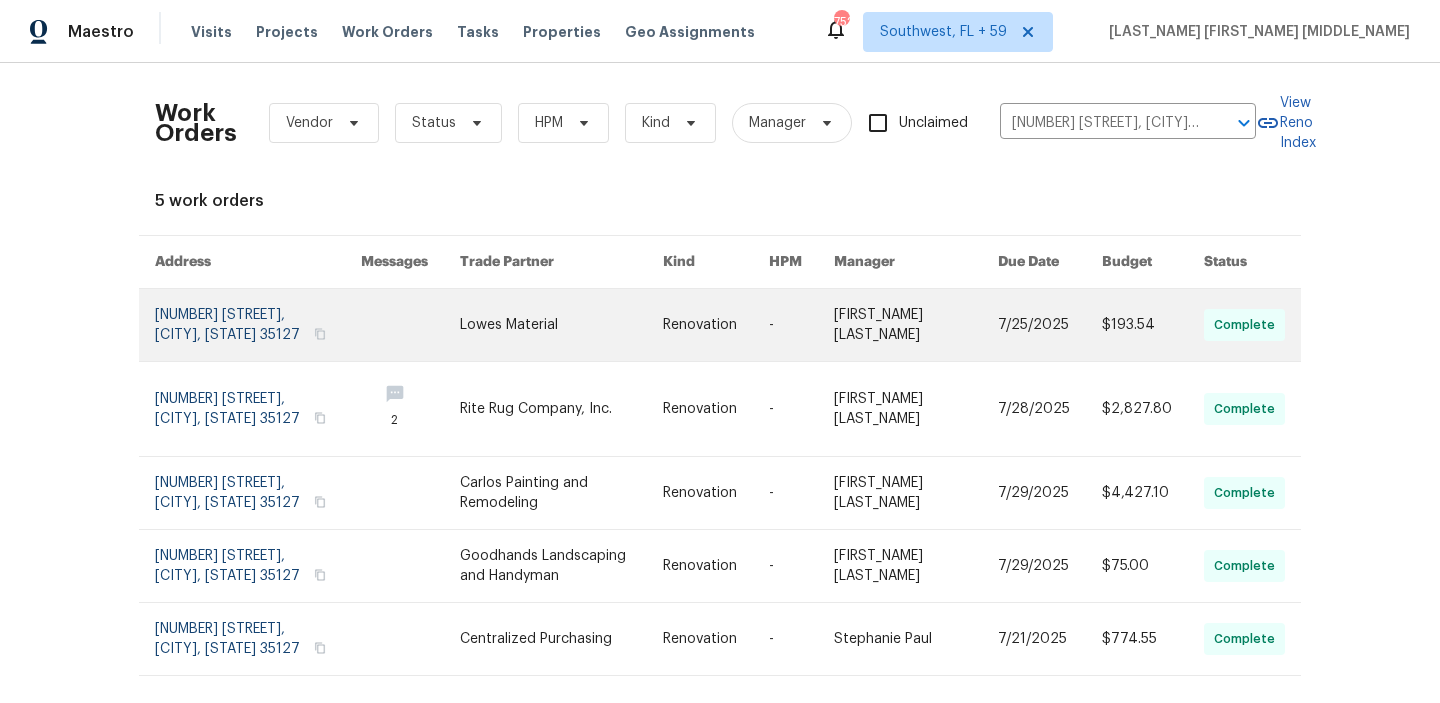 click at bounding box center [916, 325] 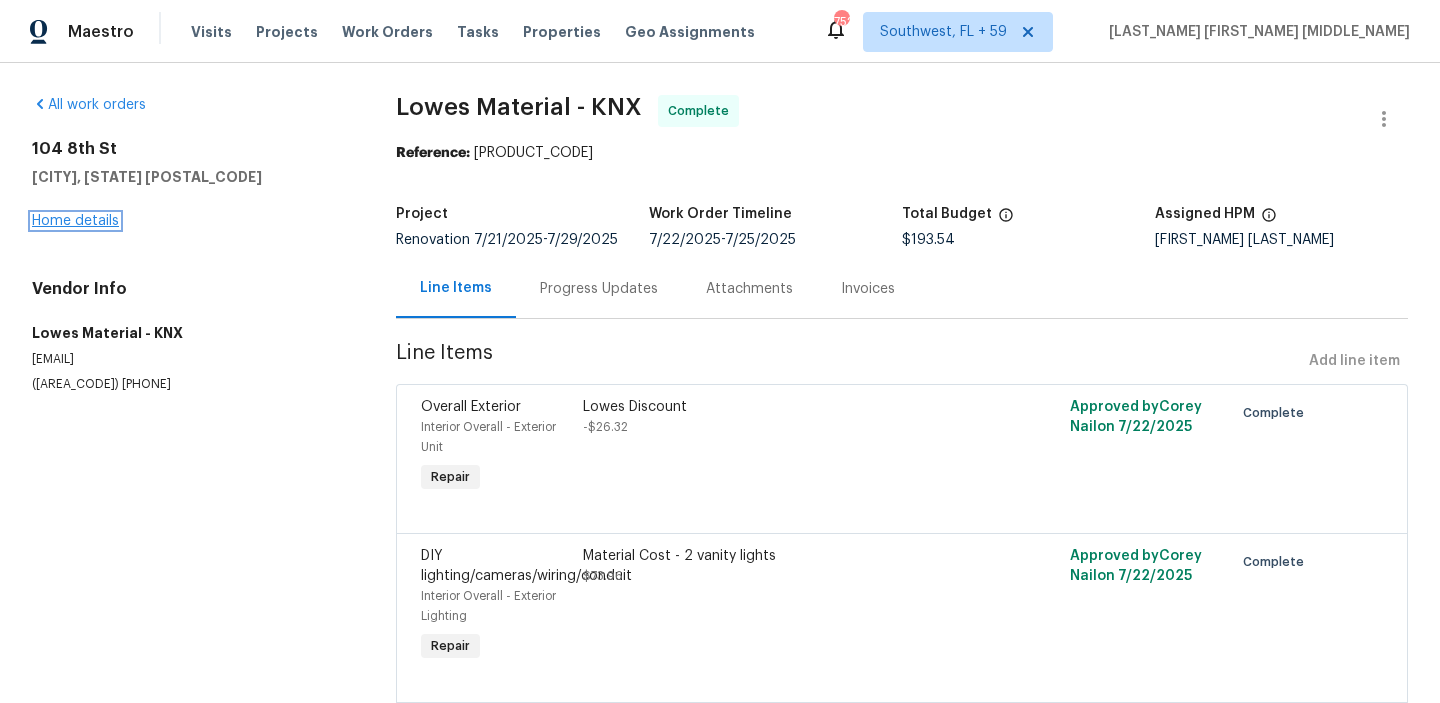 click on "Home details" at bounding box center [75, 221] 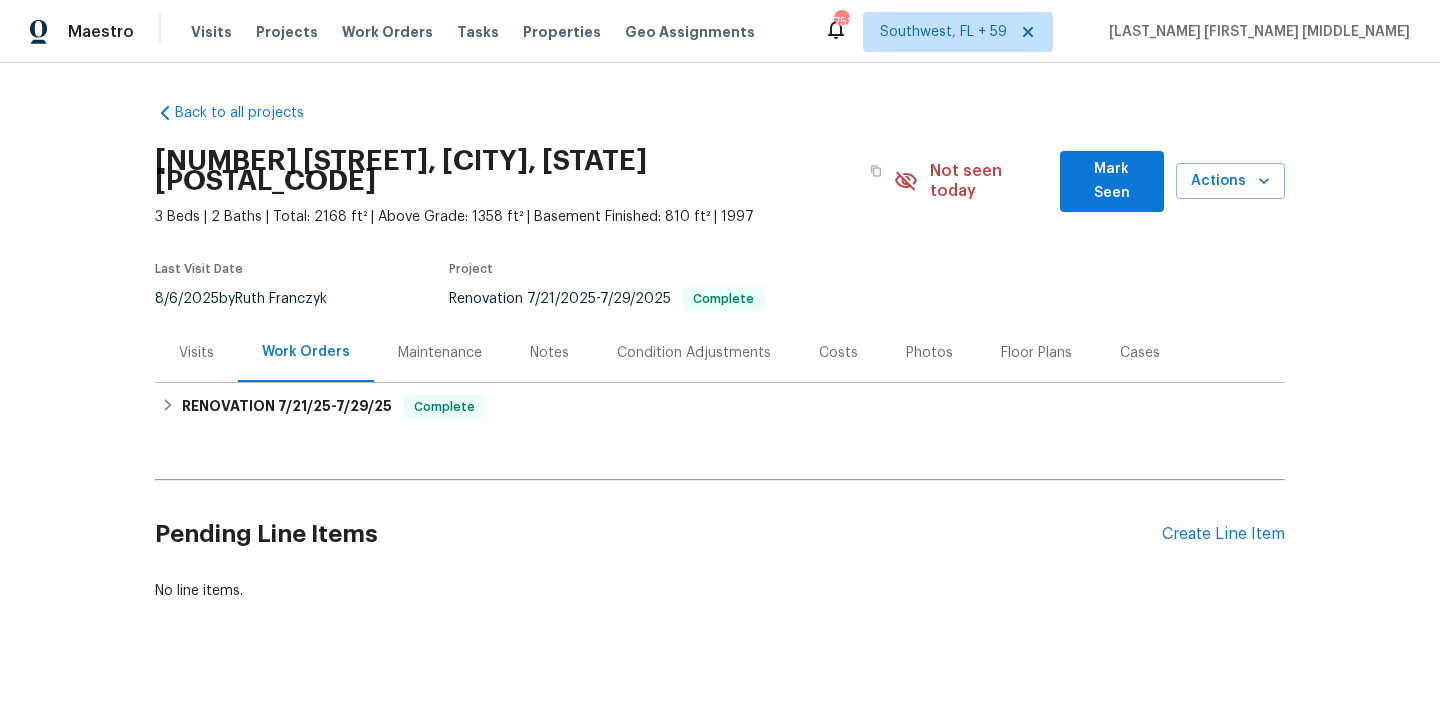 scroll, scrollTop: 14, scrollLeft: 0, axis: vertical 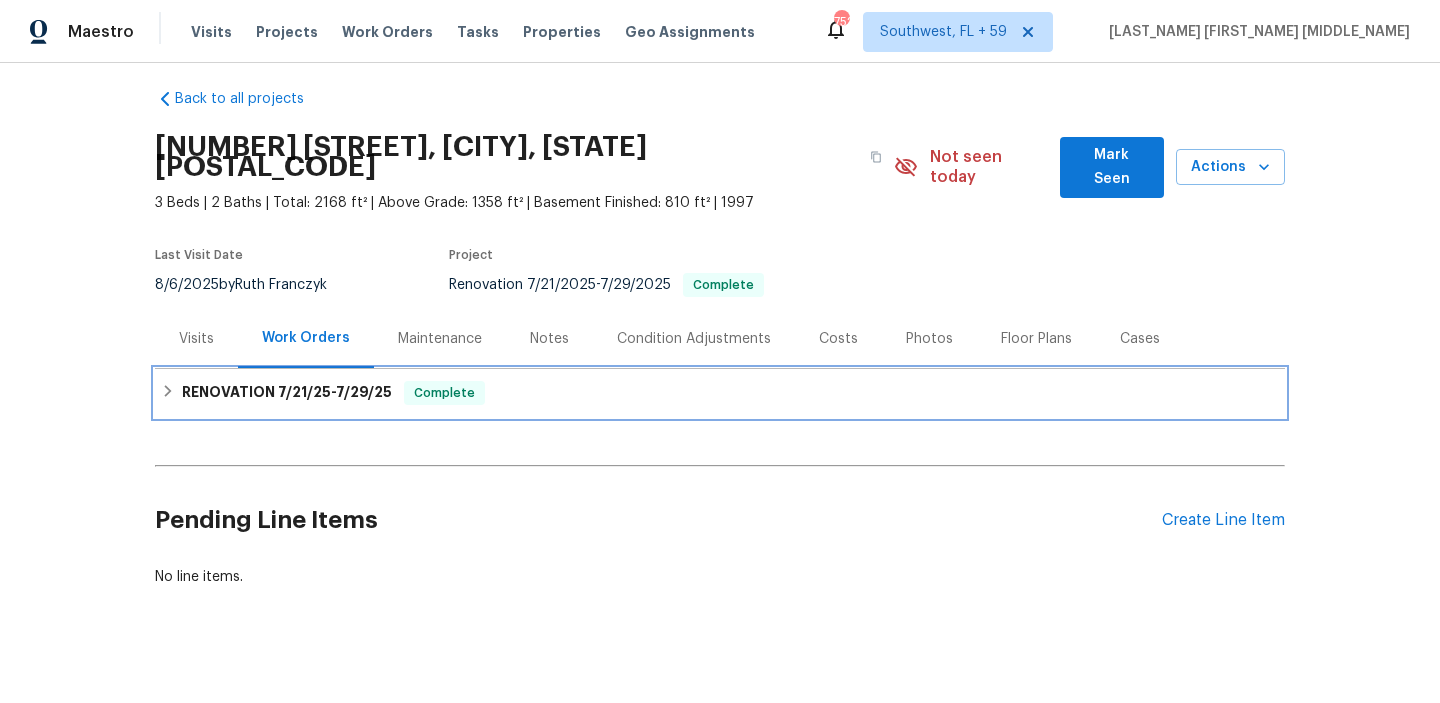click on "RENOVATION   [DATE]  -  [DATE] Complete" at bounding box center (720, 393) 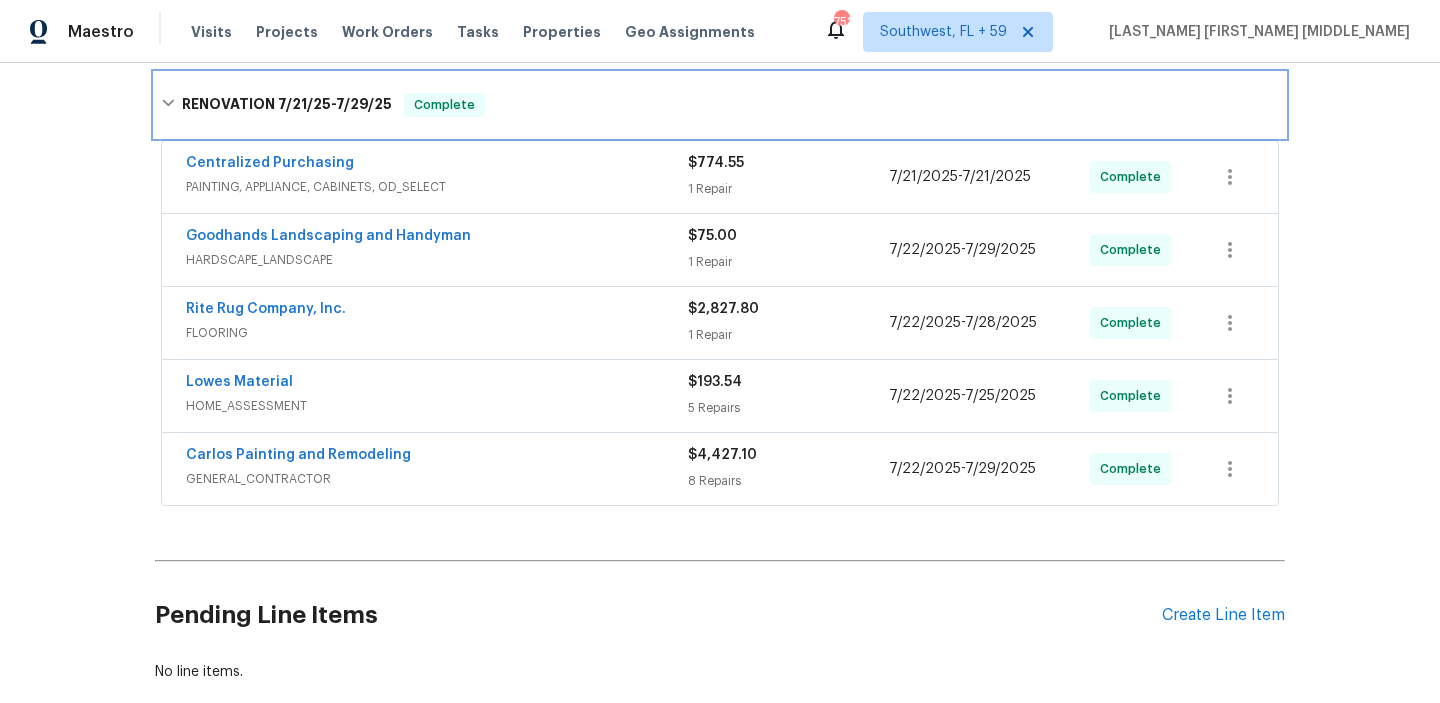 scroll, scrollTop: 340, scrollLeft: 0, axis: vertical 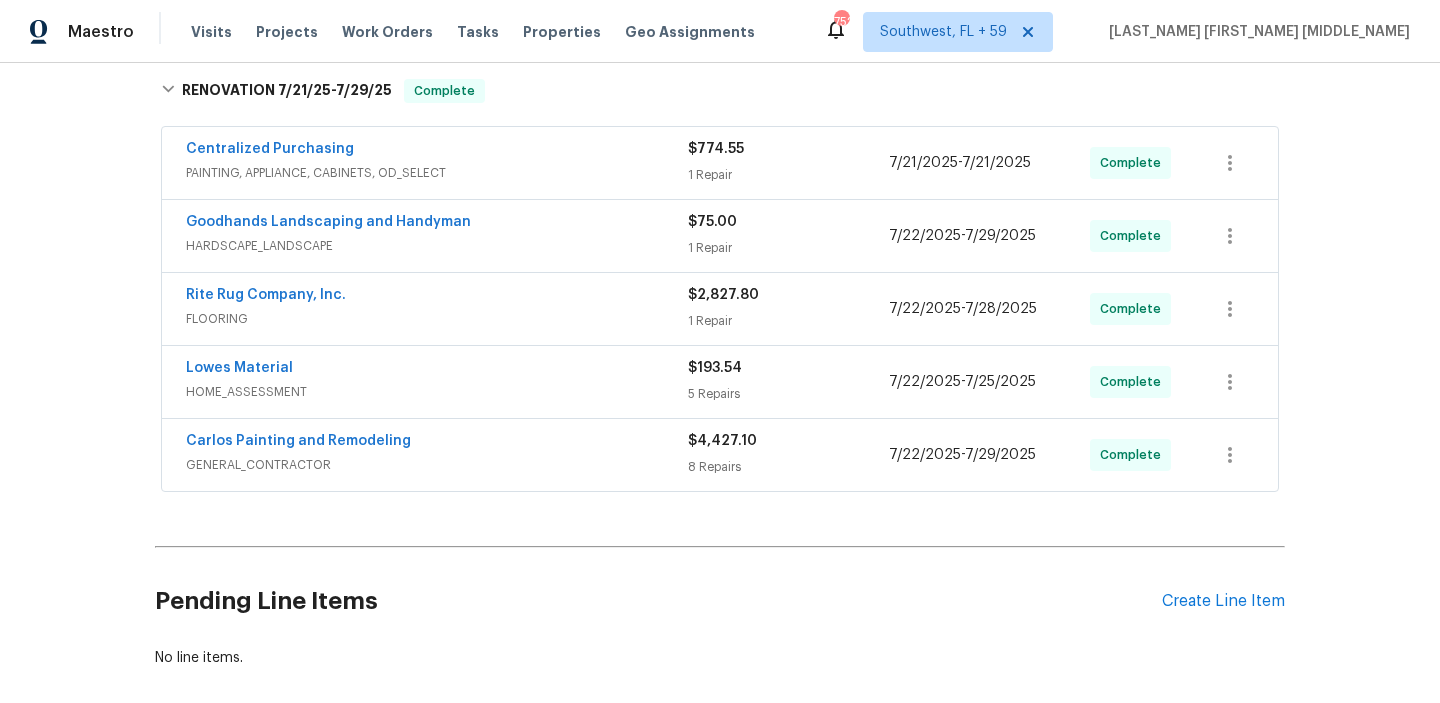 click on "Carlos Painting and Remodeling" at bounding box center (437, 443) 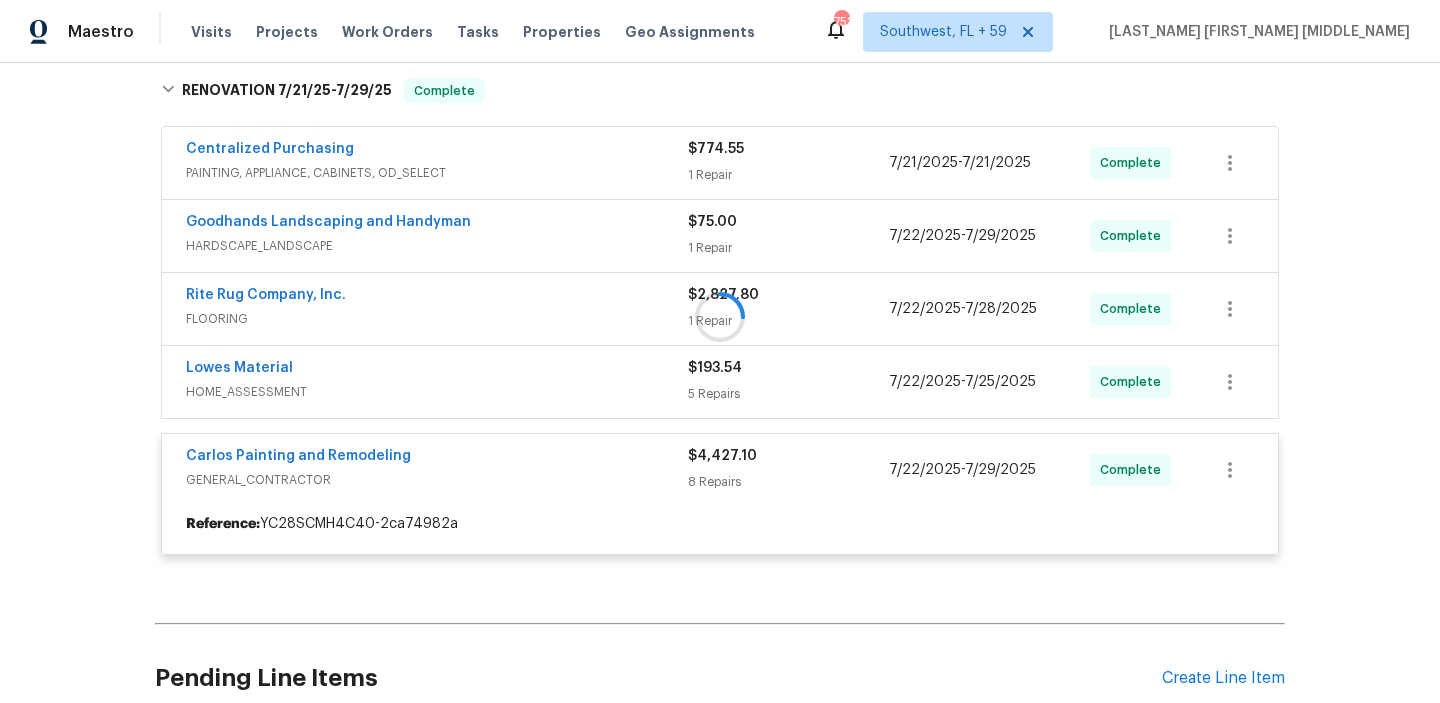 click at bounding box center (720, 317) 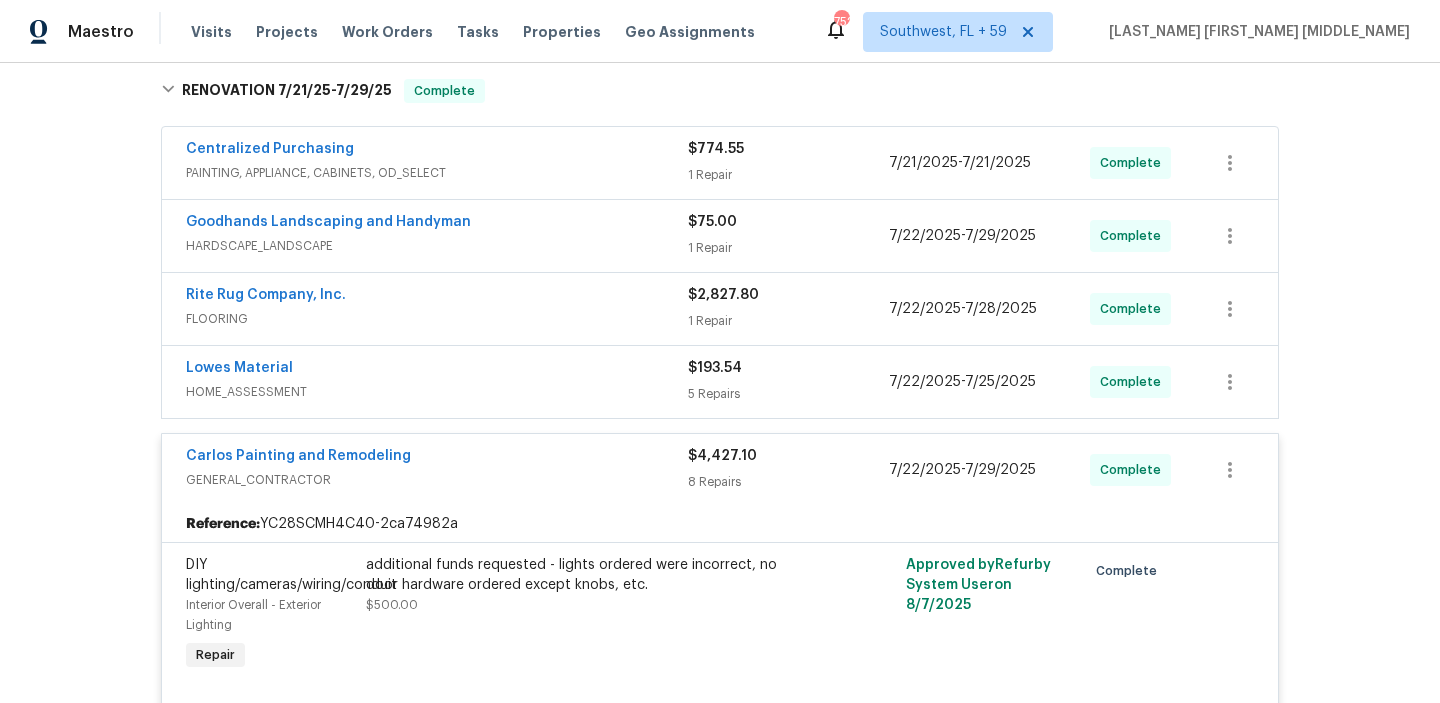 click on "HOME_ASSESSMENT" at bounding box center [437, 392] 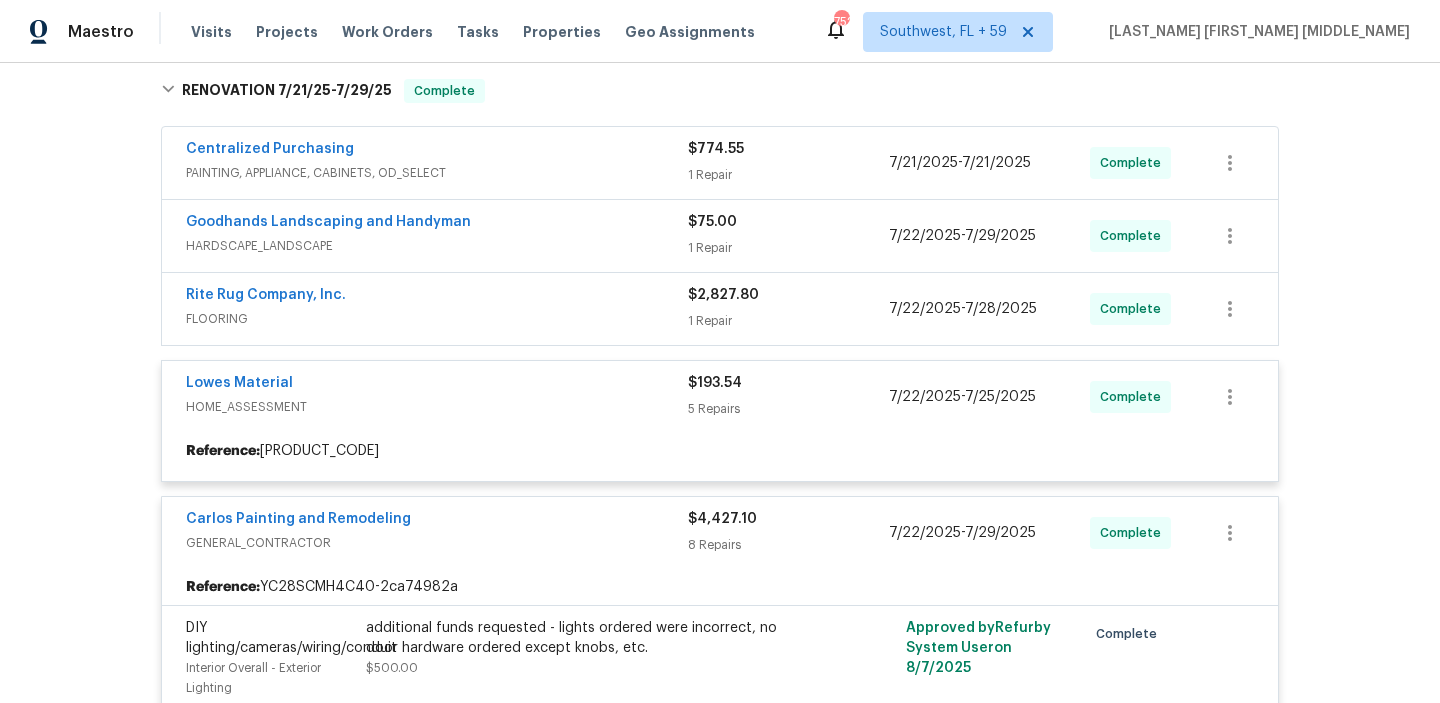 click at bounding box center [720, 1511] 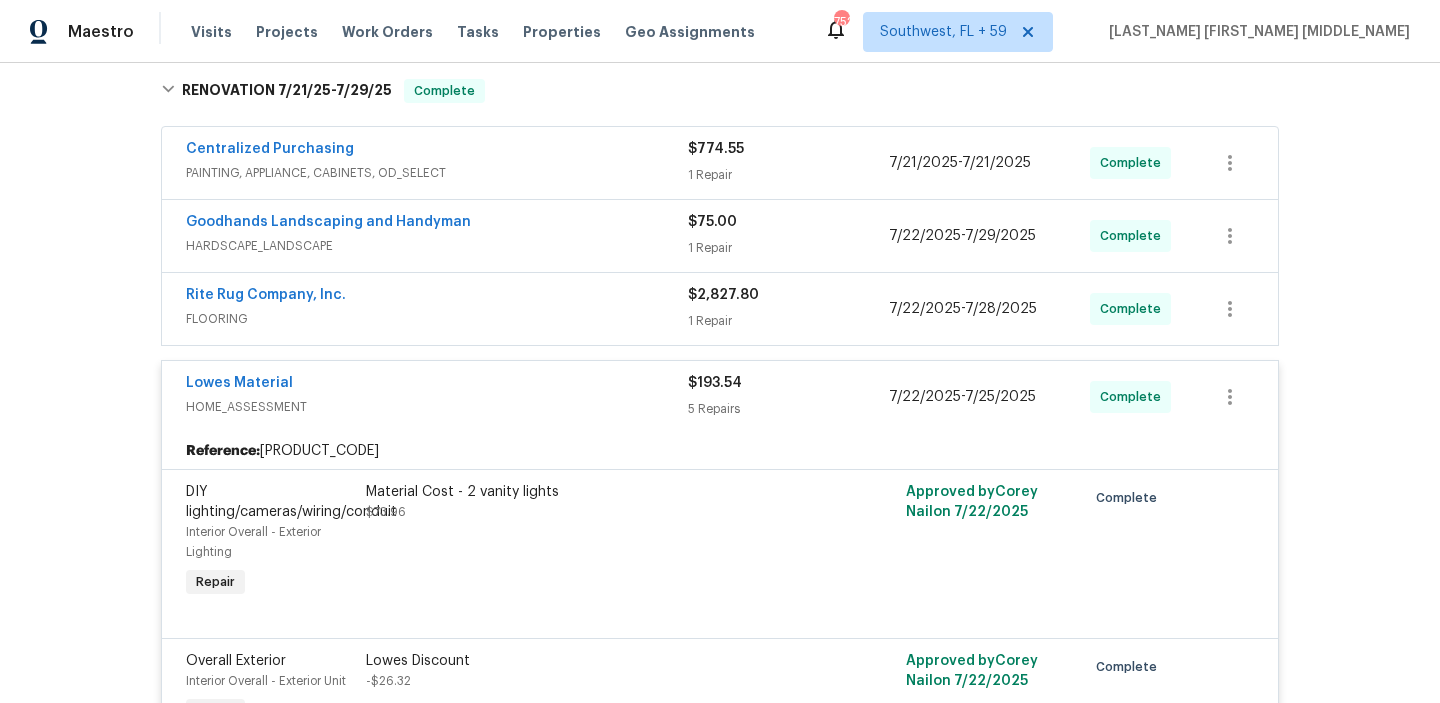 click on "FLOORING" at bounding box center [437, 319] 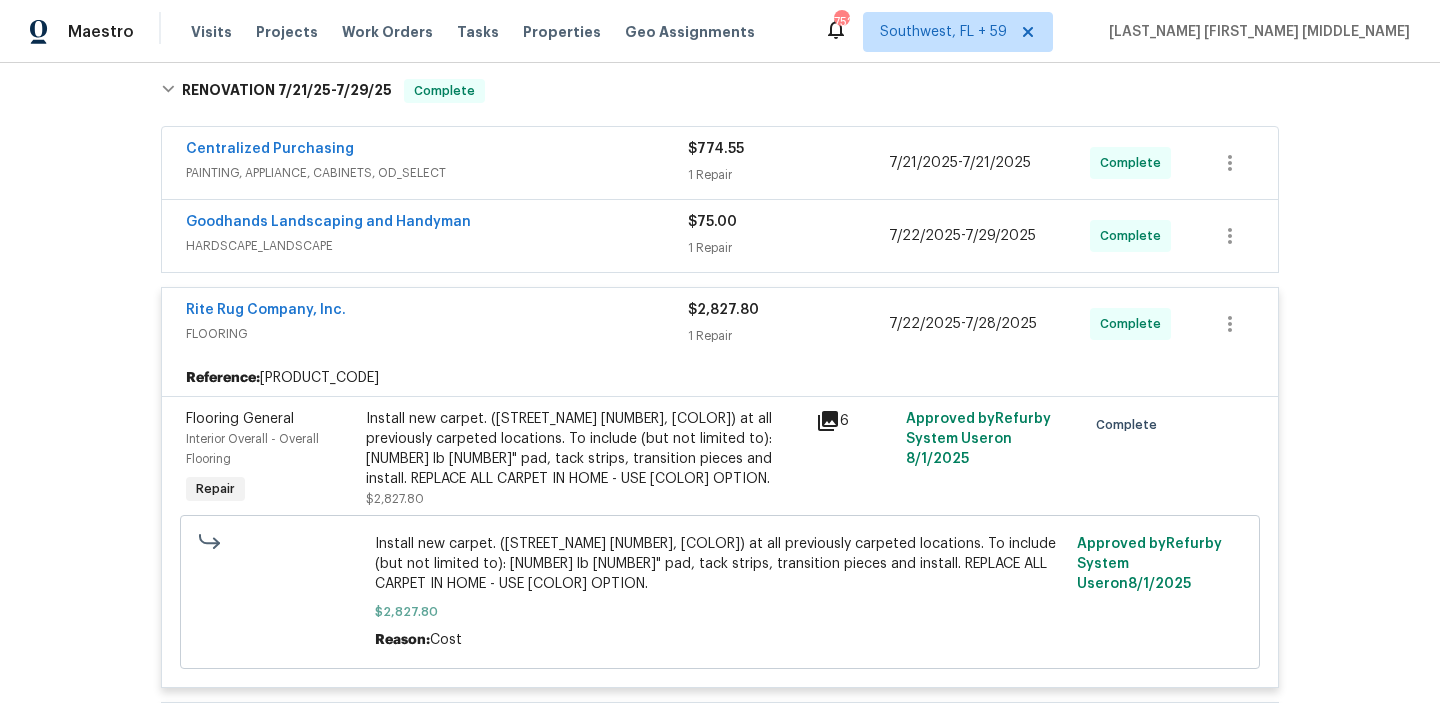 click on "HARDSCAPE_LANDSCAPE" at bounding box center (437, 246) 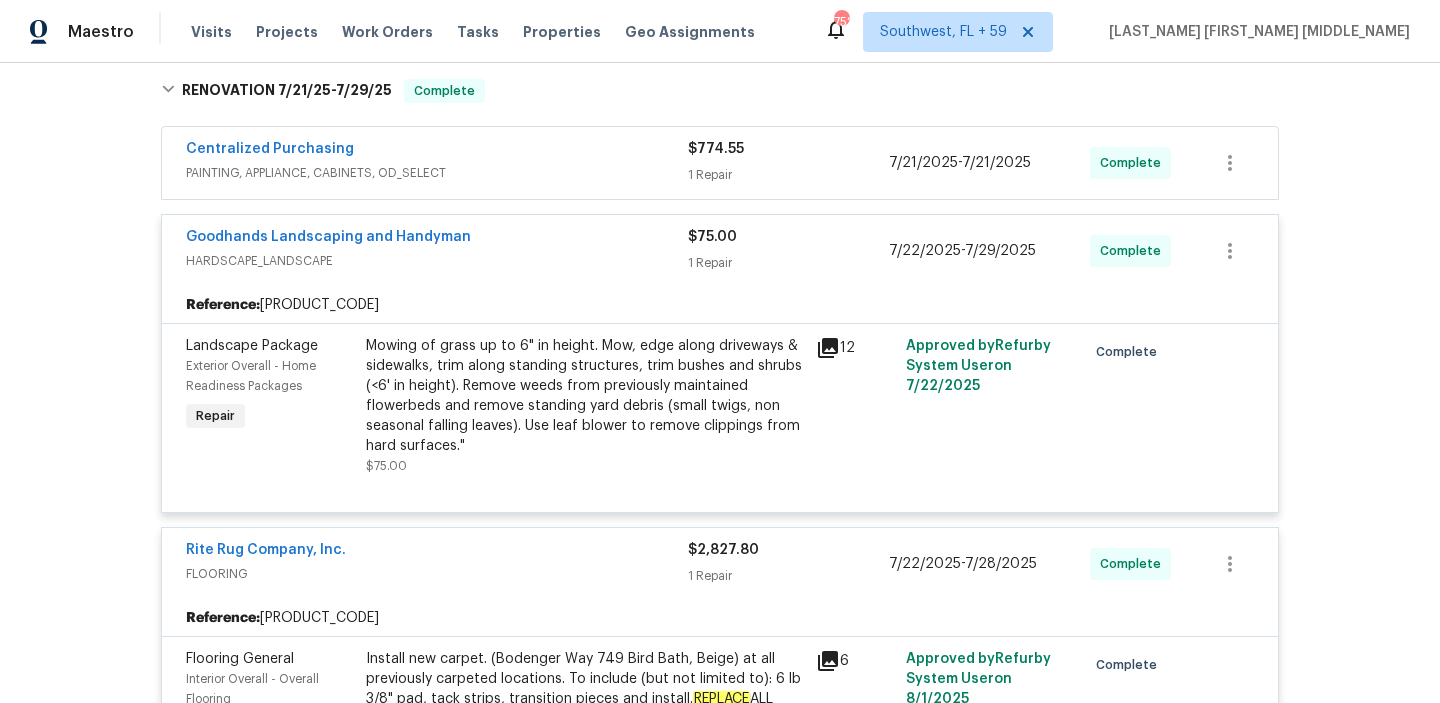 click on "Centralized Purchasing" at bounding box center [437, 151] 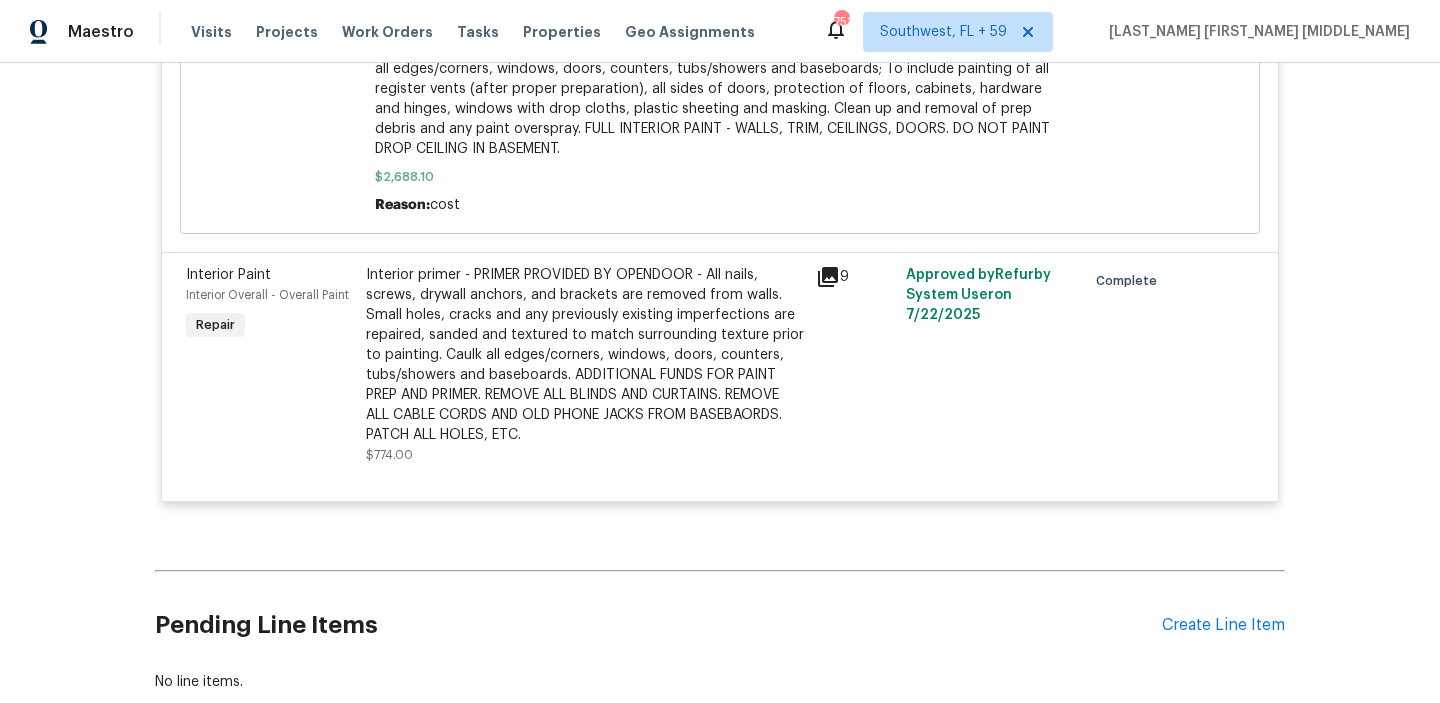 scroll, scrollTop: 4313, scrollLeft: 0, axis: vertical 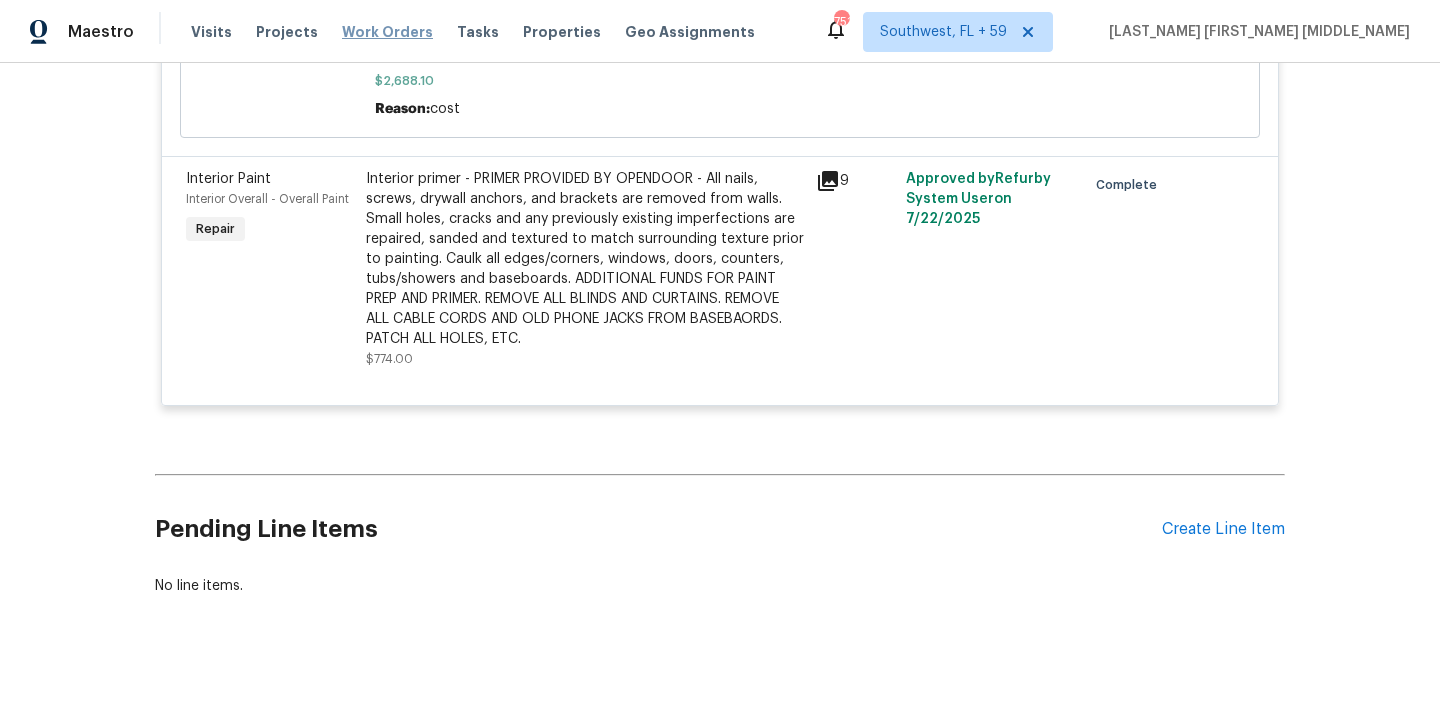 click on "Work Orders" at bounding box center [387, 32] 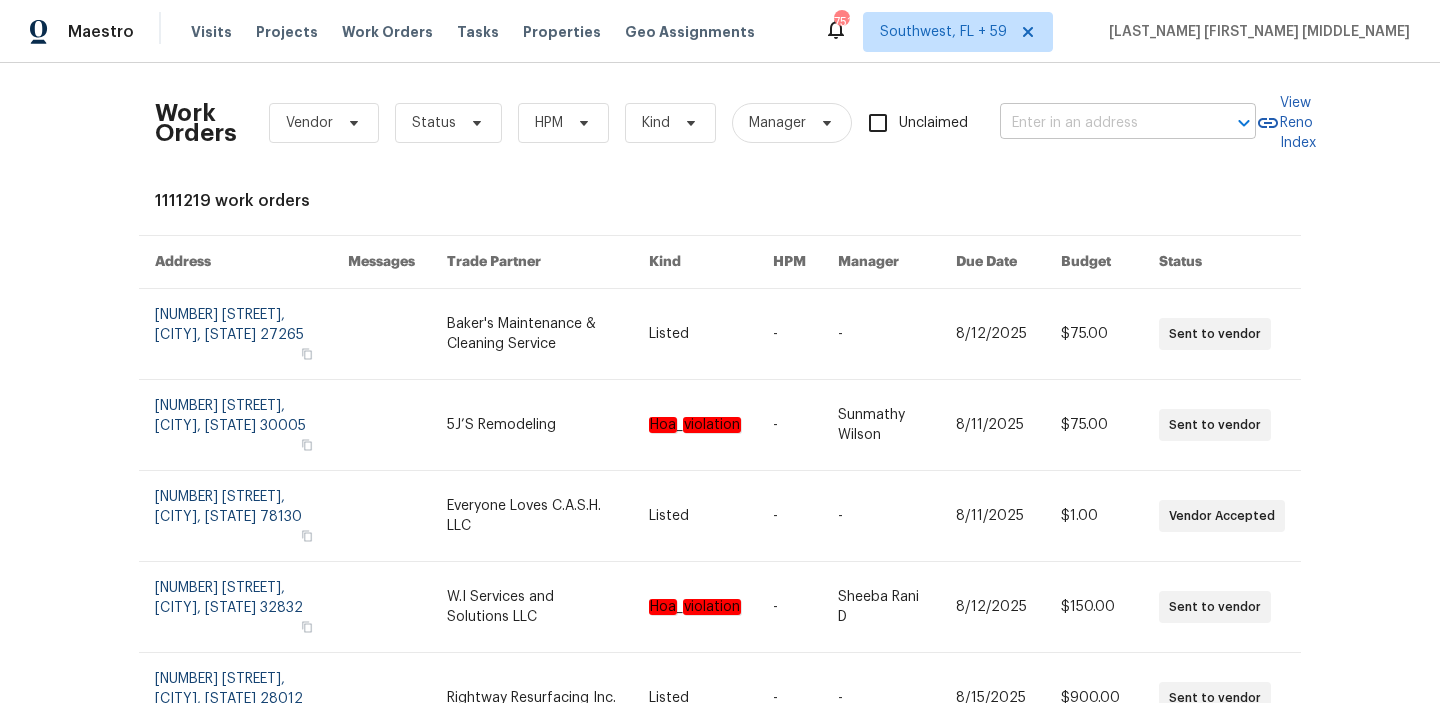click at bounding box center [1100, 123] 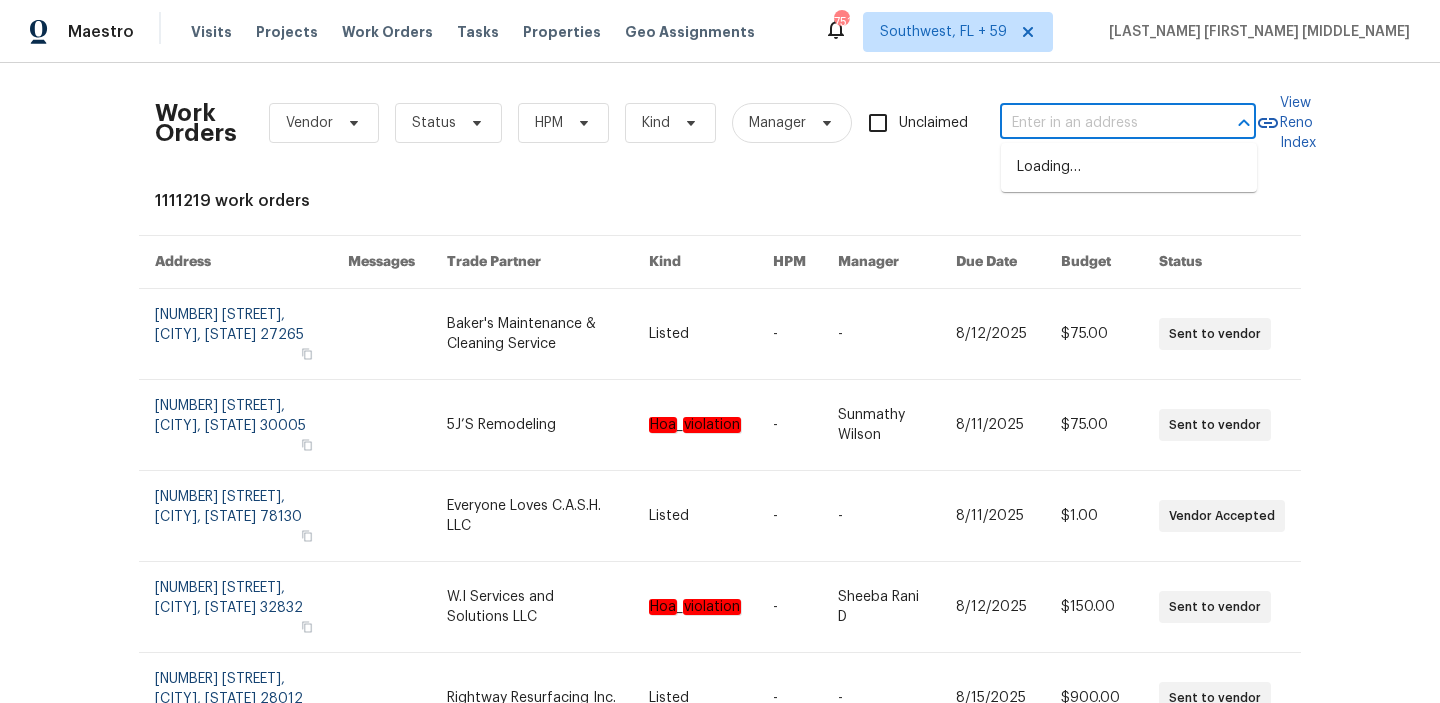 paste on "[NUMBER] [STREET], [CITY], [STATE] [POSTAL_CODE]" 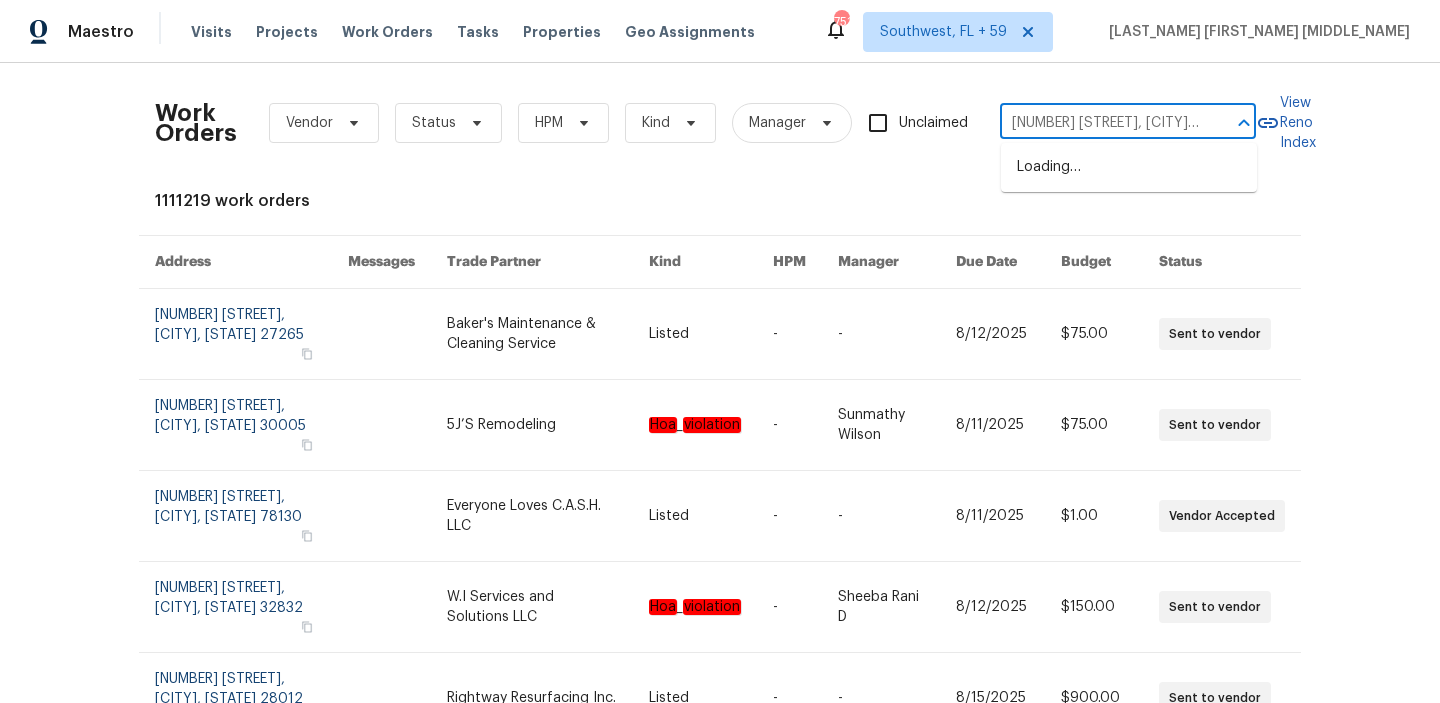 scroll, scrollTop: 0, scrollLeft: 140, axis: horizontal 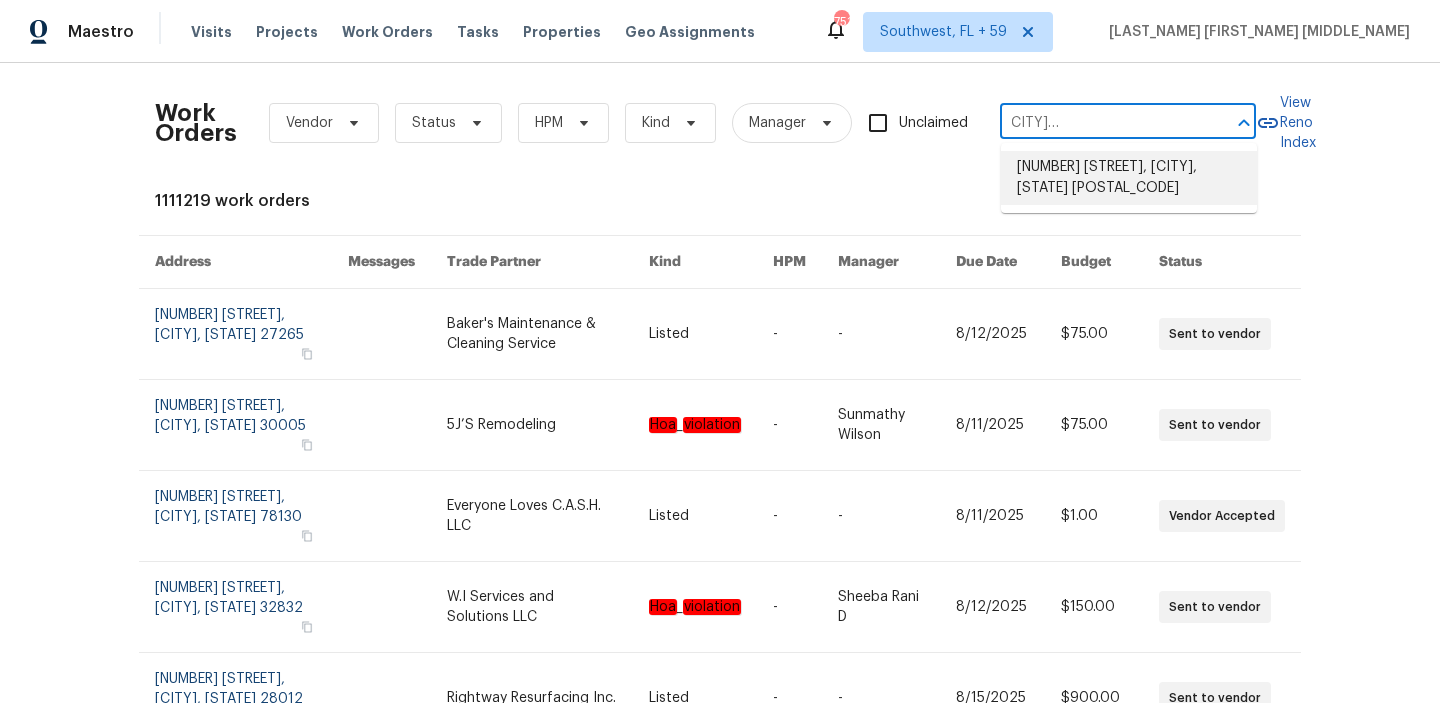 click on "[NUMBER] [STREET], [CITY], [STATE] [POSTAL_CODE]" at bounding box center [1129, 178] 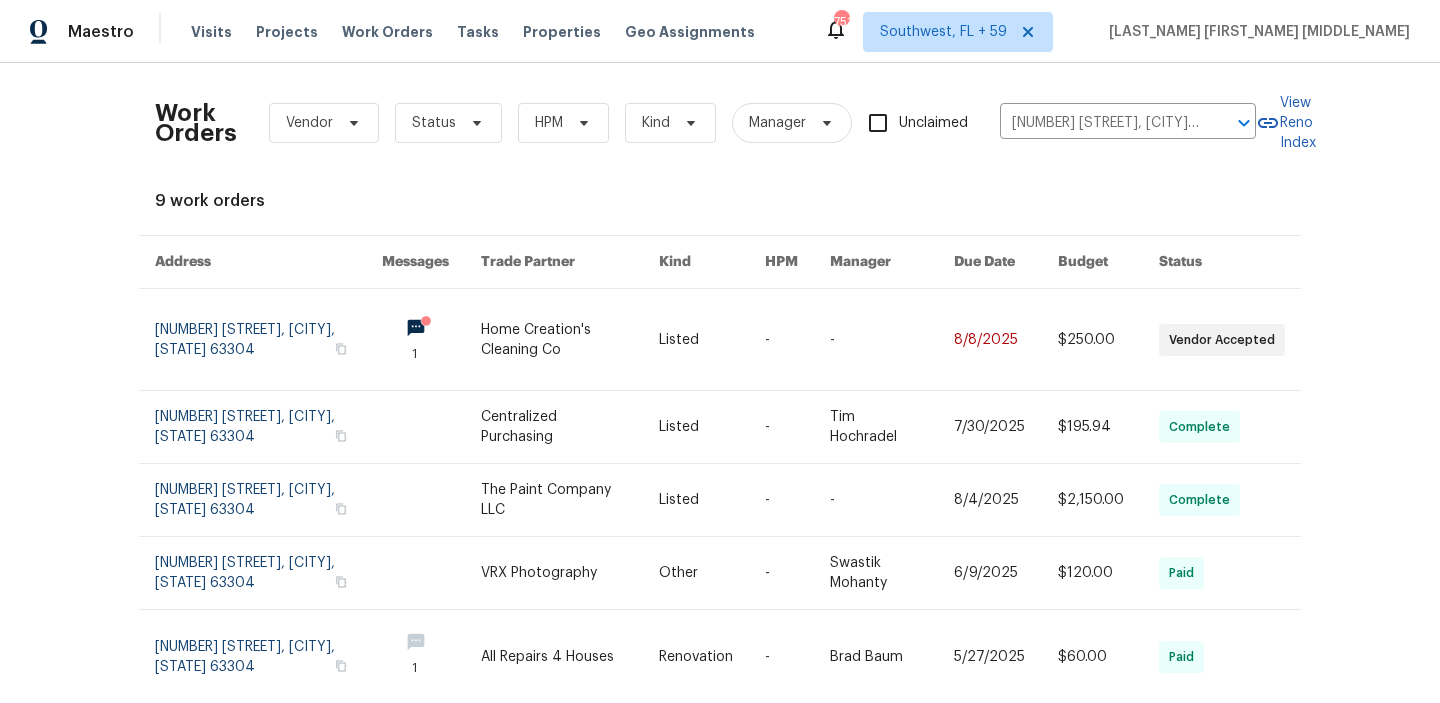 click at bounding box center [892, 339] 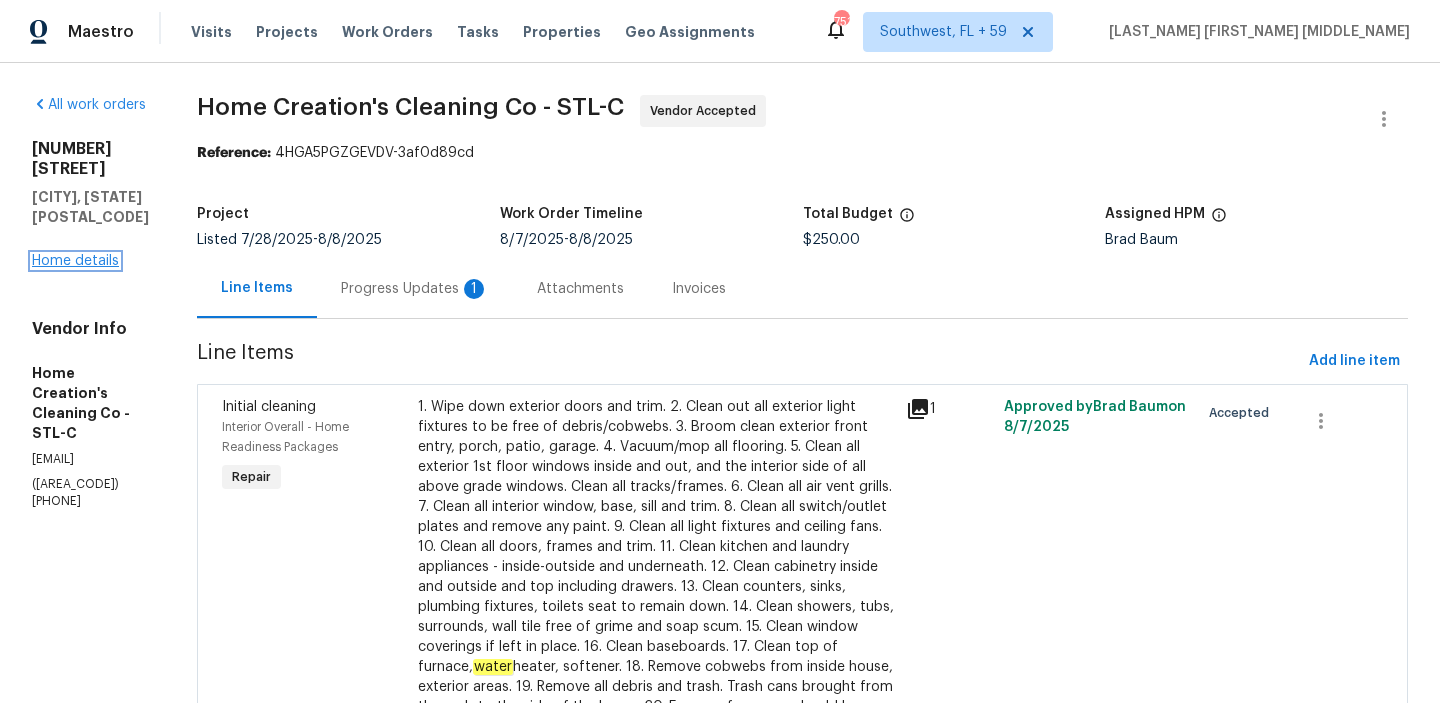 click on "Home details" at bounding box center [75, 261] 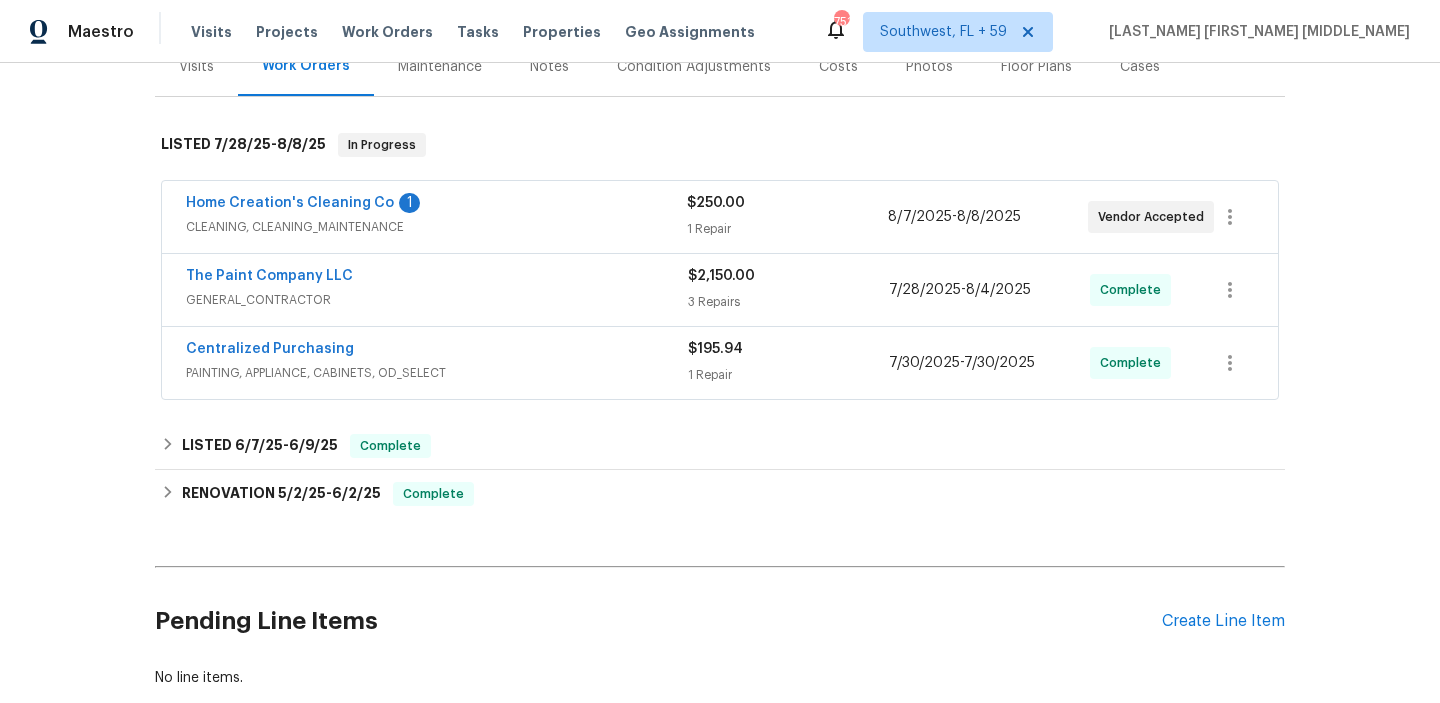 scroll, scrollTop: 296, scrollLeft: 0, axis: vertical 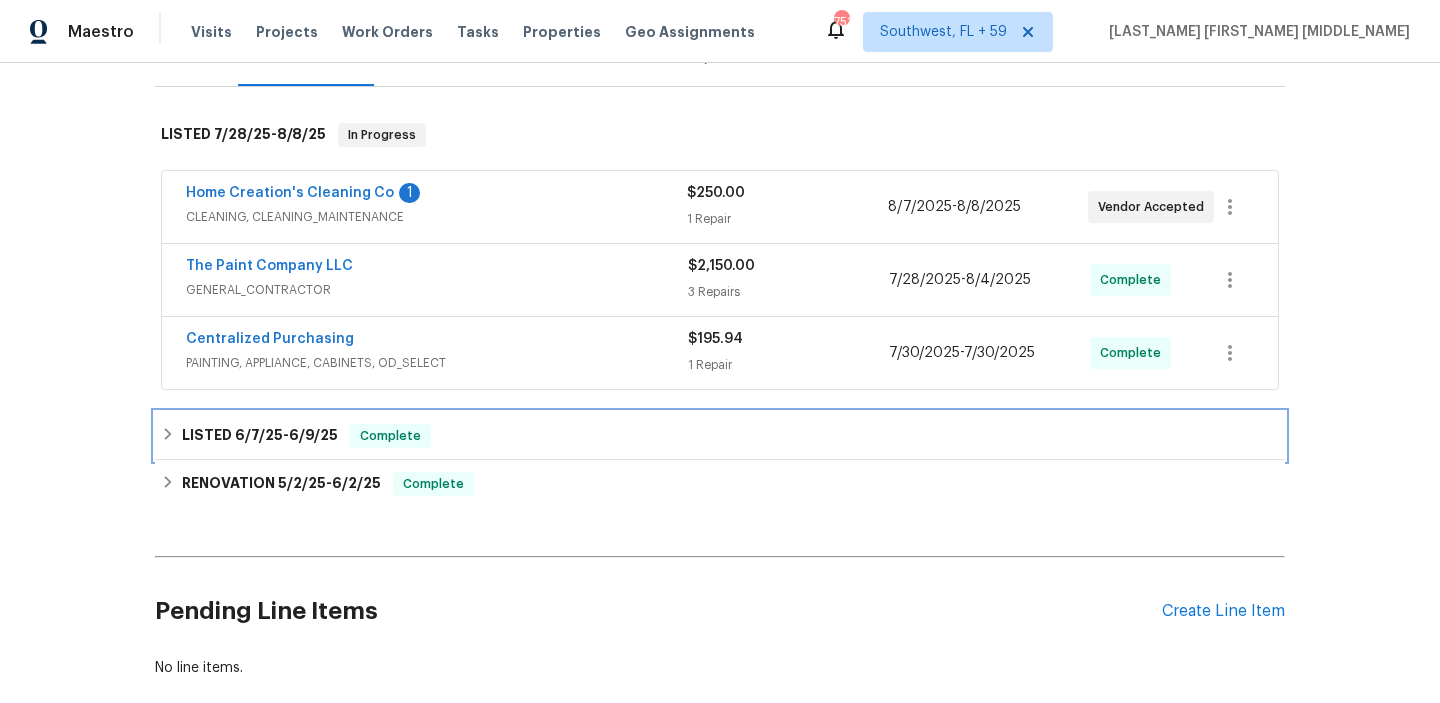 click on "LISTED   [DATE]  -  [DATE] Complete" at bounding box center [720, 436] 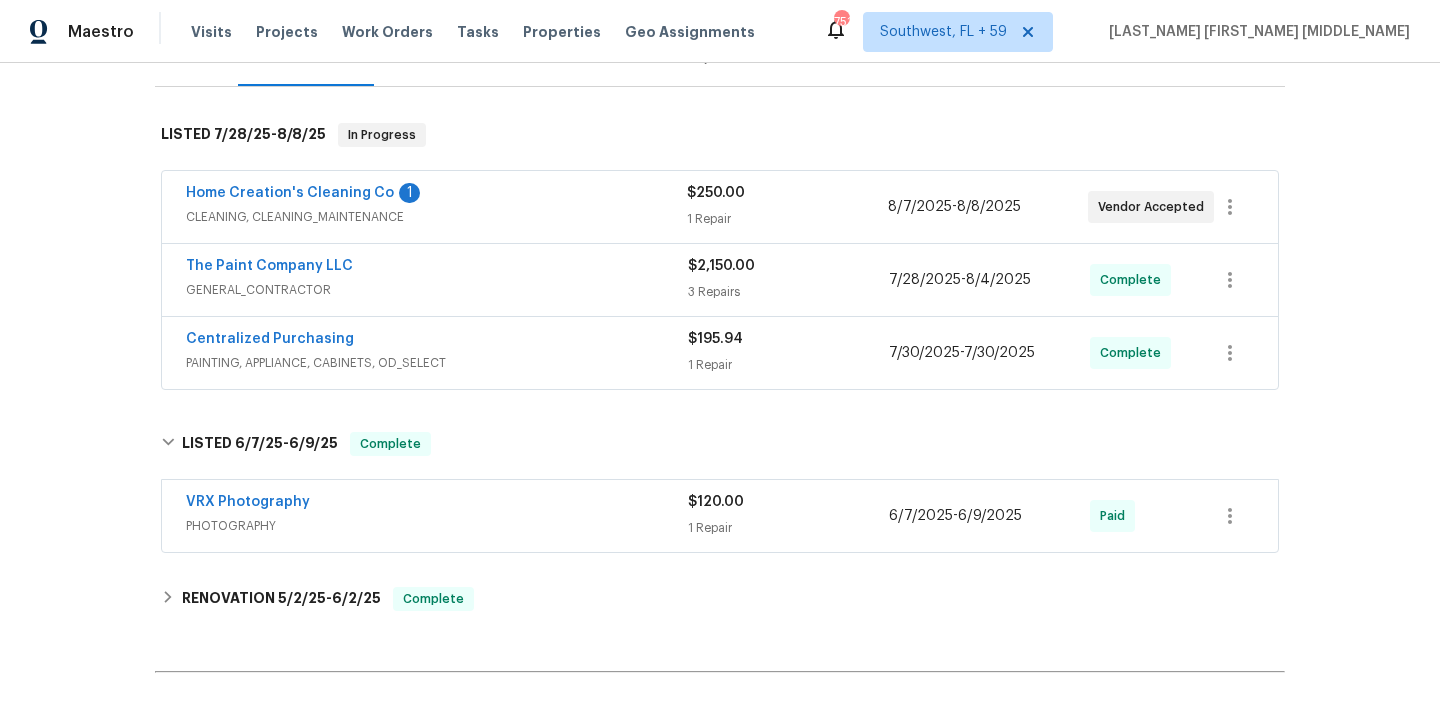 click on "Centralized Purchasing" at bounding box center (437, 341) 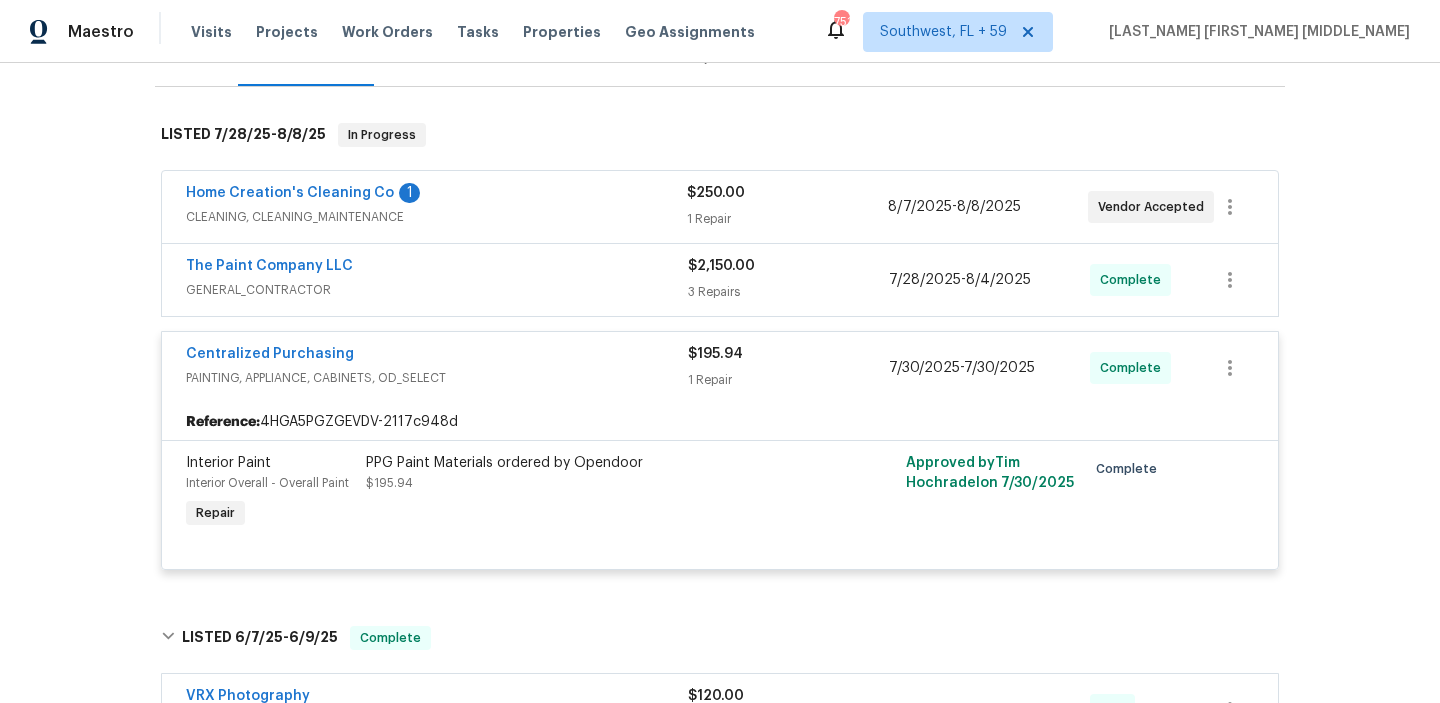 click on "The Paint Company LLC" at bounding box center [437, 268] 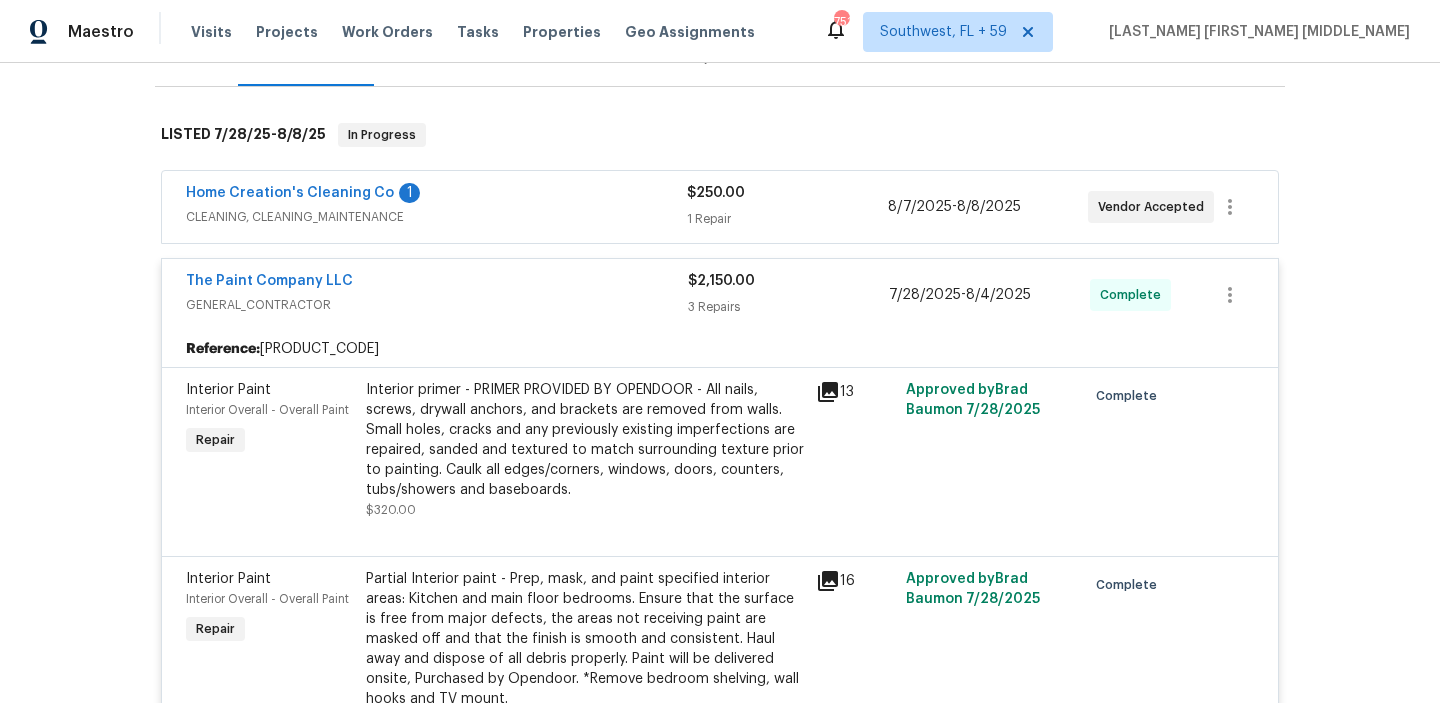 click on "Home Creation's Cleaning Co 1" at bounding box center (436, 195) 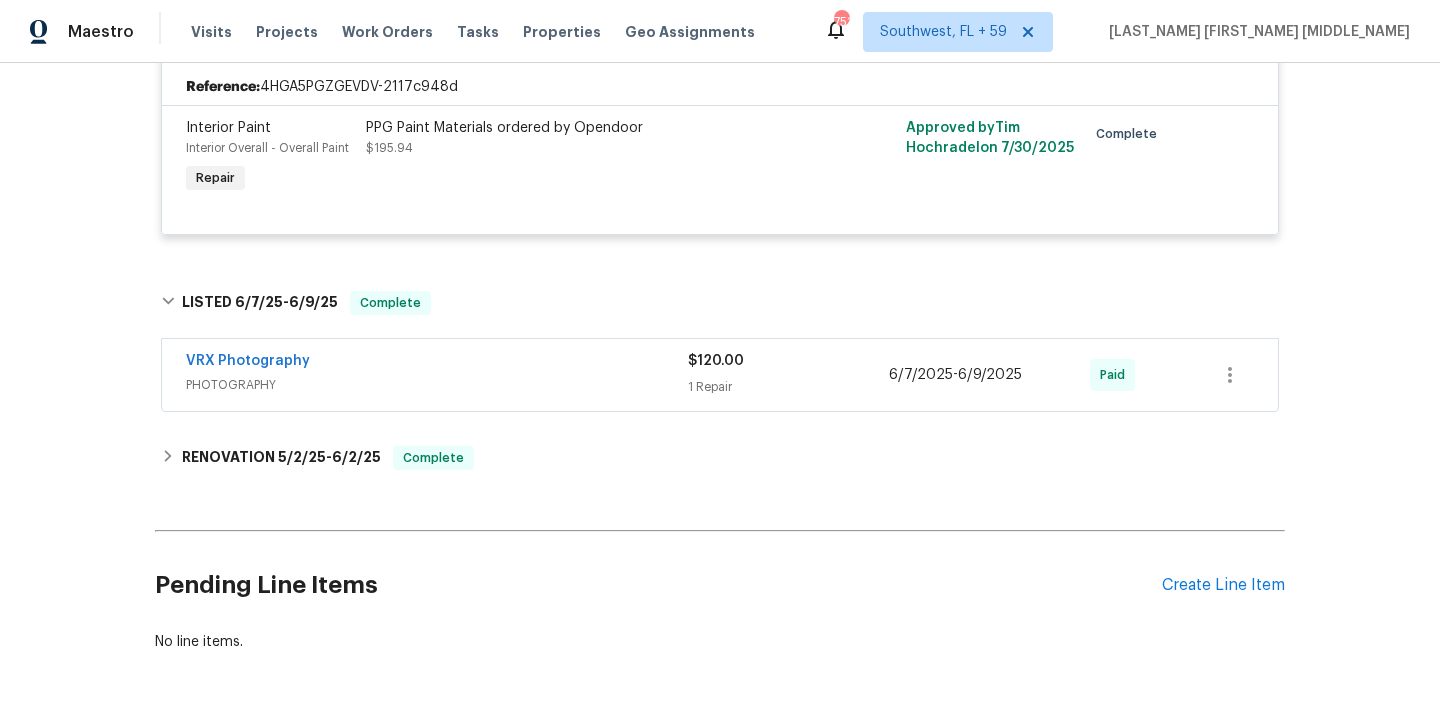 scroll, scrollTop: 1856, scrollLeft: 0, axis: vertical 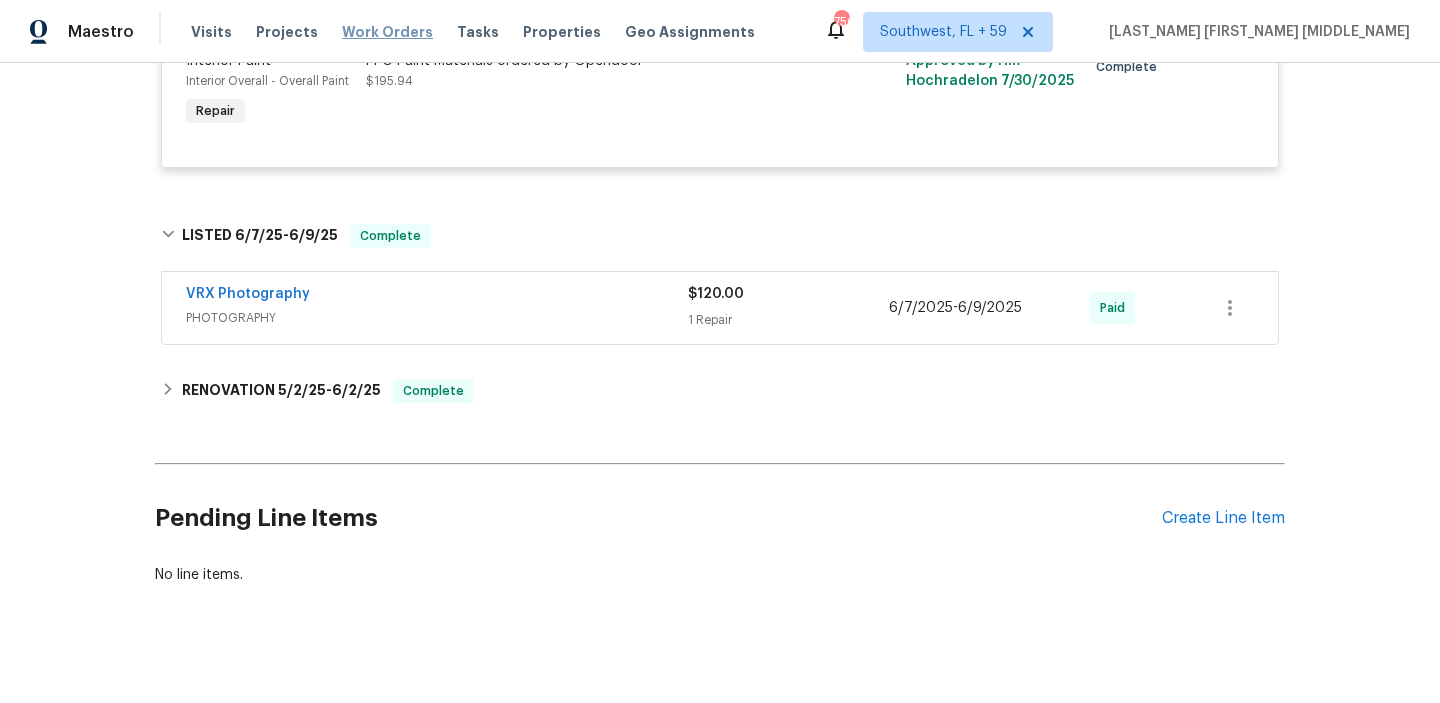 click on "Work Orders" at bounding box center (387, 32) 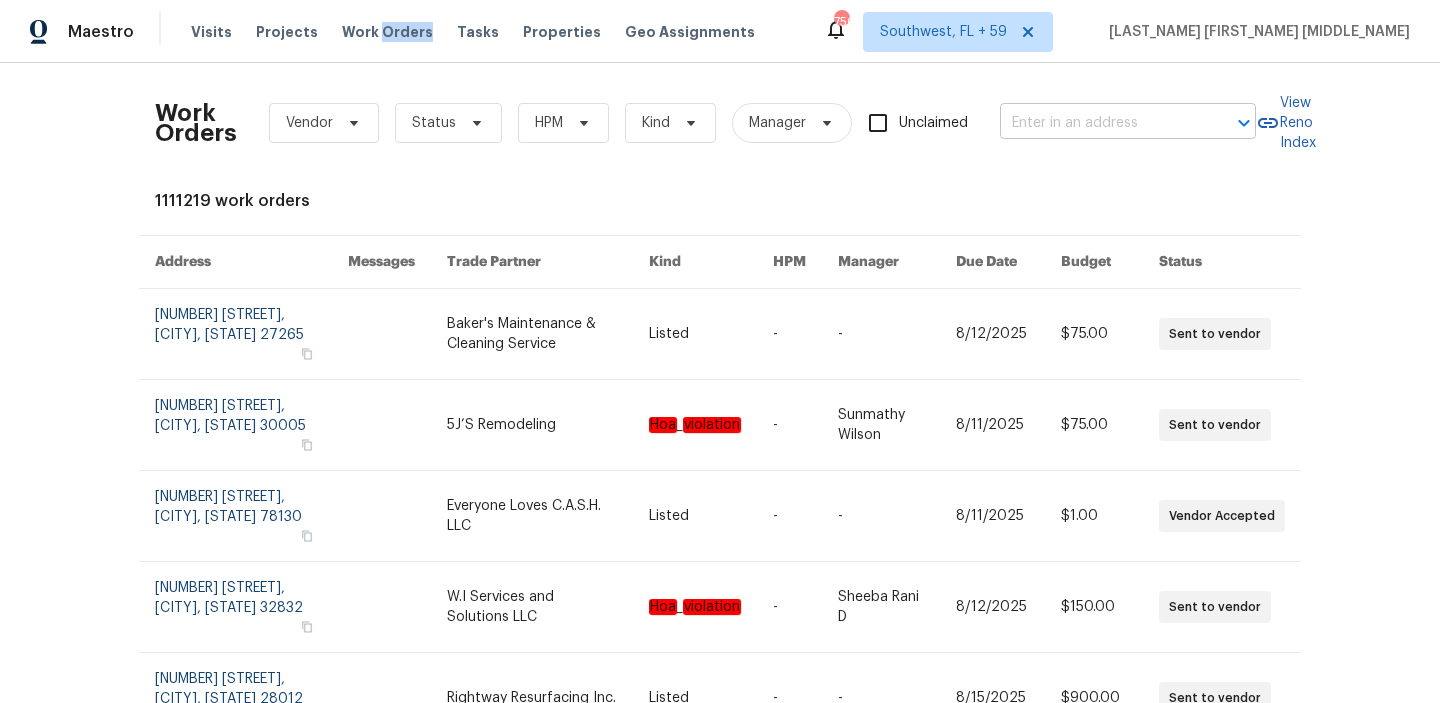 click at bounding box center (1100, 123) 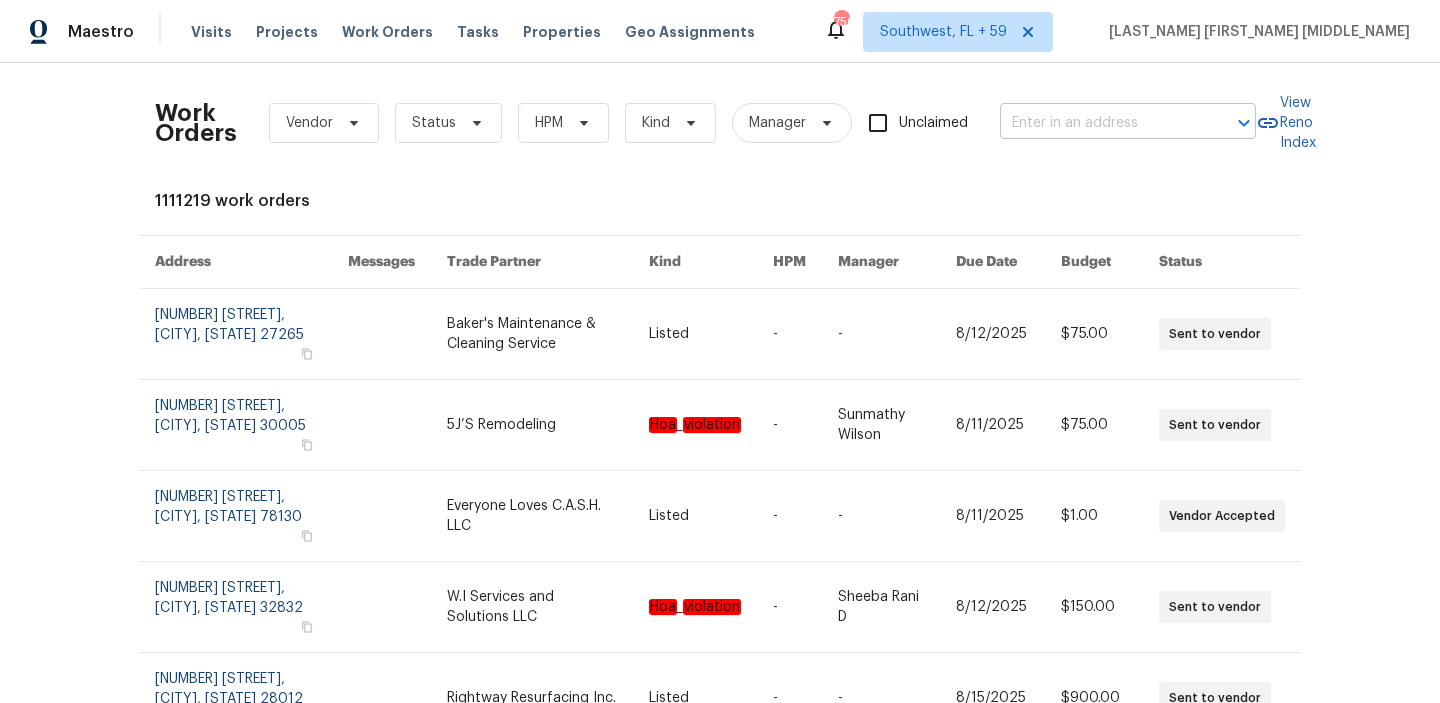 paste on "[NUMBER] [STREET] # [LETTER], [CITY], [STATE] [POSTAL_CODE]" 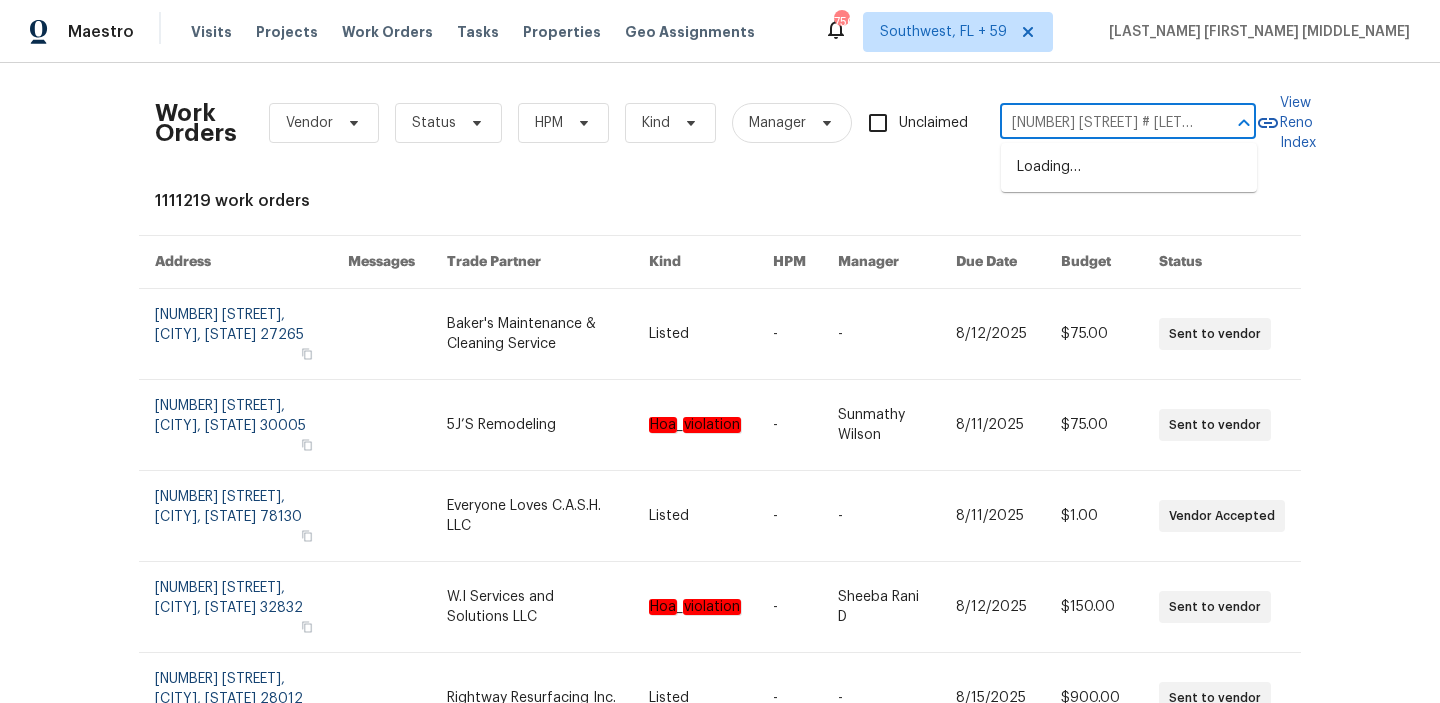 scroll, scrollTop: 0, scrollLeft: 107, axis: horizontal 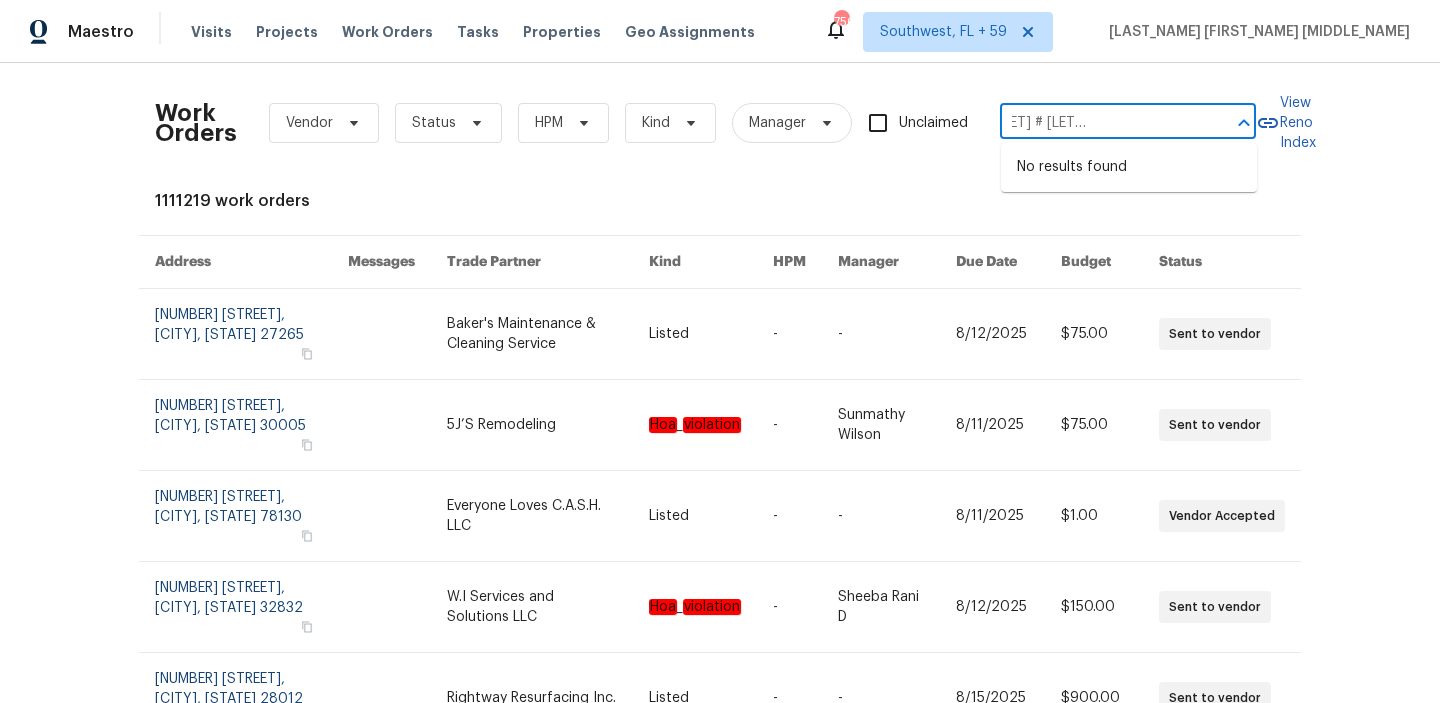 click on "[NUMBER] [STREET] # [LETTER], [CITY], [STATE] [POSTAL_CODE]" at bounding box center (1100, 123) 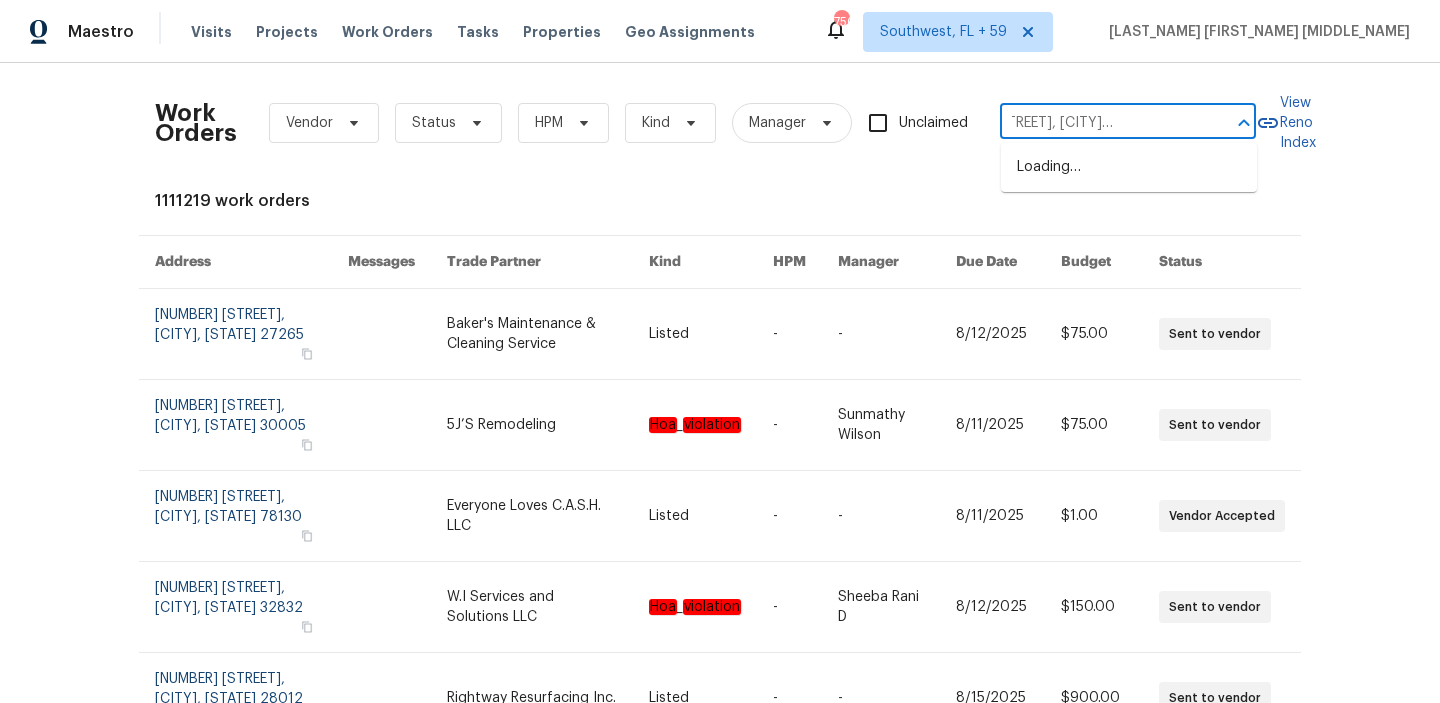 type on "[NUMBER] [STREET], [CITY], [STATE] [POSTAL_CODE]" 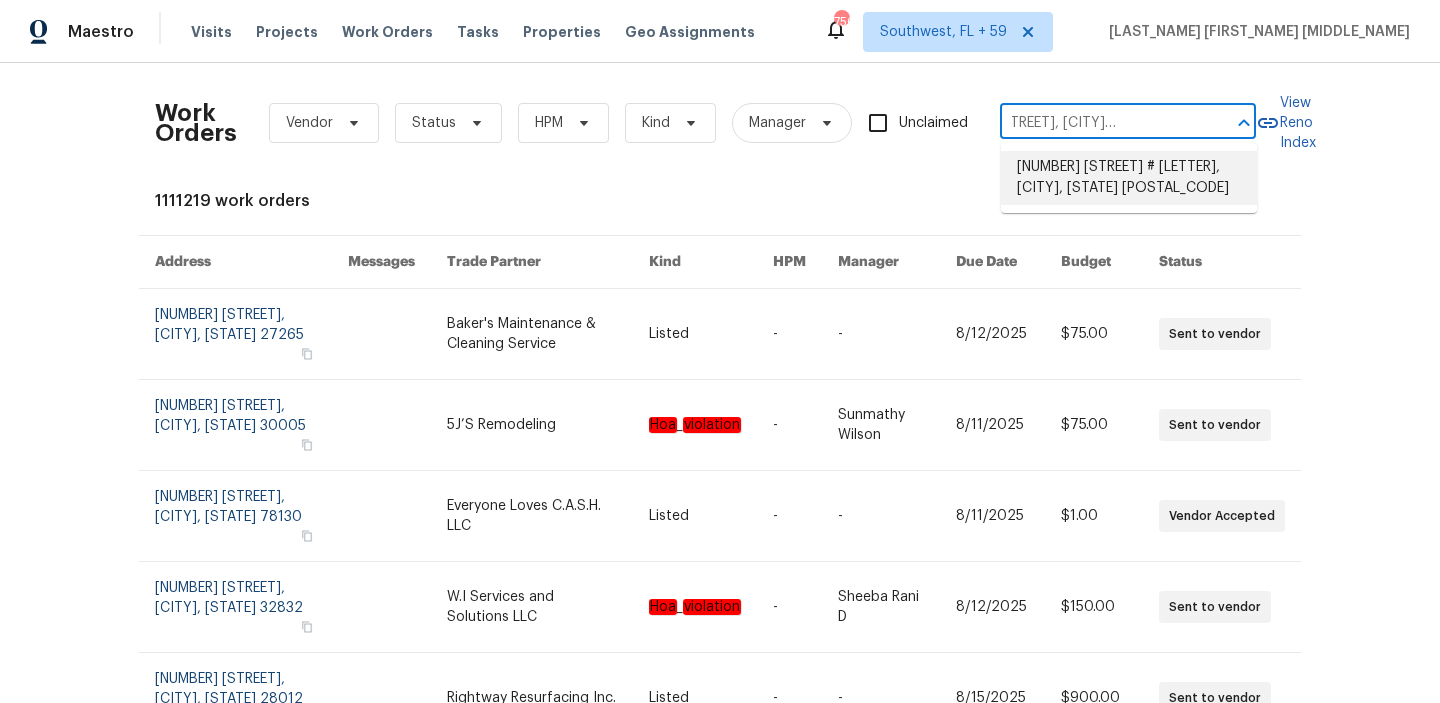 click on "[NUMBER] [STREET] # [LETTER], [CITY], [STATE] [POSTAL_CODE]" at bounding box center (1129, 178) 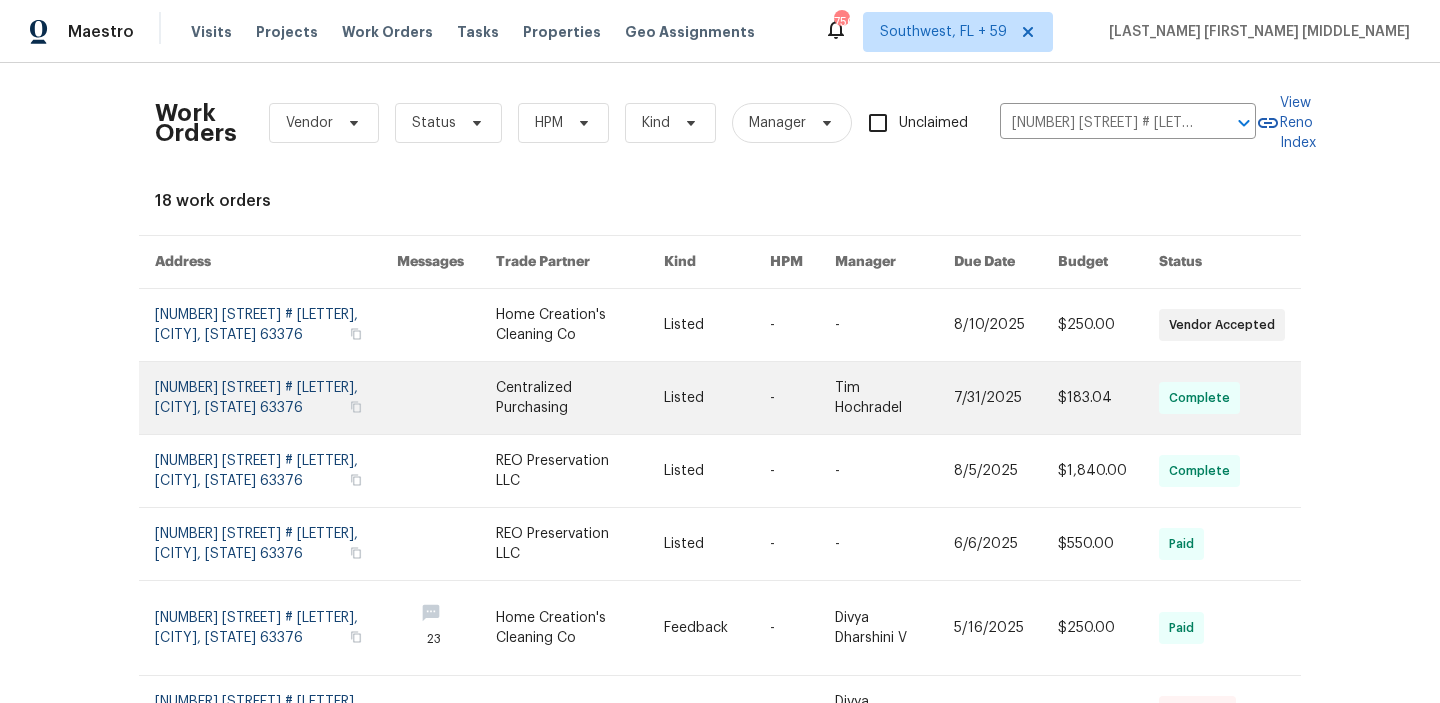 click at bounding box center (1108, 398) 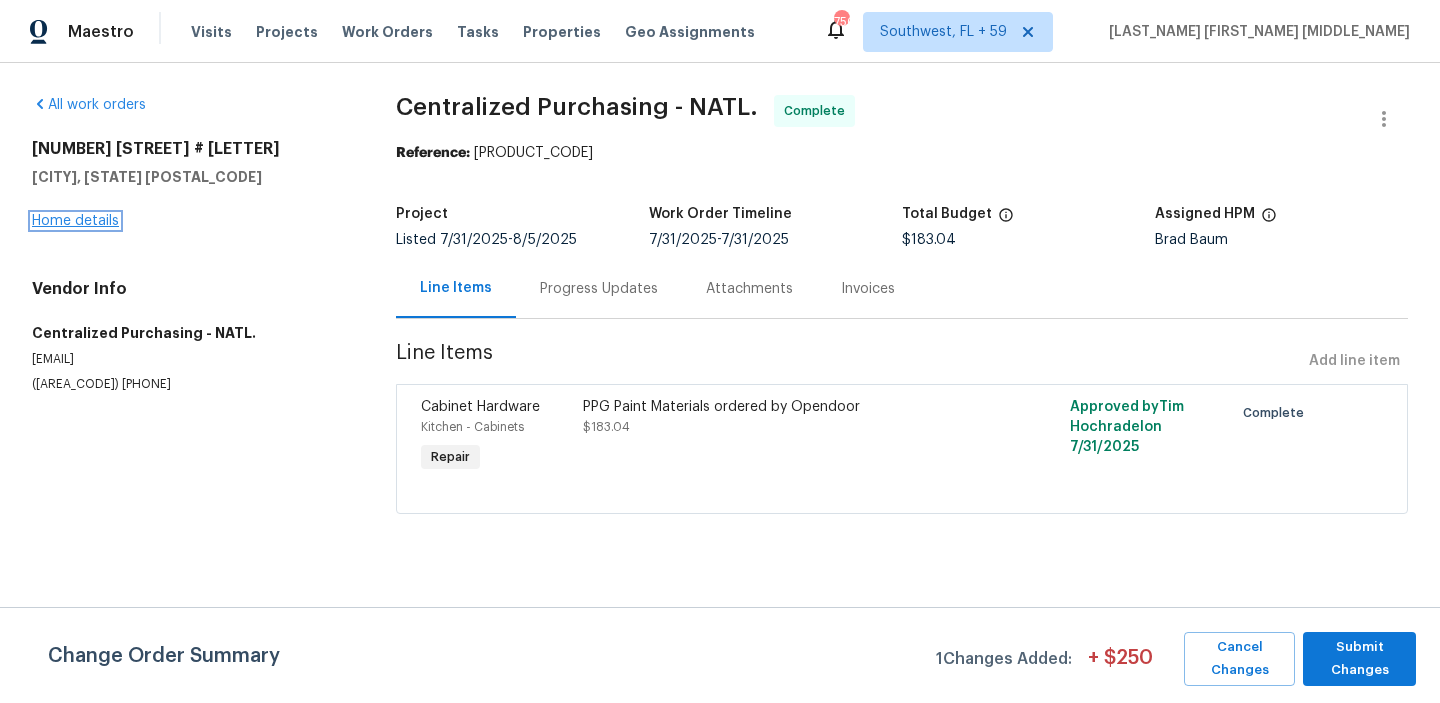 click on "Home details" at bounding box center (75, 221) 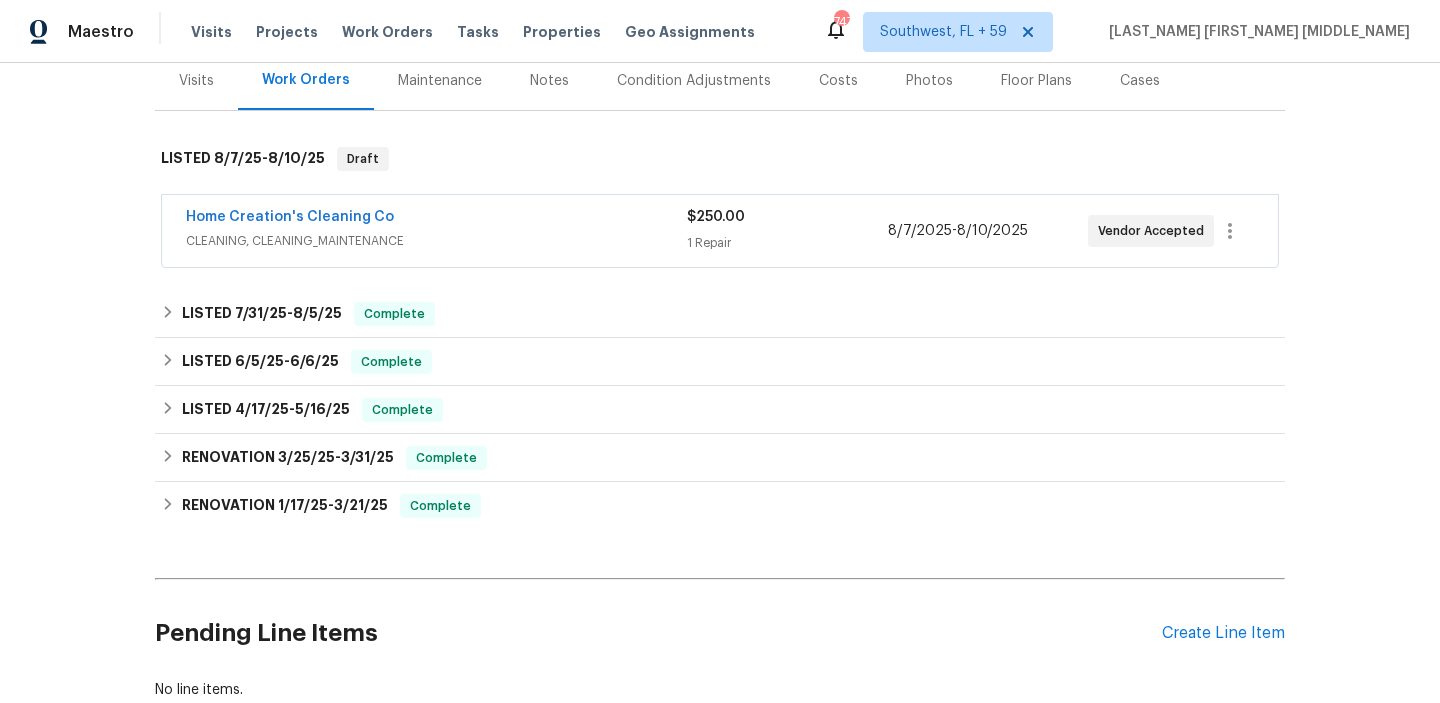 scroll, scrollTop: 277, scrollLeft: 0, axis: vertical 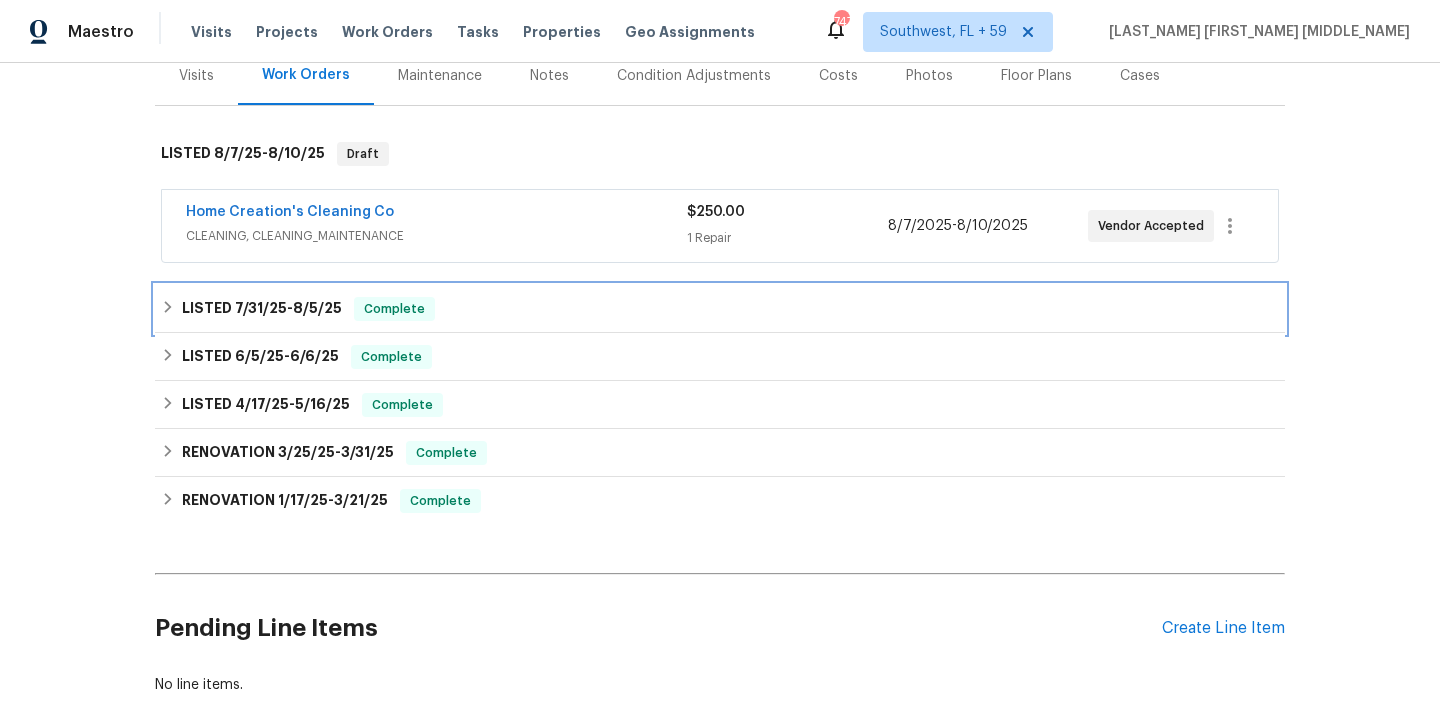 click on "LISTED   7/31/25  -  8/5/25 Complete" at bounding box center [720, 309] 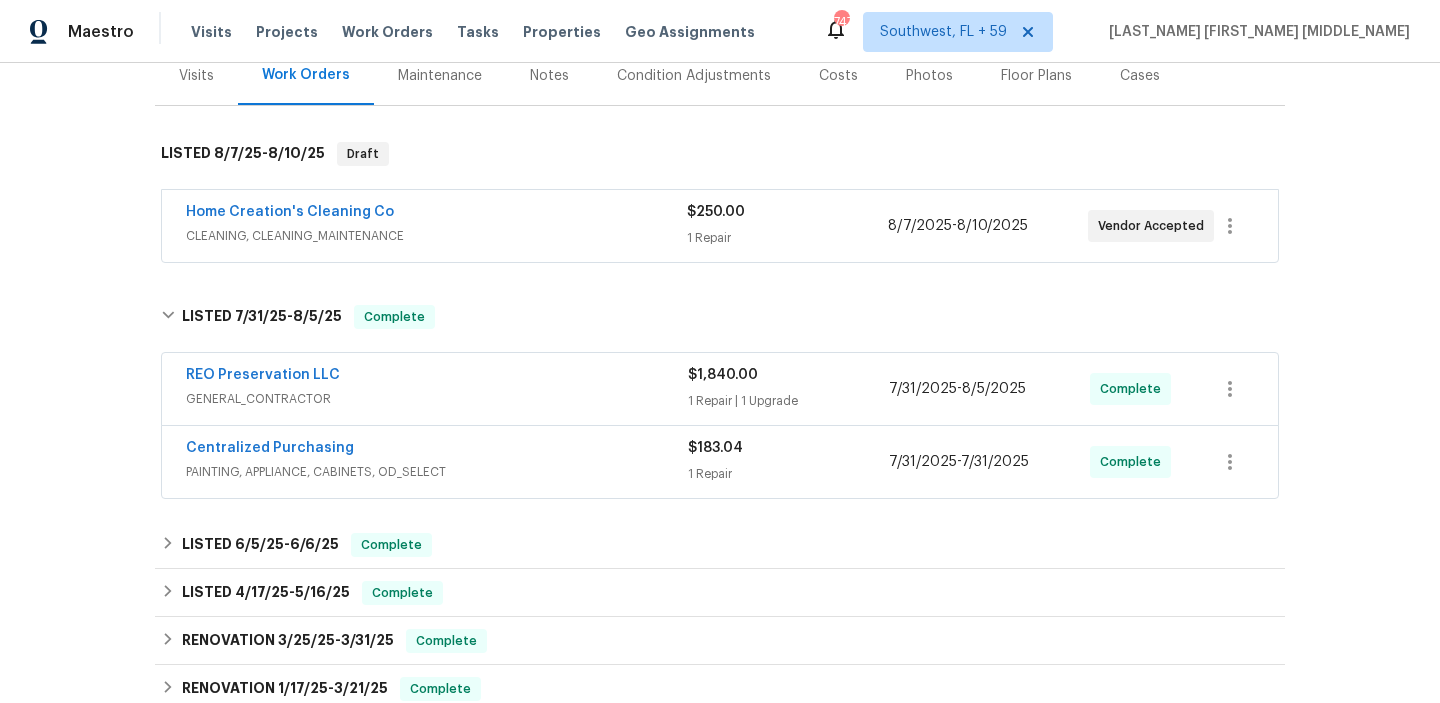 click on "Centralized Purchasing" at bounding box center [437, 450] 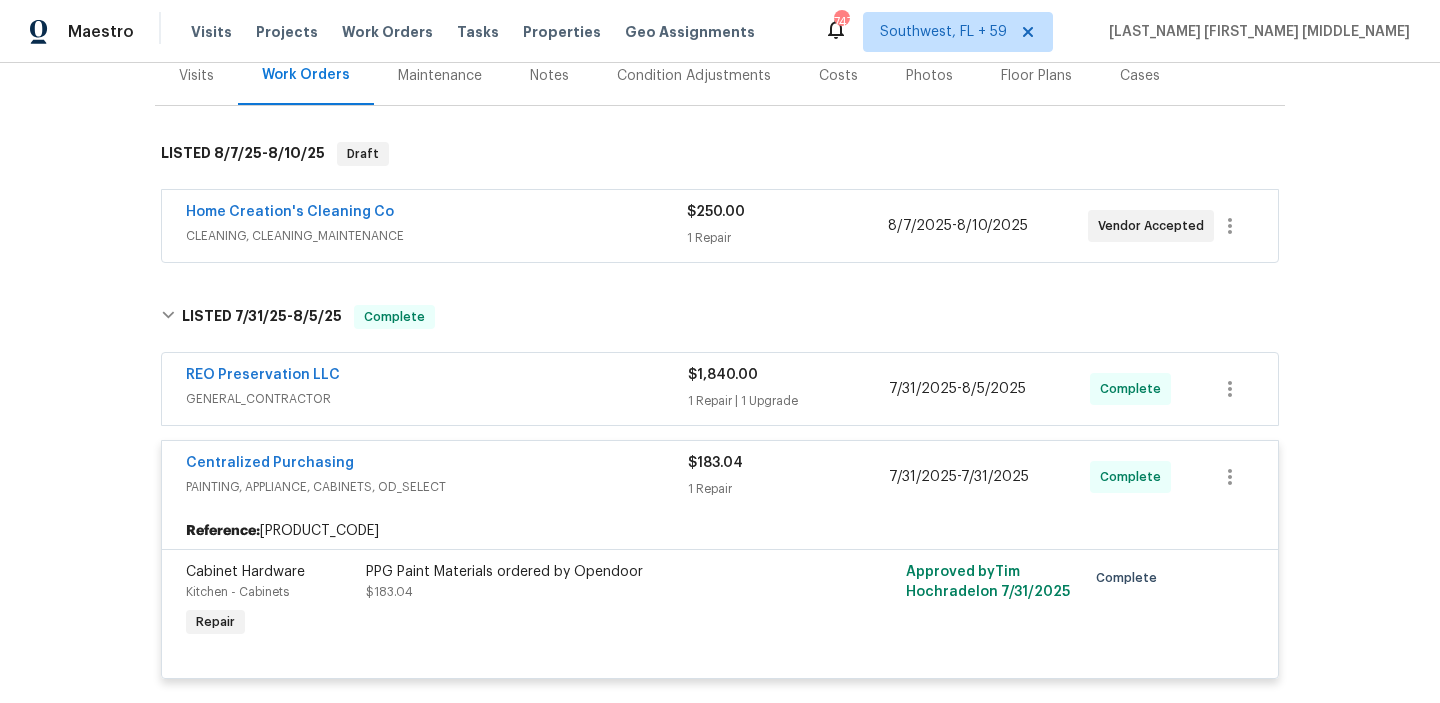 click on "REO Preservation LLC" at bounding box center (437, 377) 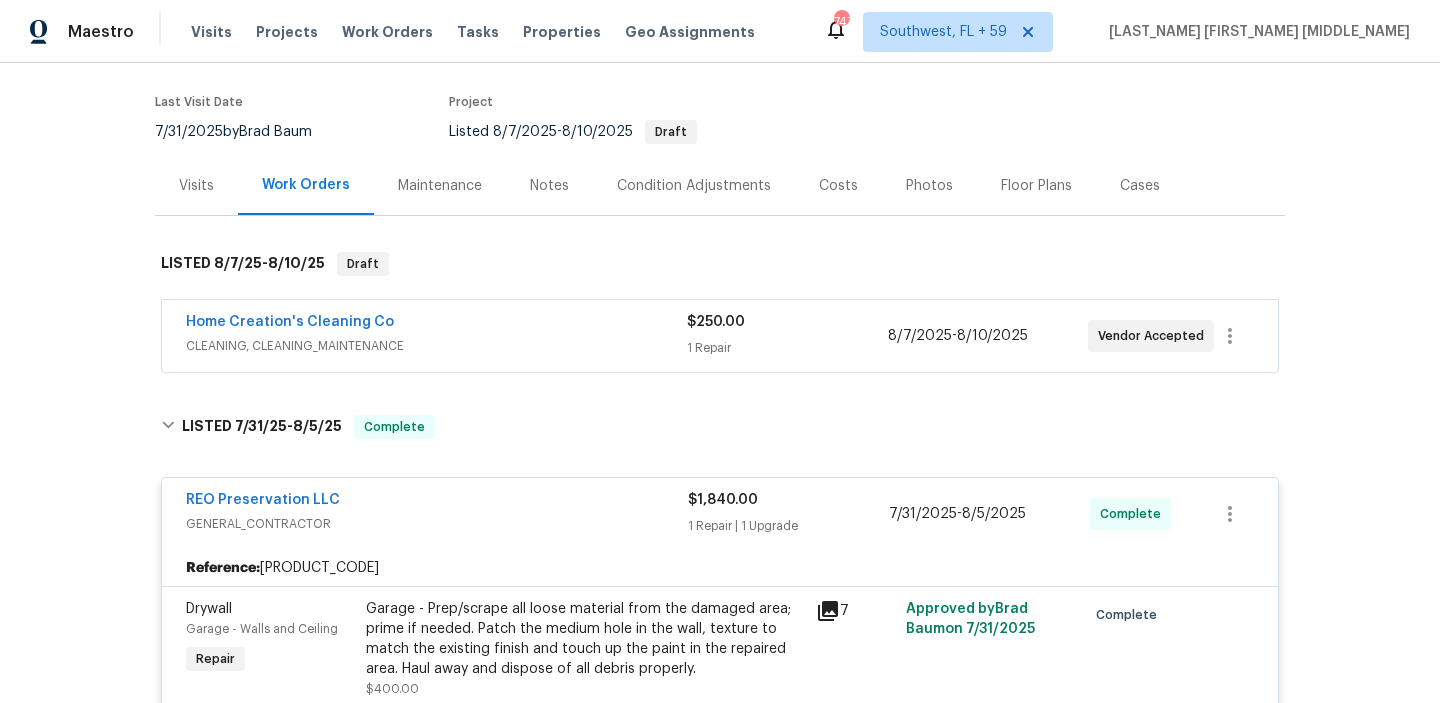 scroll, scrollTop: 165, scrollLeft: 0, axis: vertical 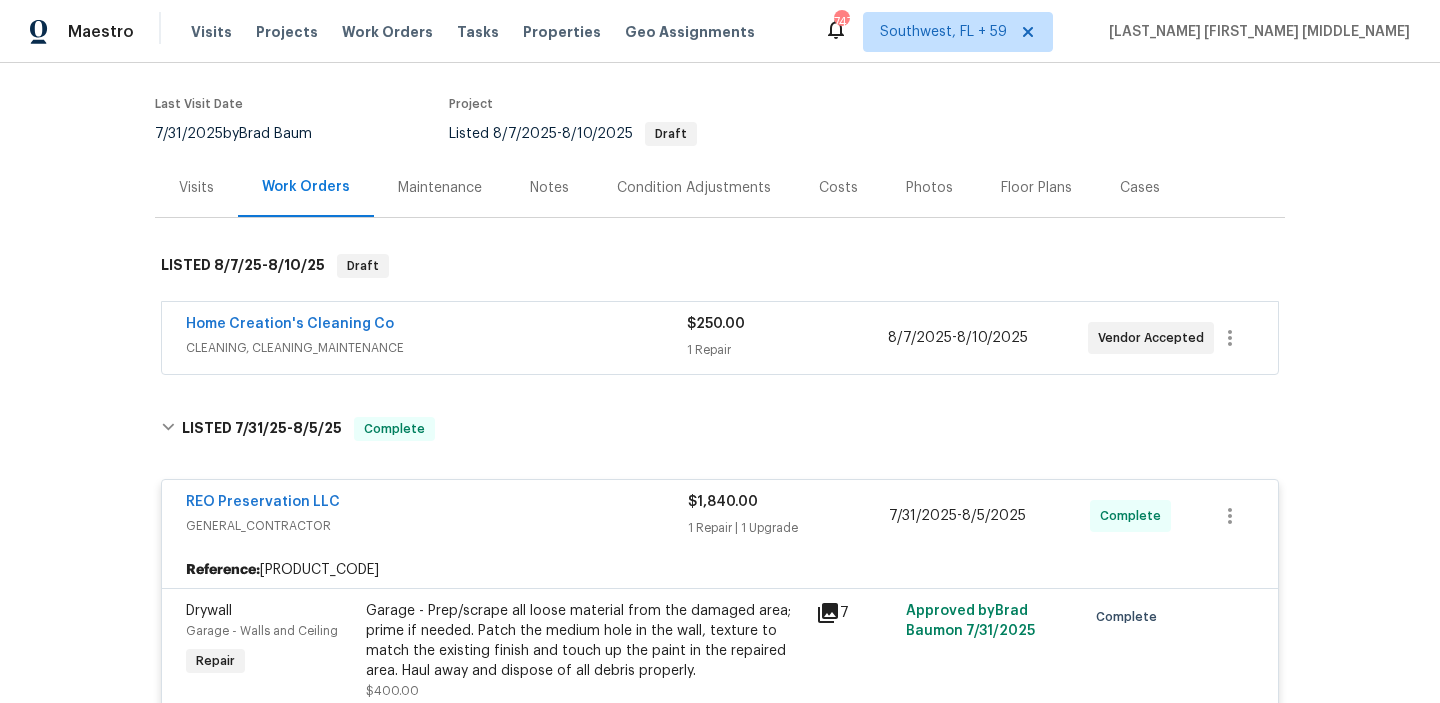 click on "CLEANING, CLEANING_MAINTENANCE" at bounding box center [436, 348] 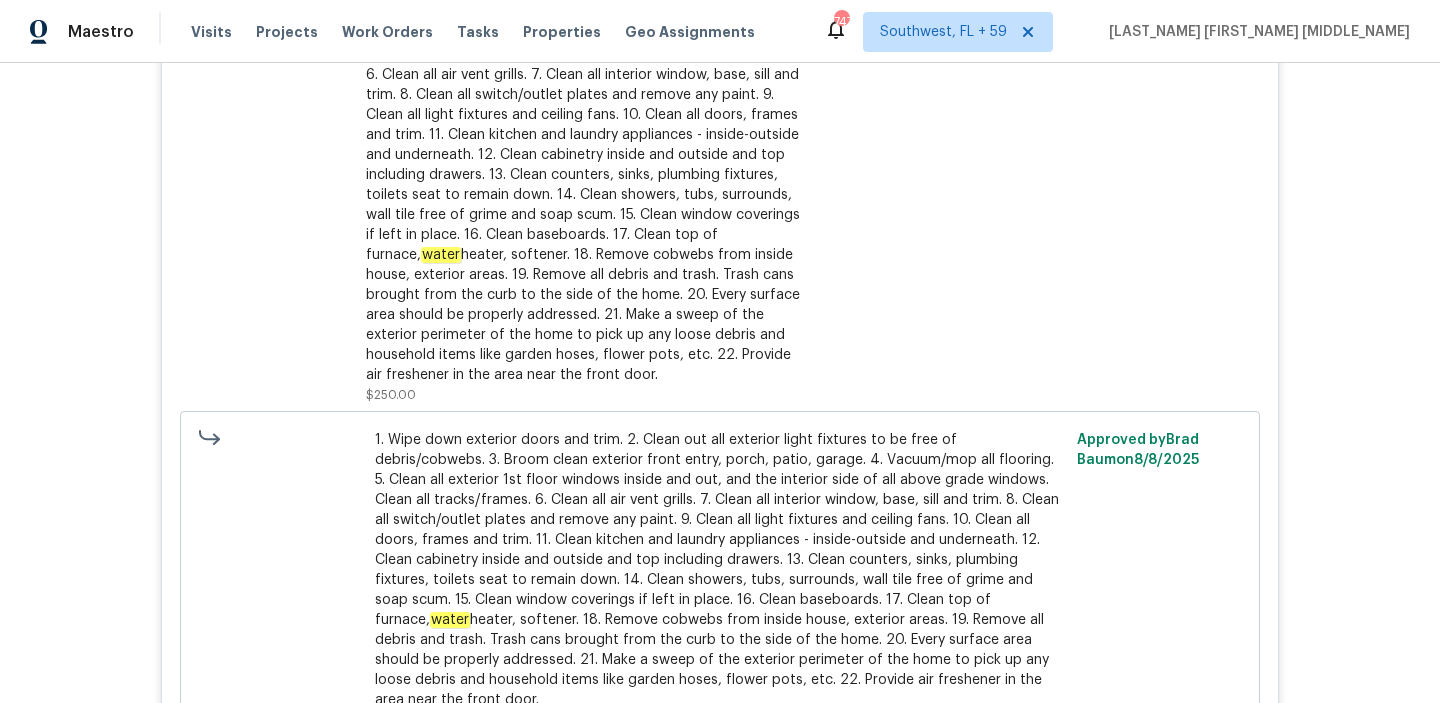 scroll, scrollTop: 0, scrollLeft: 0, axis: both 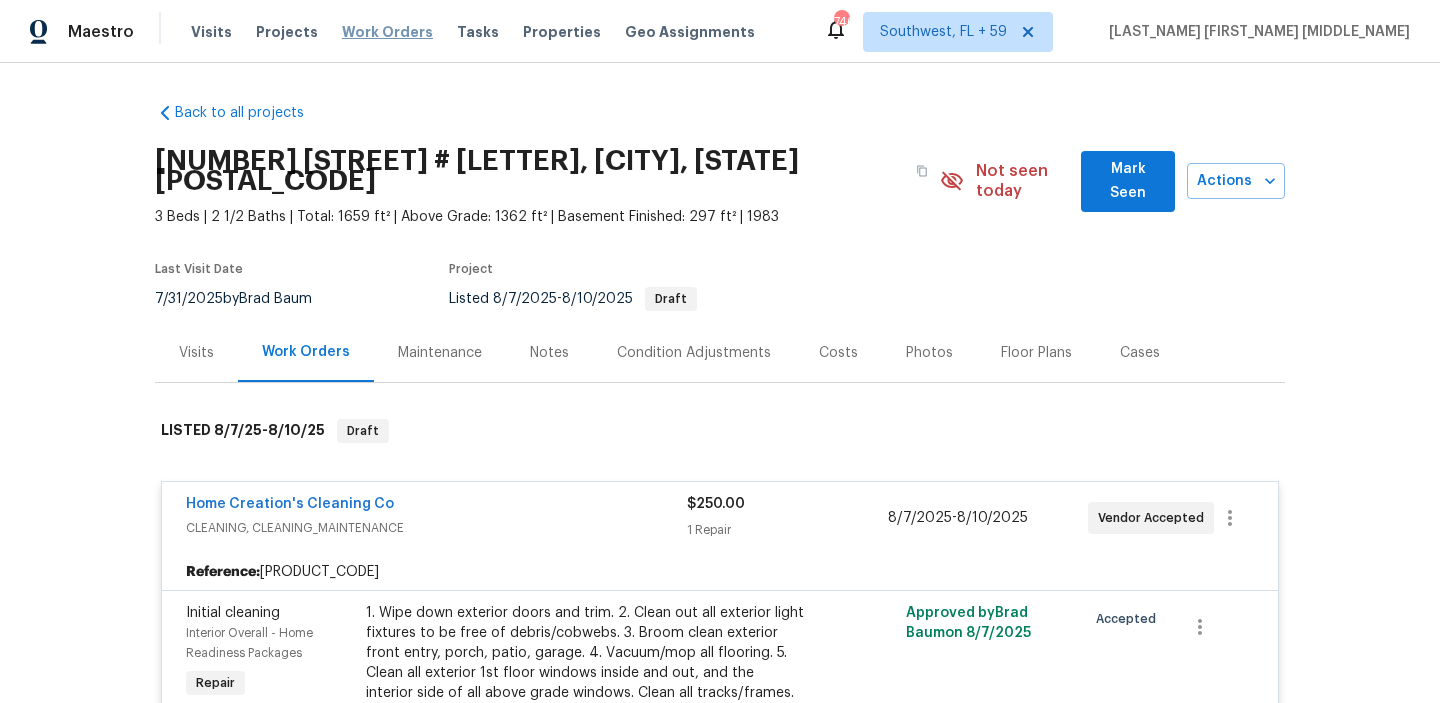 click on "Work Orders" at bounding box center (387, 32) 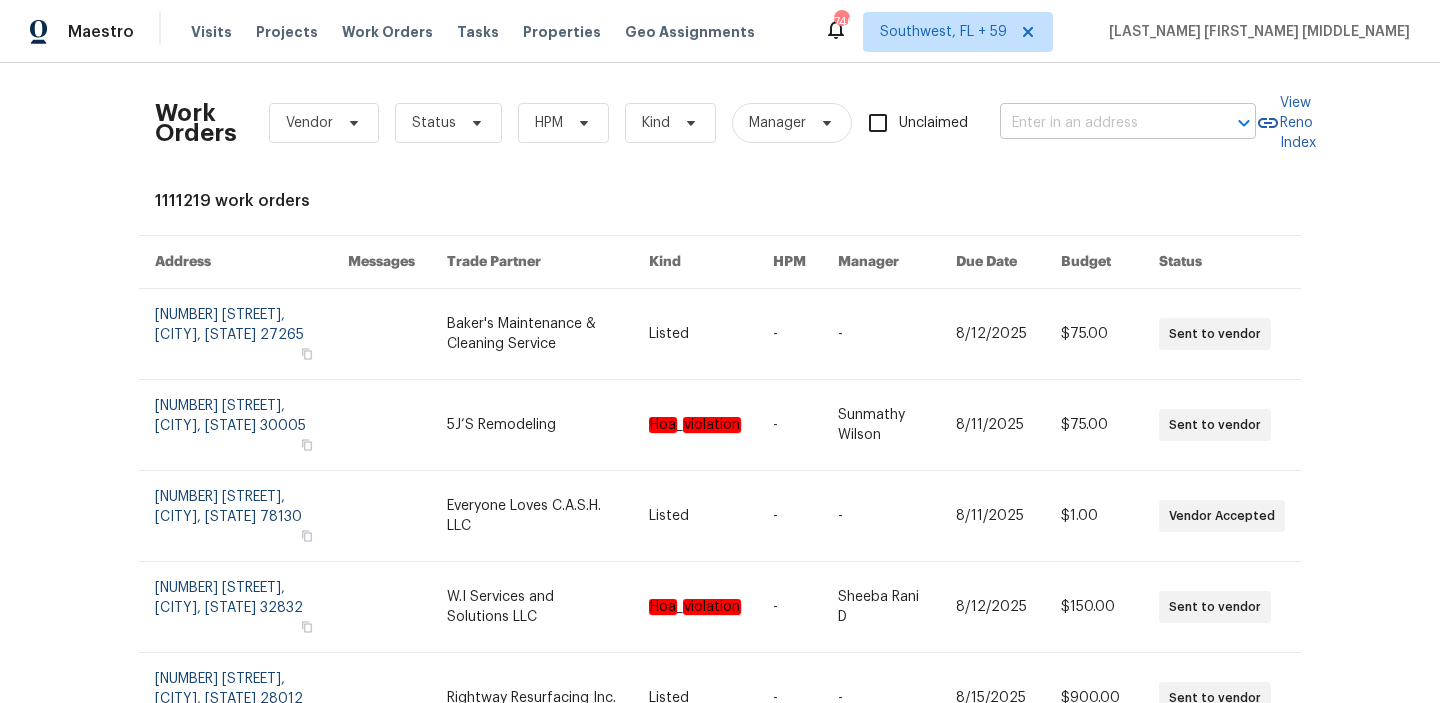 click at bounding box center [1100, 123] 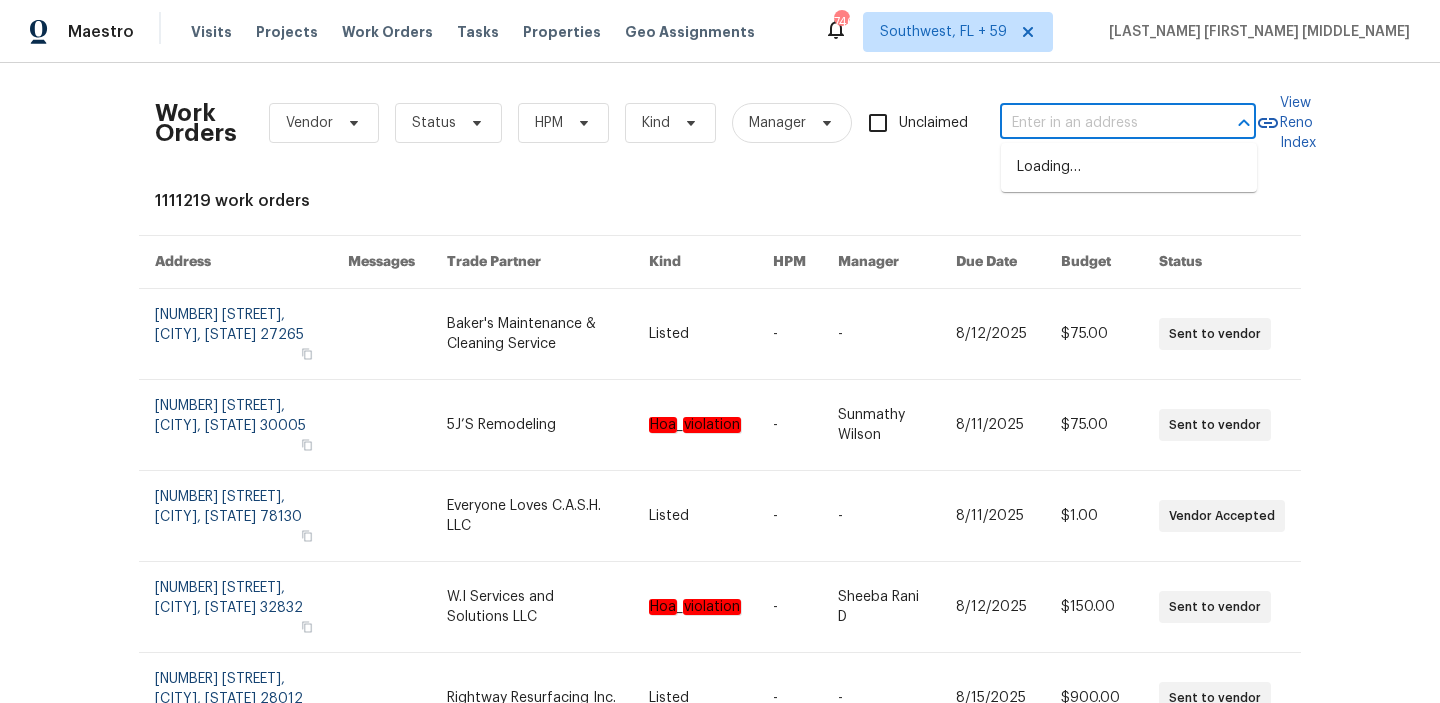 paste on "[NUMBER] [STREET], [CITY], [STATE] [POSTAL_CODE]" 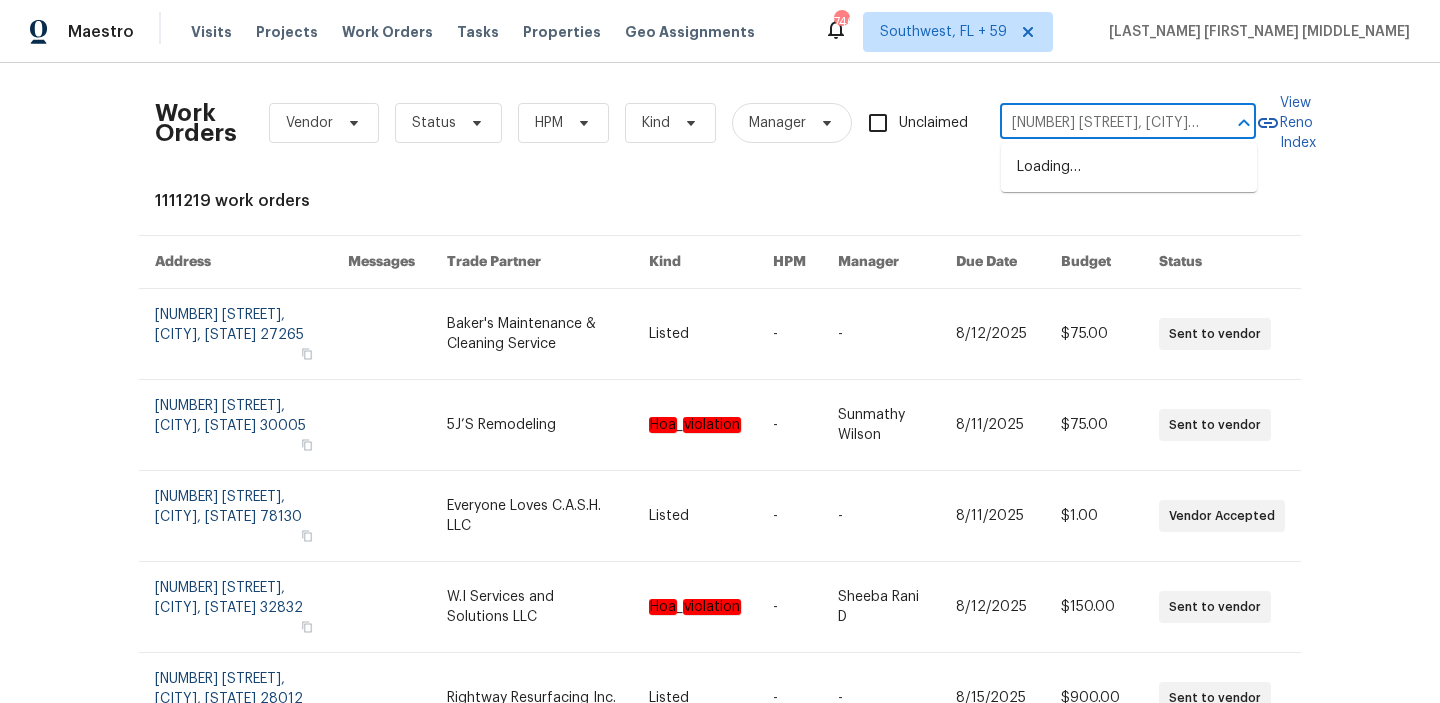 scroll, scrollTop: 0, scrollLeft: 73, axis: horizontal 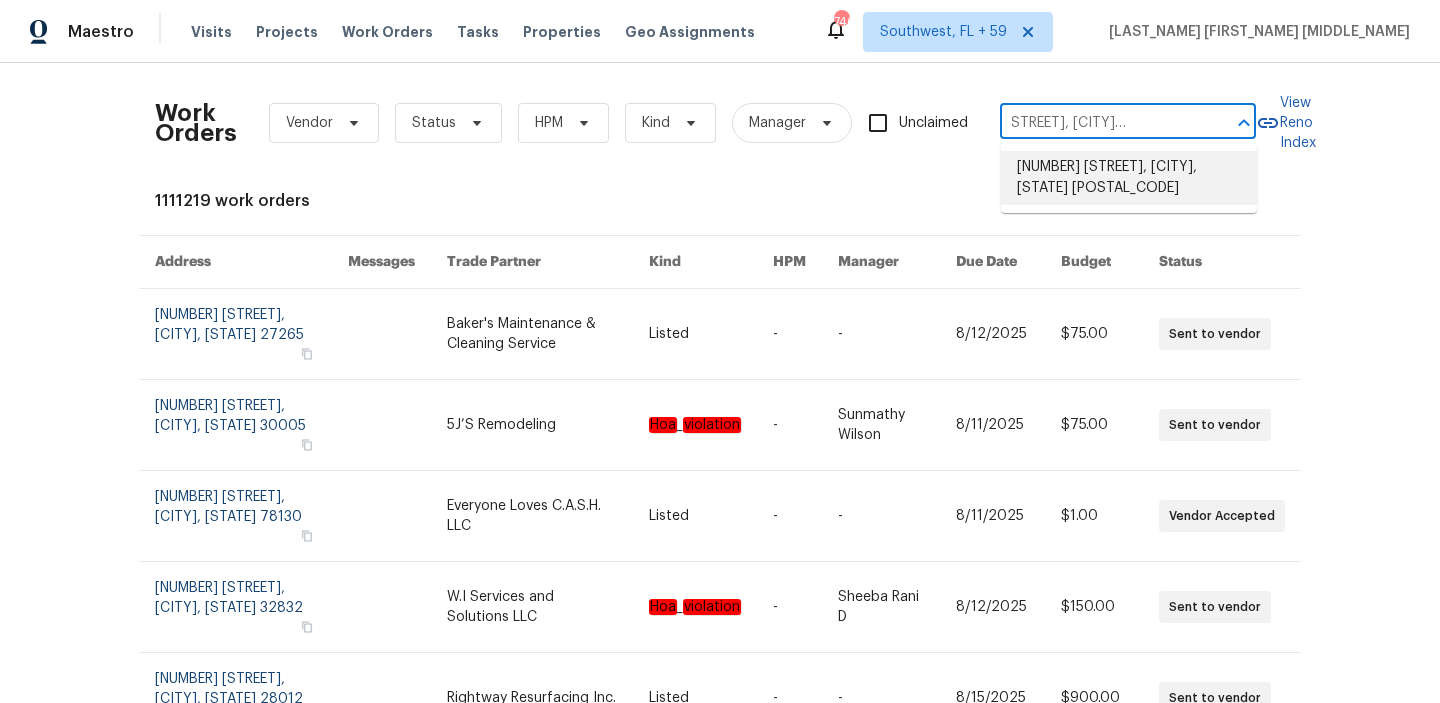 click on "[NUMBER] [STREET], [CITY], [STATE] [POSTAL_CODE]" at bounding box center (1129, 178) 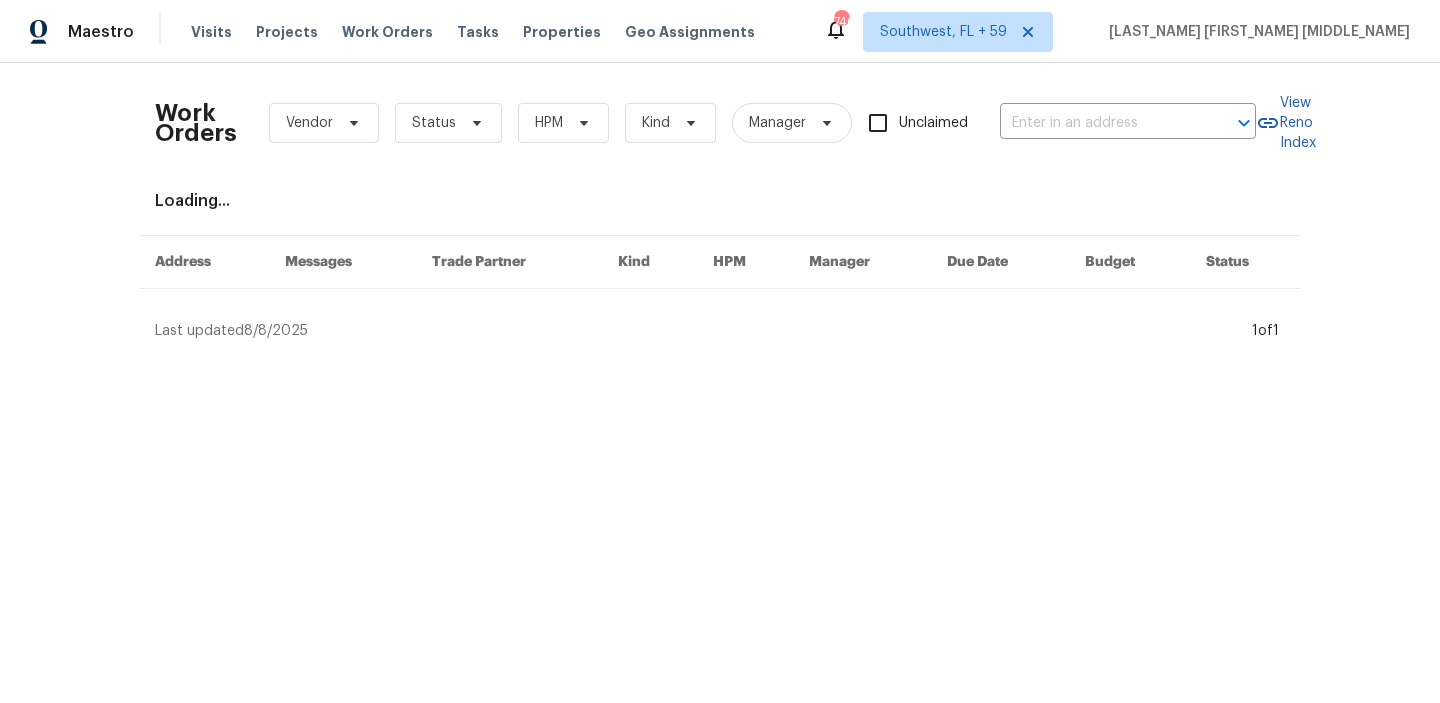 type on "[NUMBER] [STREET], [CITY], [STATE] [POSTAL_CODE]" 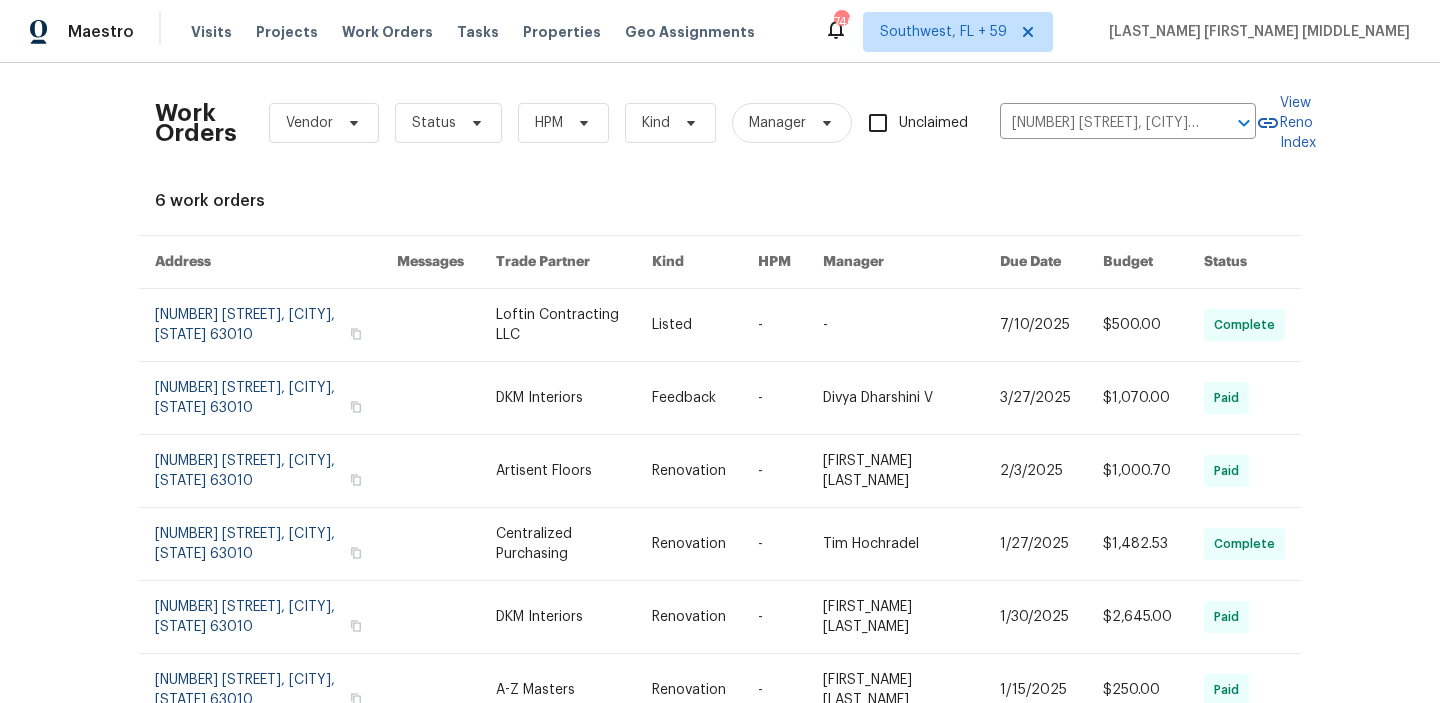 click at bounding box center (1051, 325) 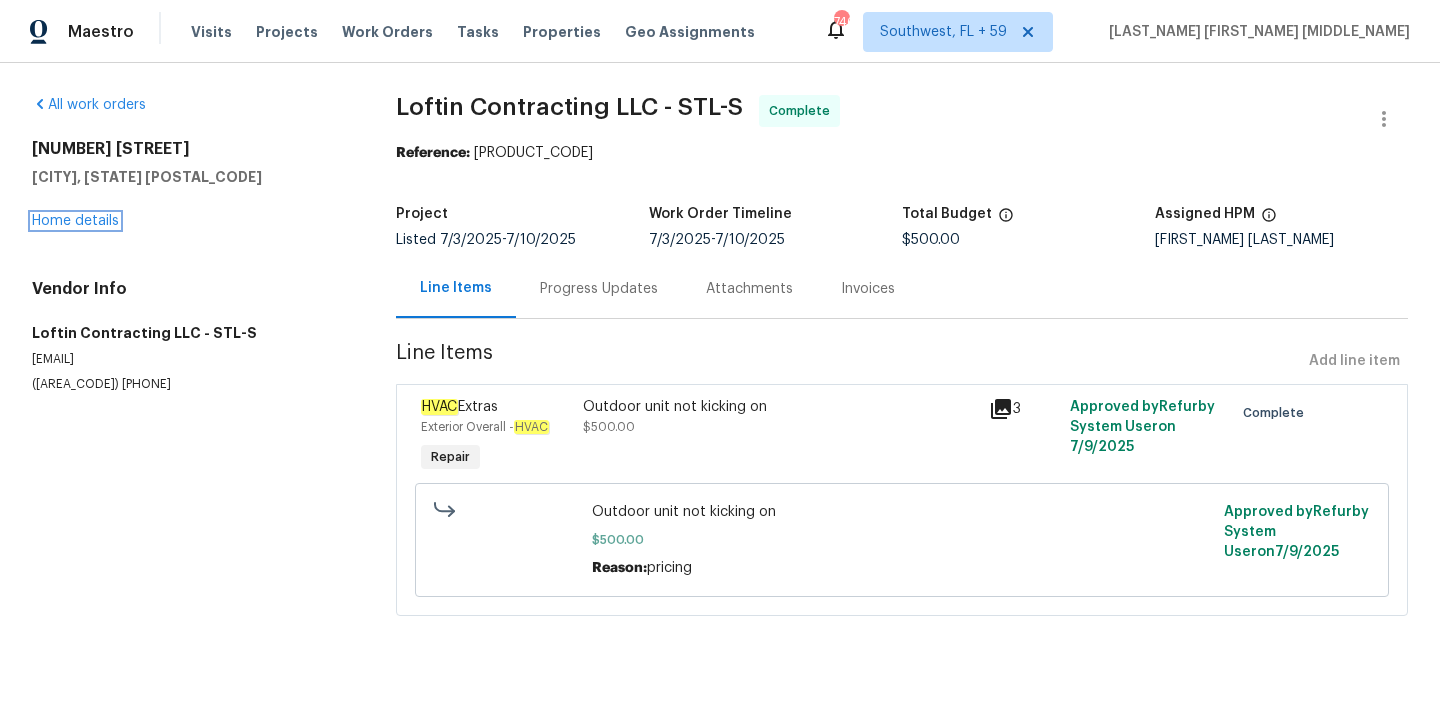 click on "Home details" at bounding box center [75, 221] 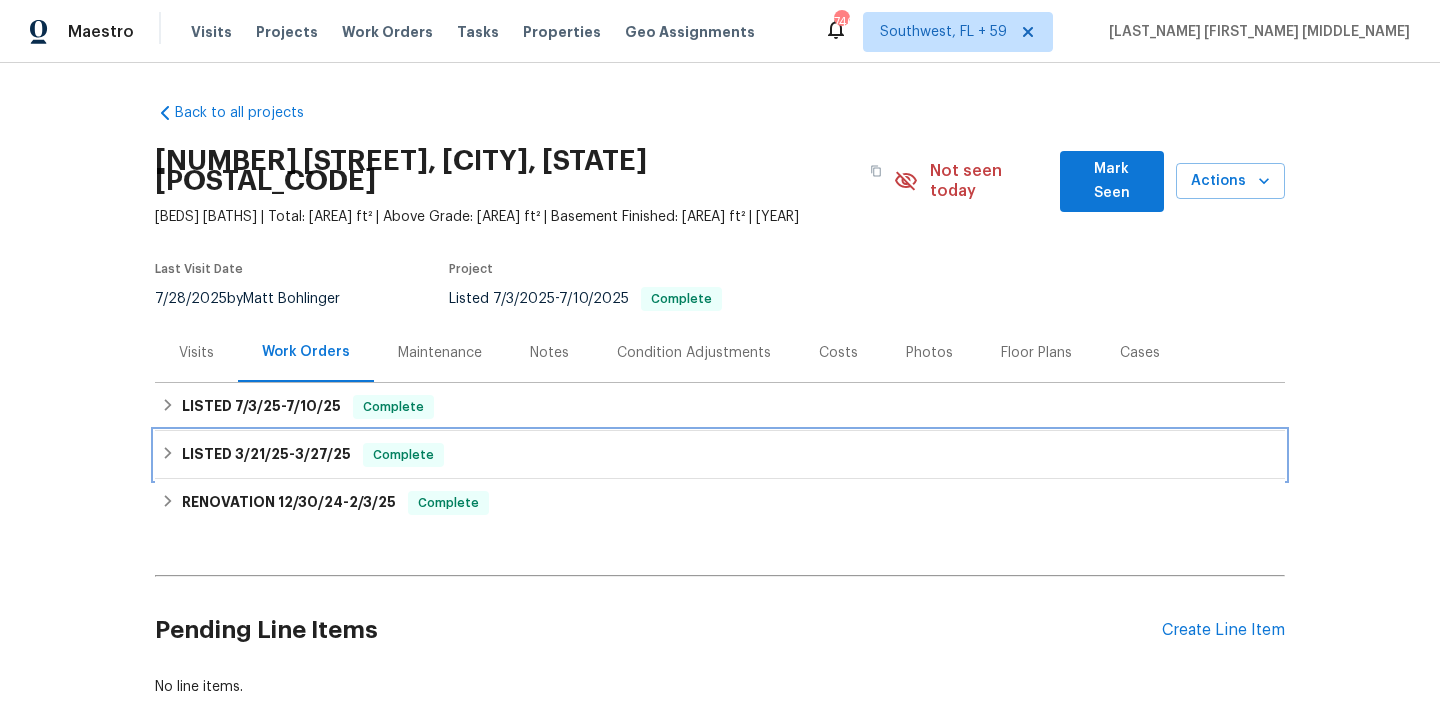 click on "Complete" at bounding box center (403, 455) 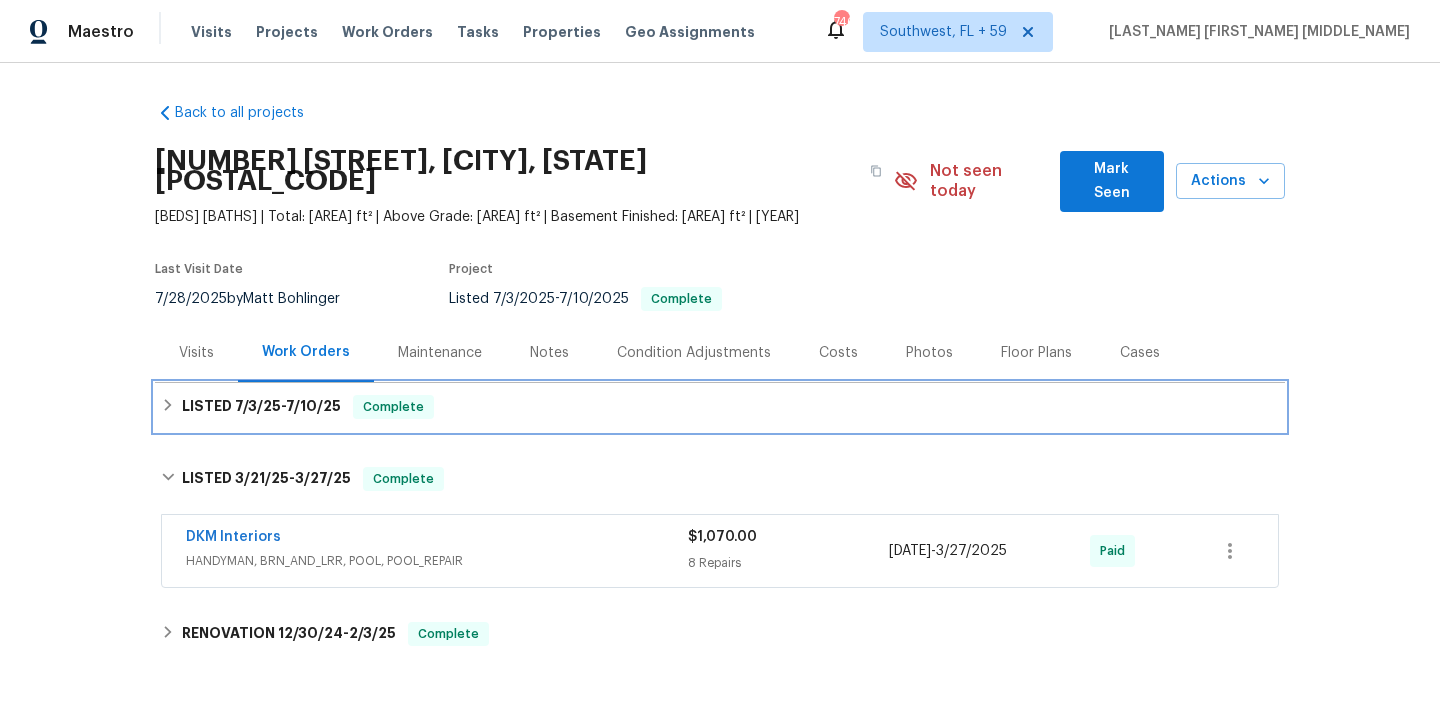 click on "LISTED   [DATE]  -  [DATE] Complete" at bounding box center (720, 407) 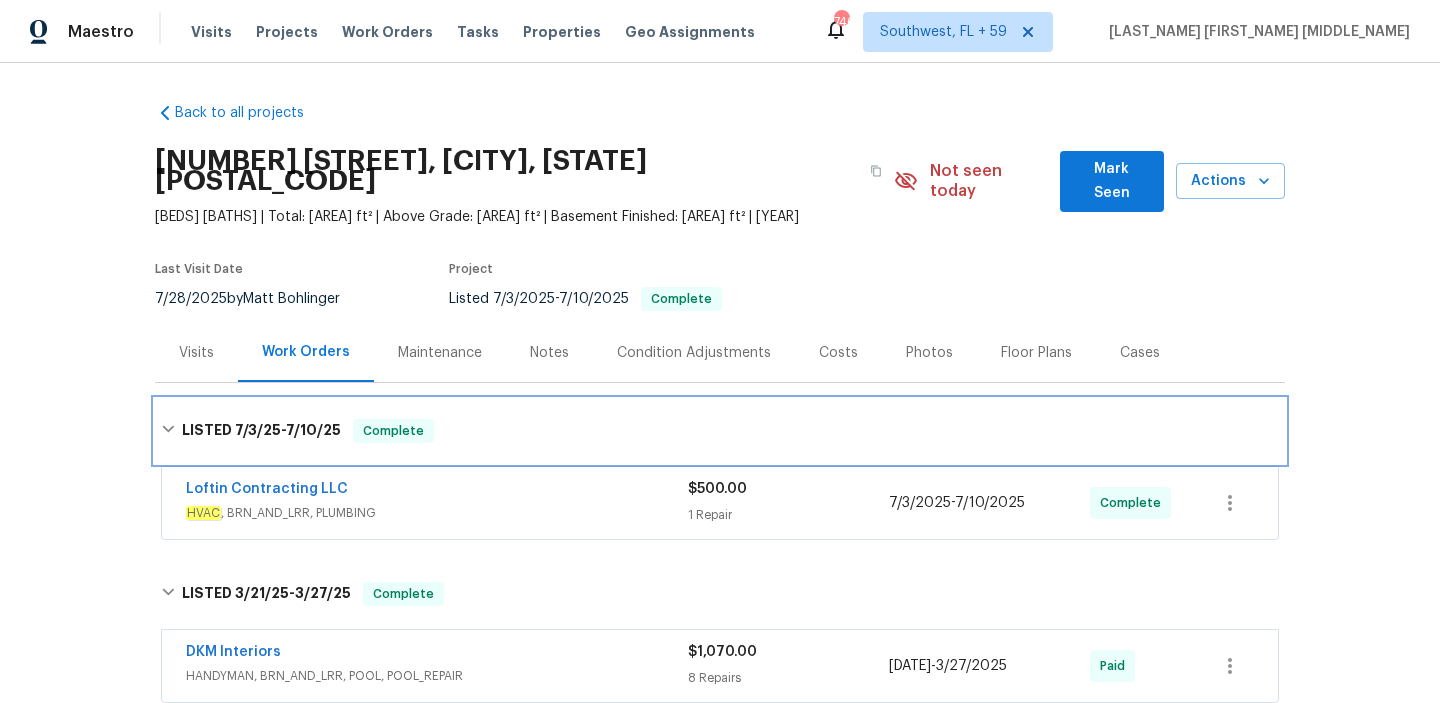 scroll, scrollTop: 190, scrollLeft: 0, axis: vertical 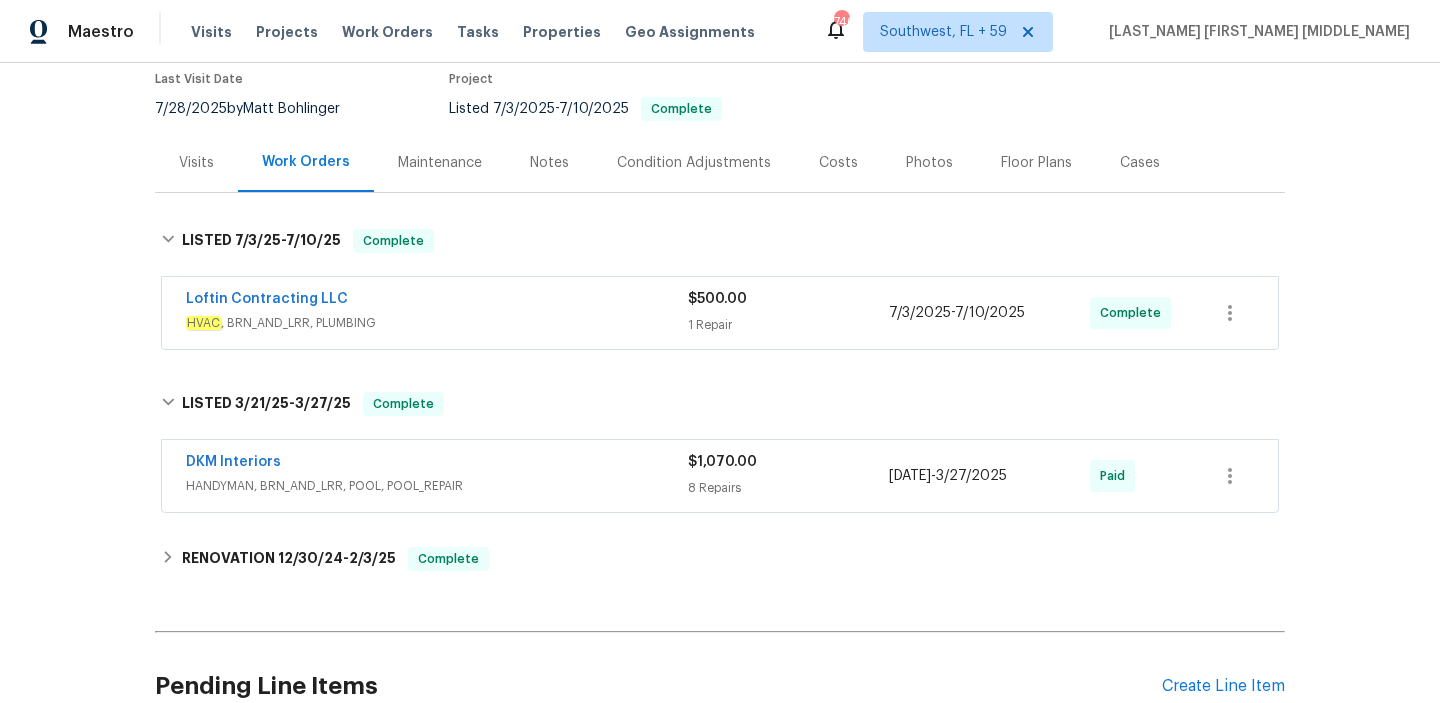 click on "HANDYMAN, BRN_AND_LRR, POOL, POOL_REPAIR" at bounding box center (437, 486) 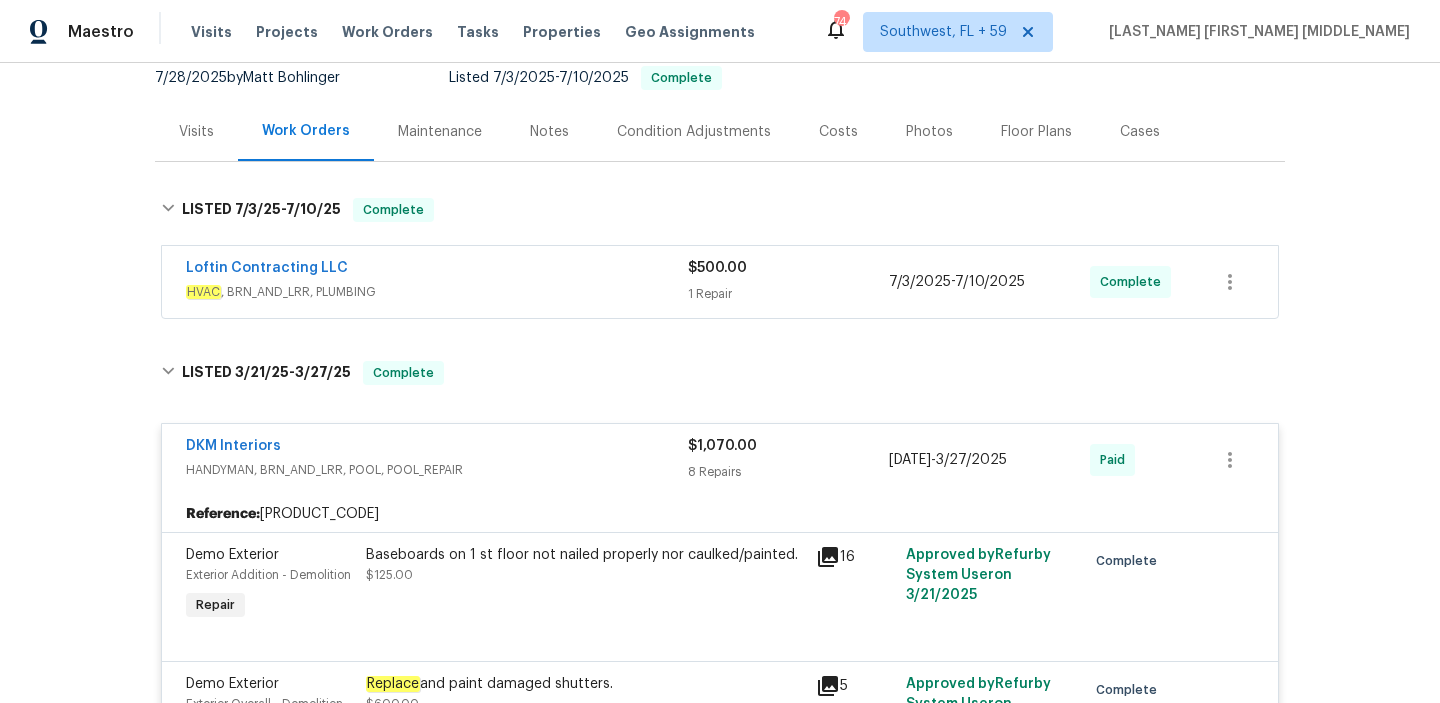 scroll, scrollTop: 192, scrollLeft: 0, axis: vertical 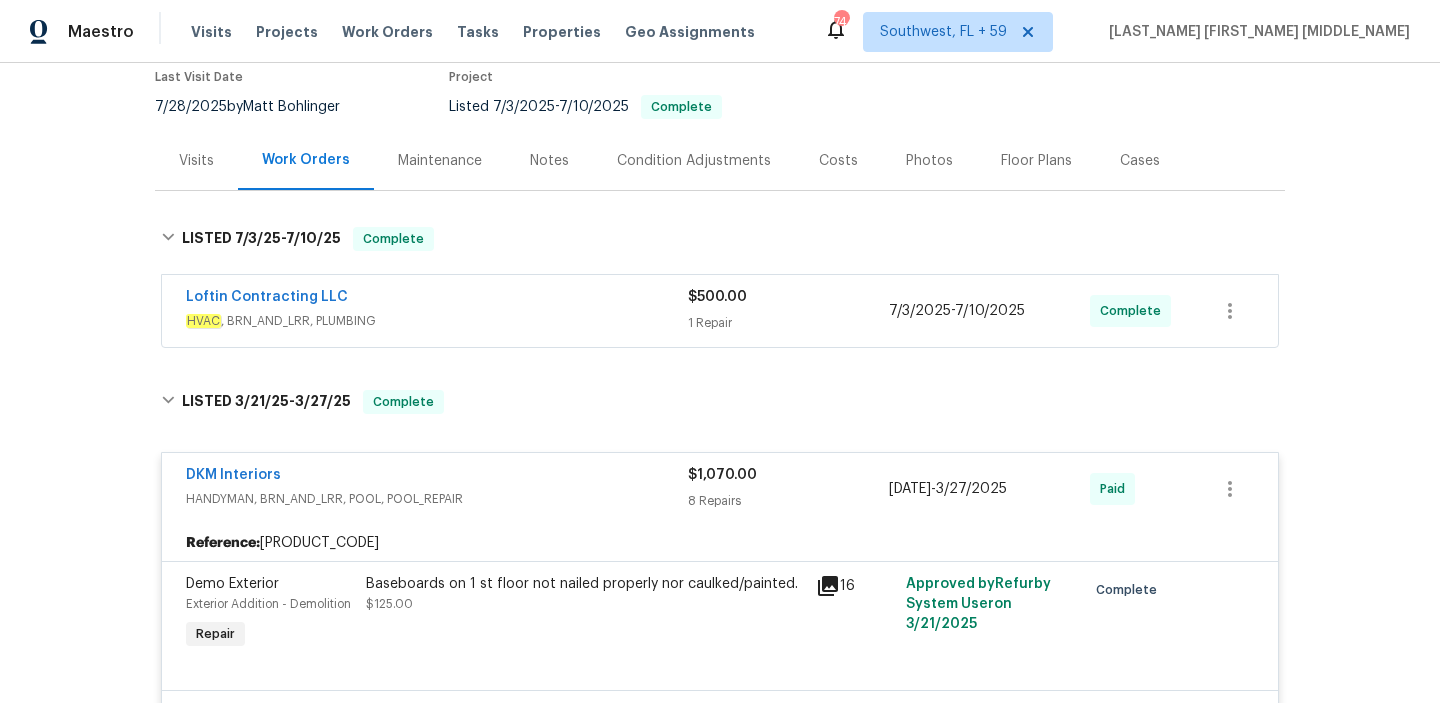 click on "HVAC , BRN_AND_LRR, PLUMBING" at bounding box center (437, 321) 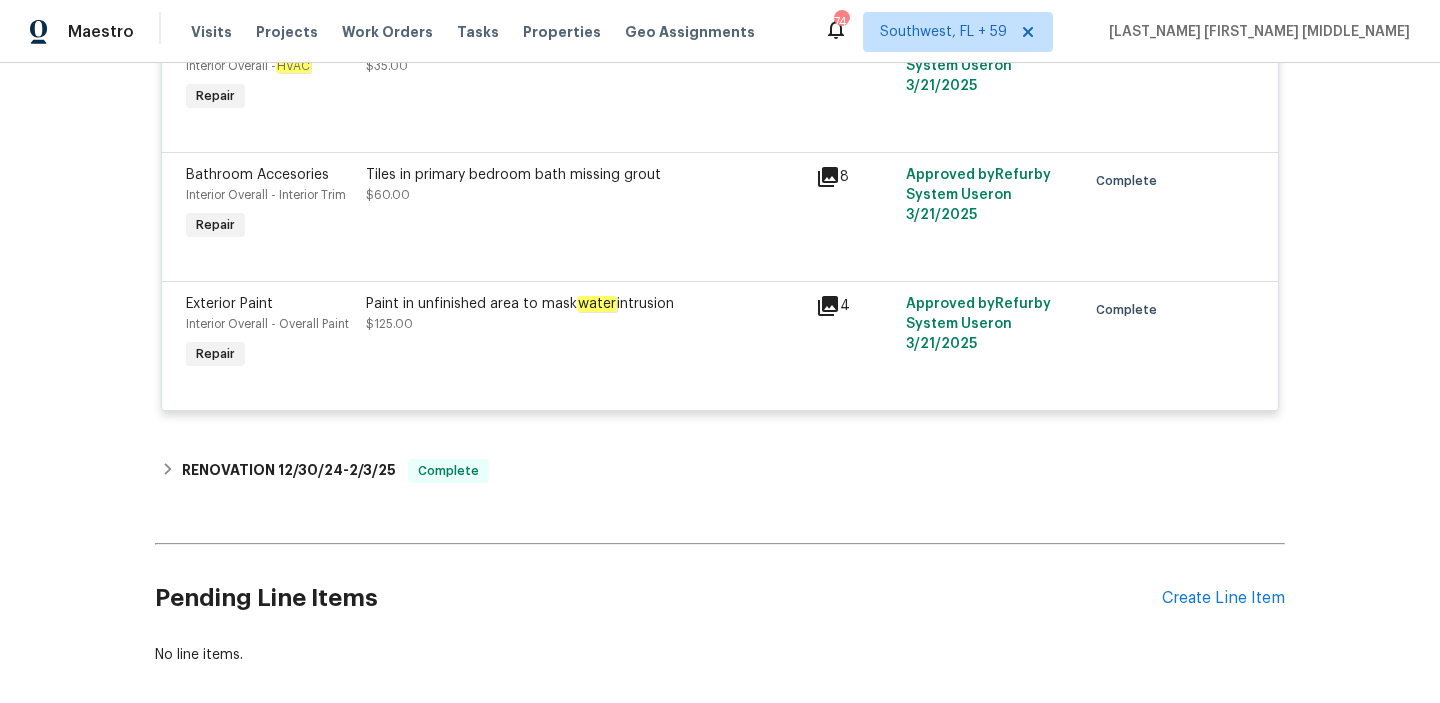 scroll, scrollTop: 1681, scrollLeft: 0, axis: vertical 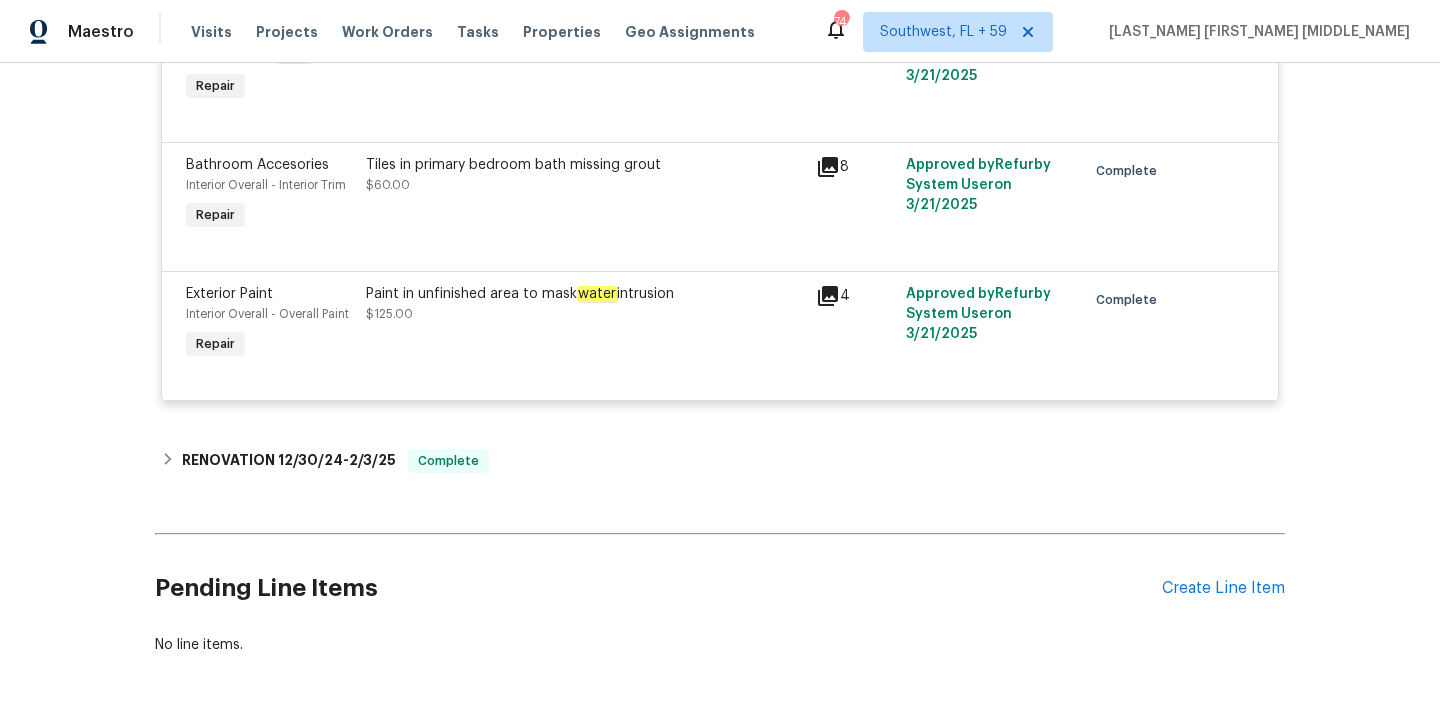 click on "Paint in unfinished area to mask  water  intrusion" at bounding box center [585, 294] 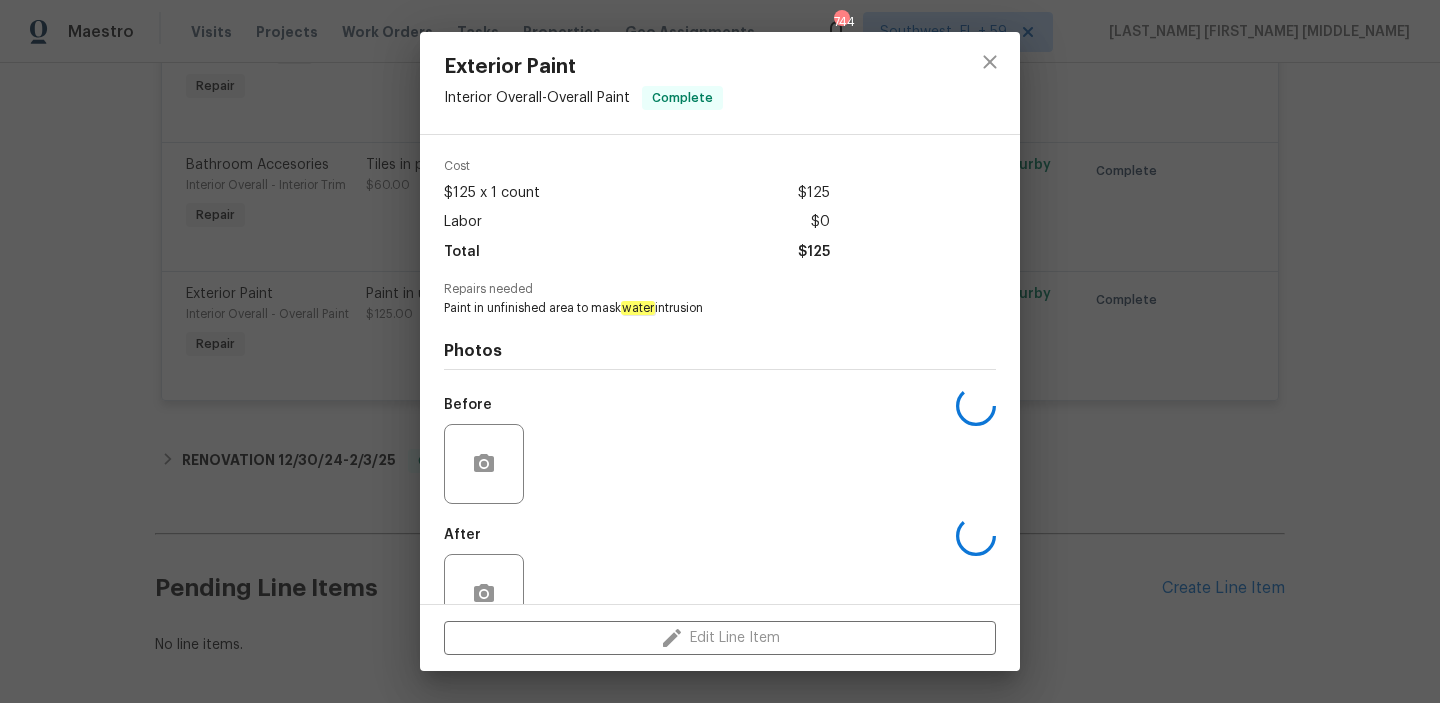 scroll, scrollTop: 118, scrollLeft: 0, axis: vertical 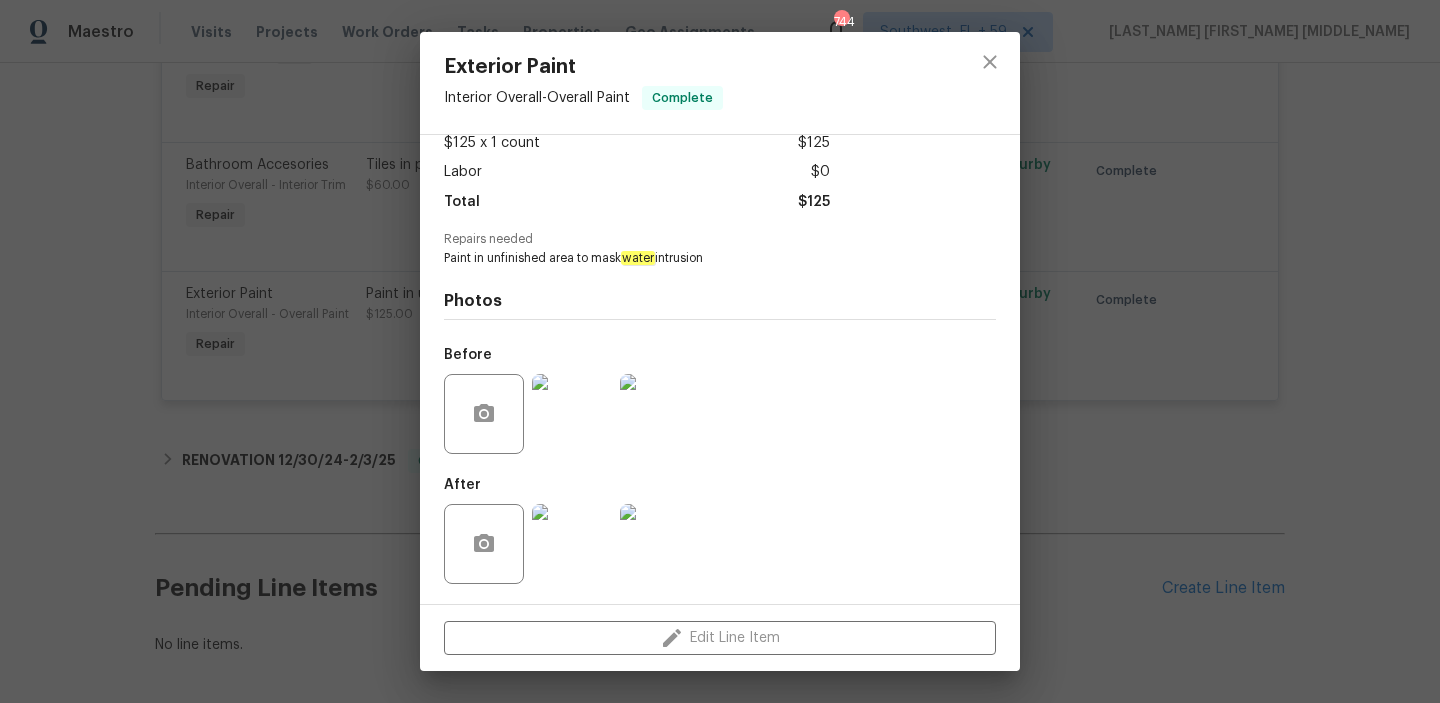 click at bounding box center [572, 414] 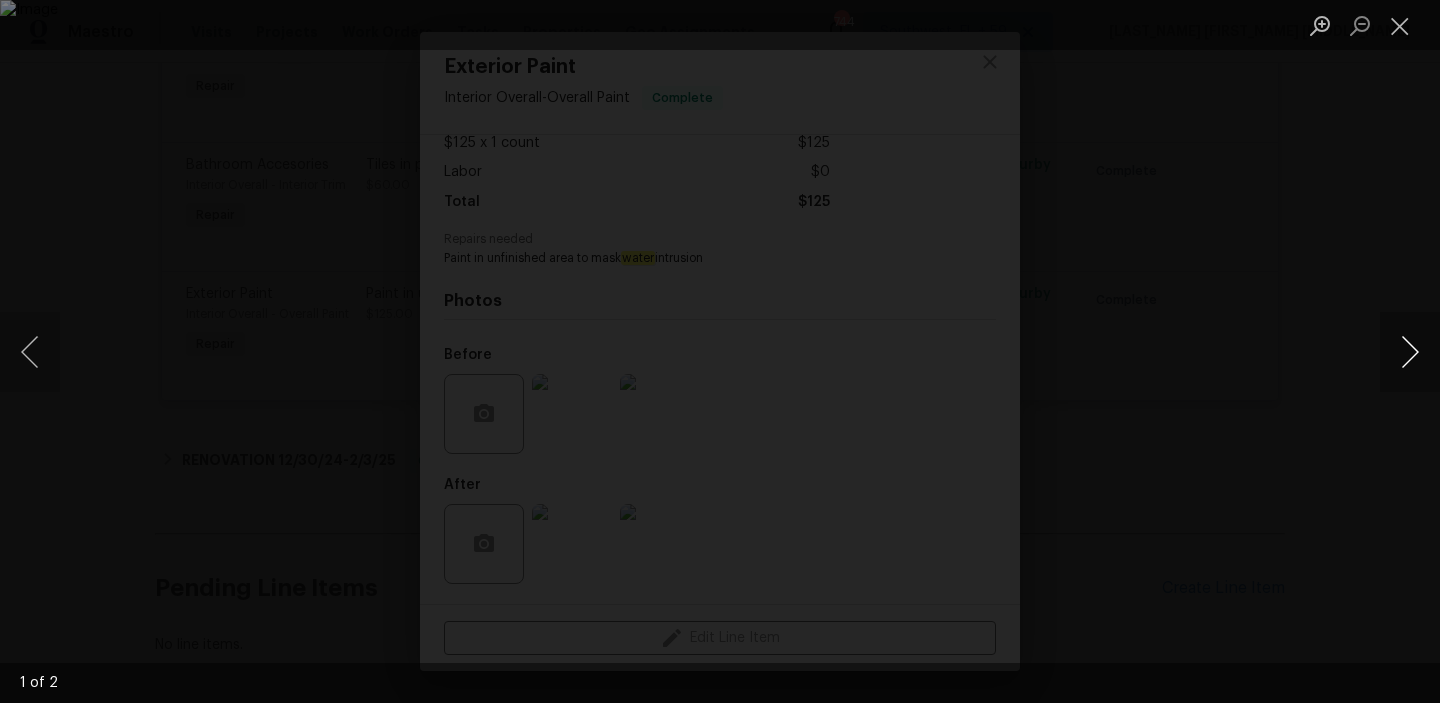 click at bounding box center [1410, 352] 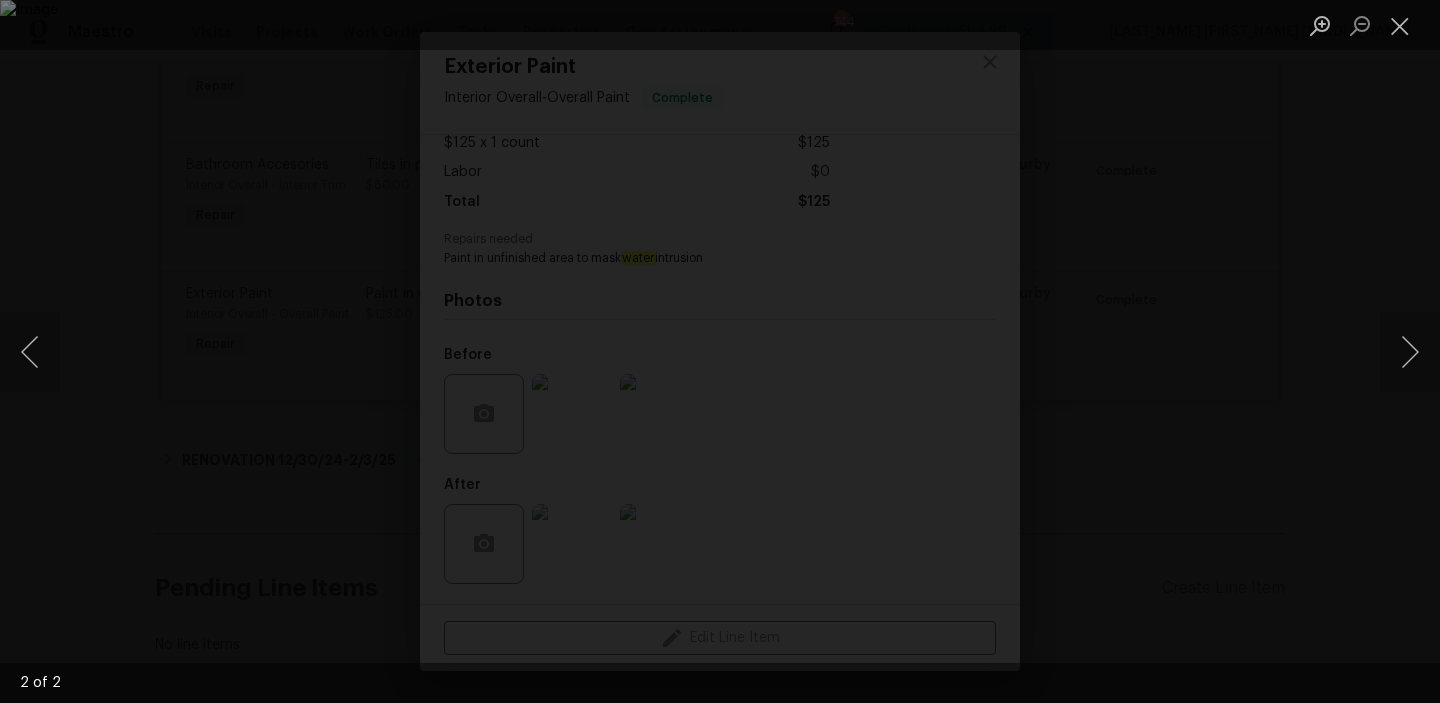 click at bounding box center [720, 351] 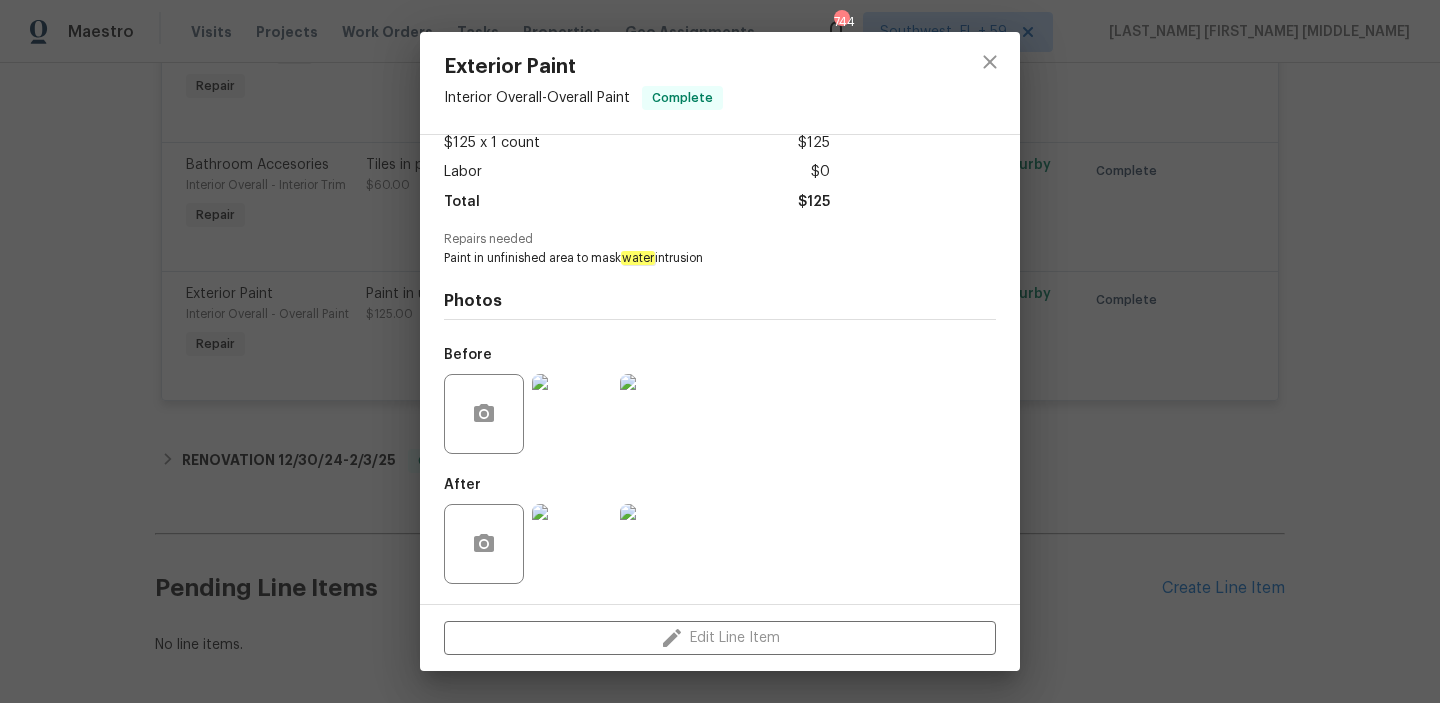 click on "Exterior Paint Interior Overall  -  Overall Paint Complete Vendor DKM Interiors Account Category Repairs Cost $[PRICE] x [NUMBER] count $[PRICE] Labor $[PRICE] Total $[PRICE] Repairs needed Paint in unfinished area to mask  water  intrusion Photos Before After  Edit Line Item" at bounding box center [720, 351] 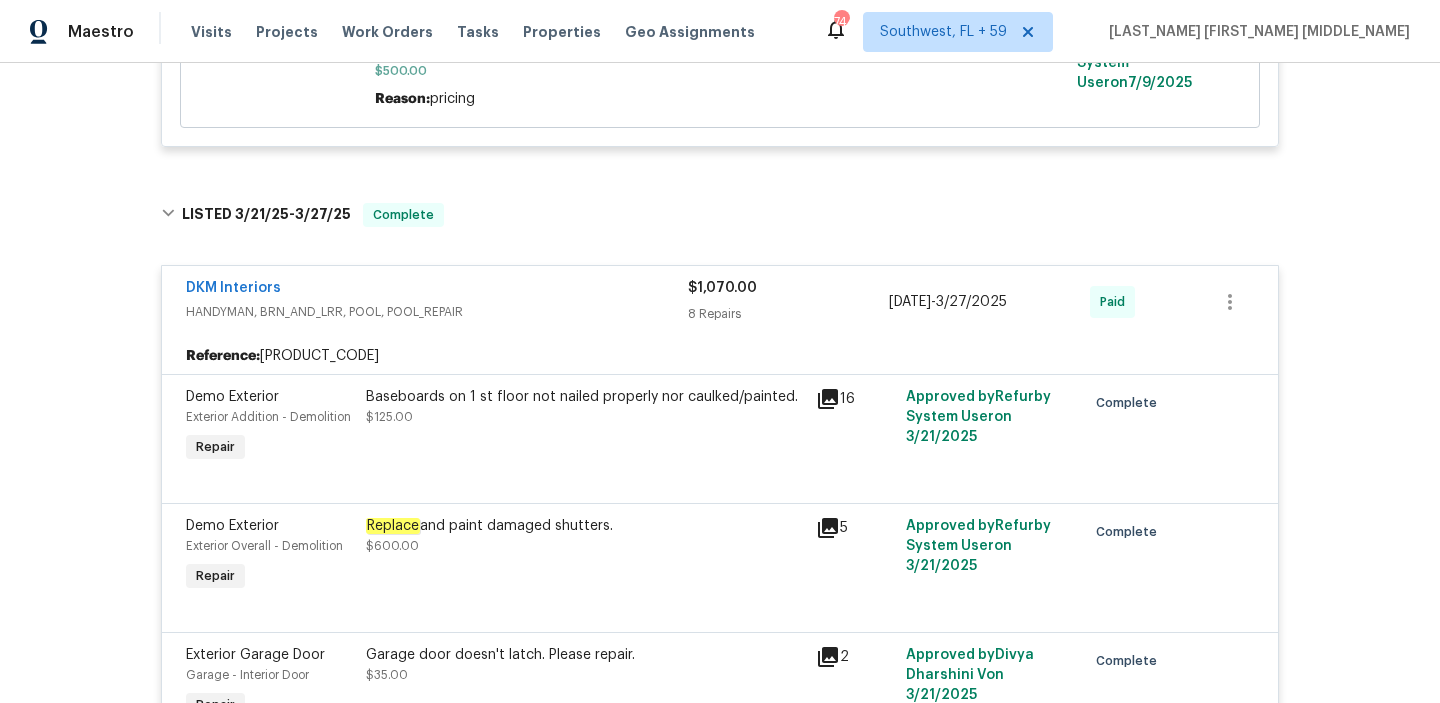 scroll, scrollTop: 747, scrollLeft: 0, axis: vertical 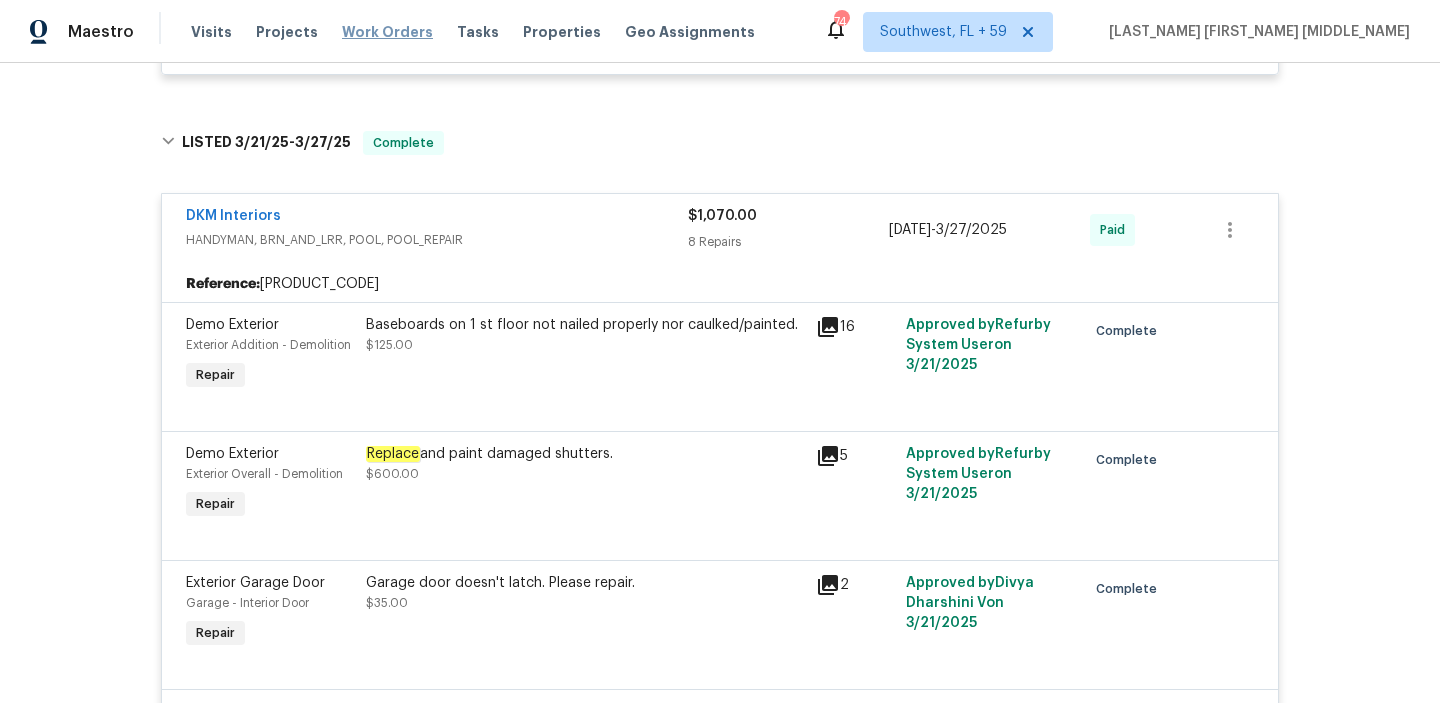 click on "Work Orders" at bounding box center (387, 32) 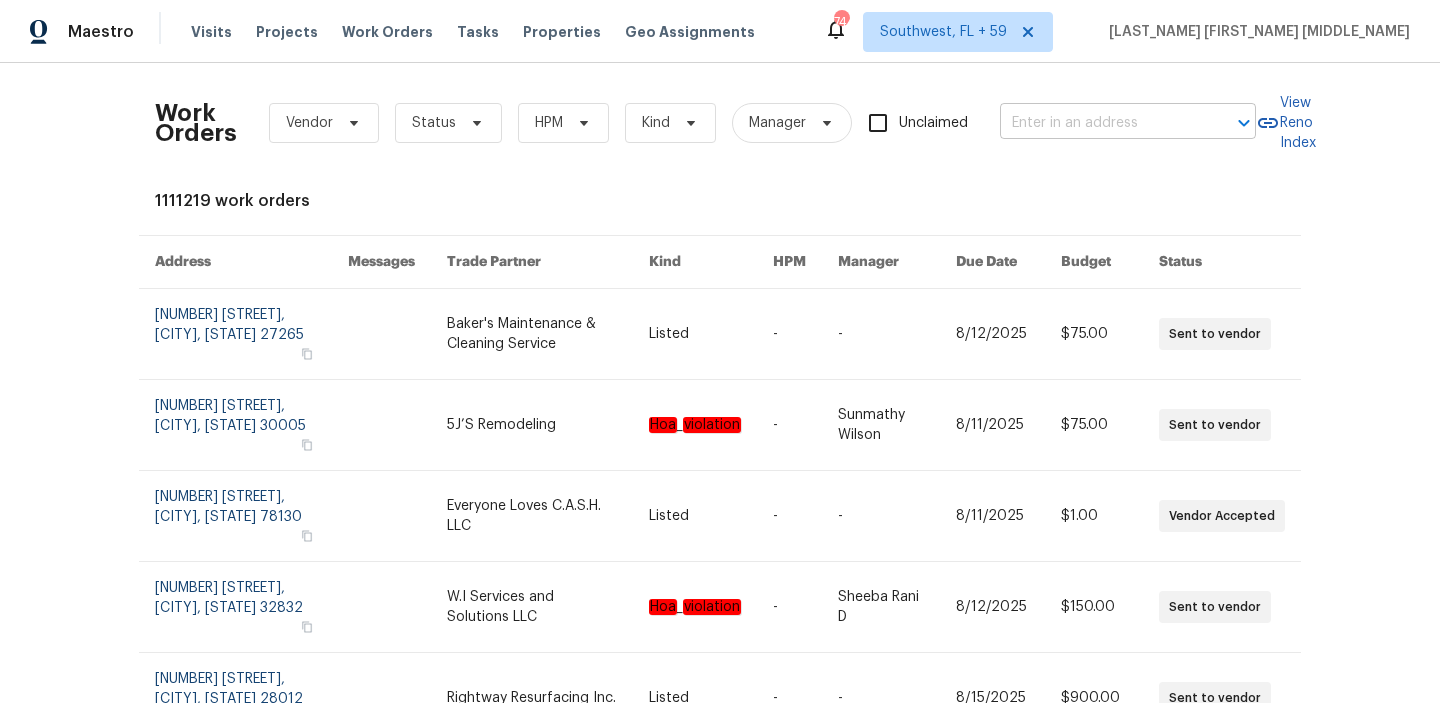 click at bounding box center (1100, 123) 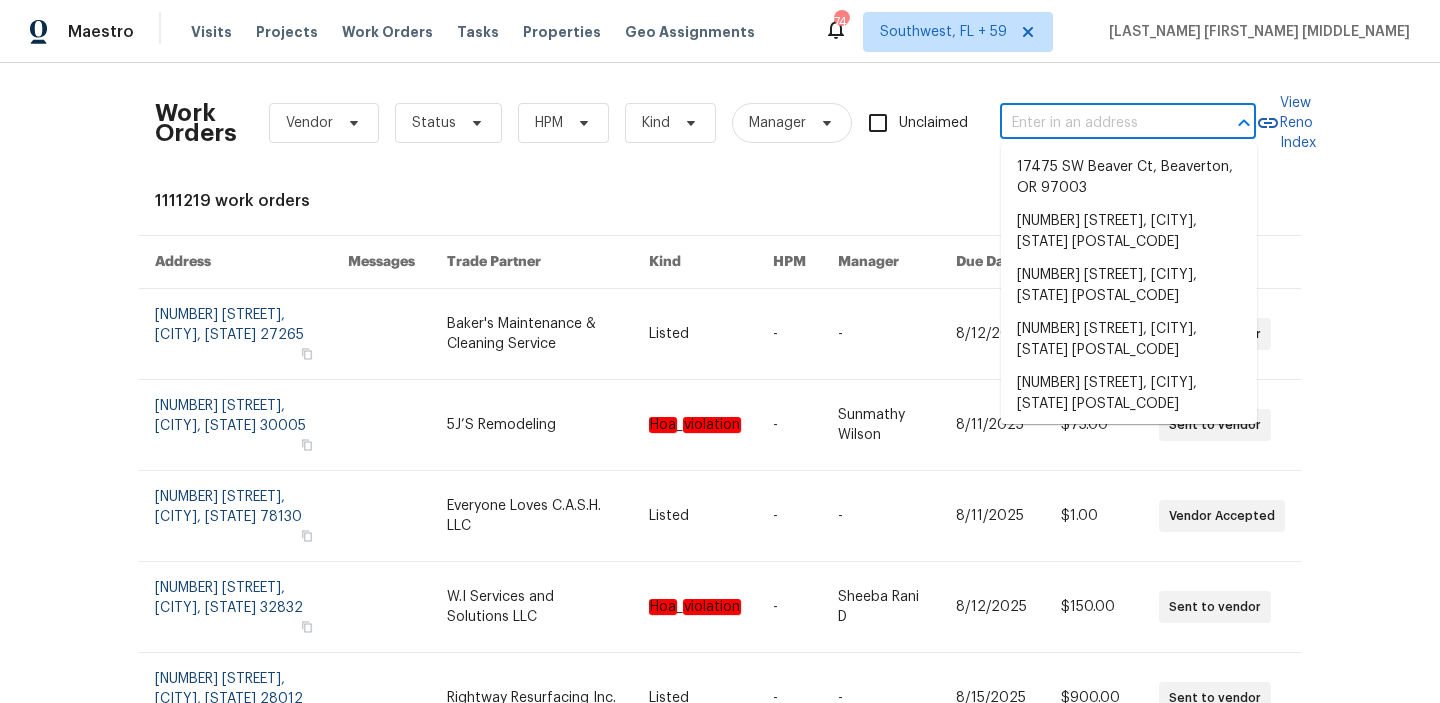paste on "[NUMBER] [STREET], [CITY], [STATE] [POSTAL_CODE]" 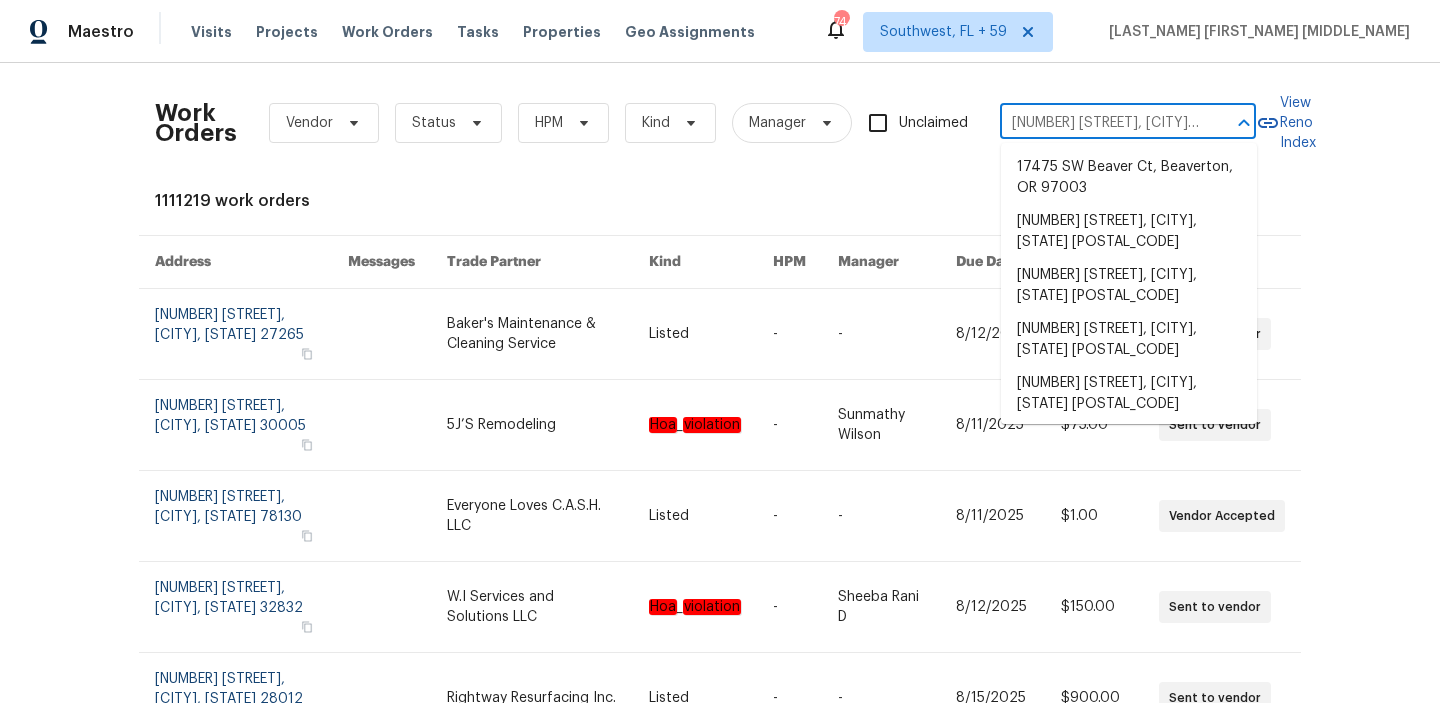 scroll, scrollTop: 0, scrollLeft: 85, axis: horizontal 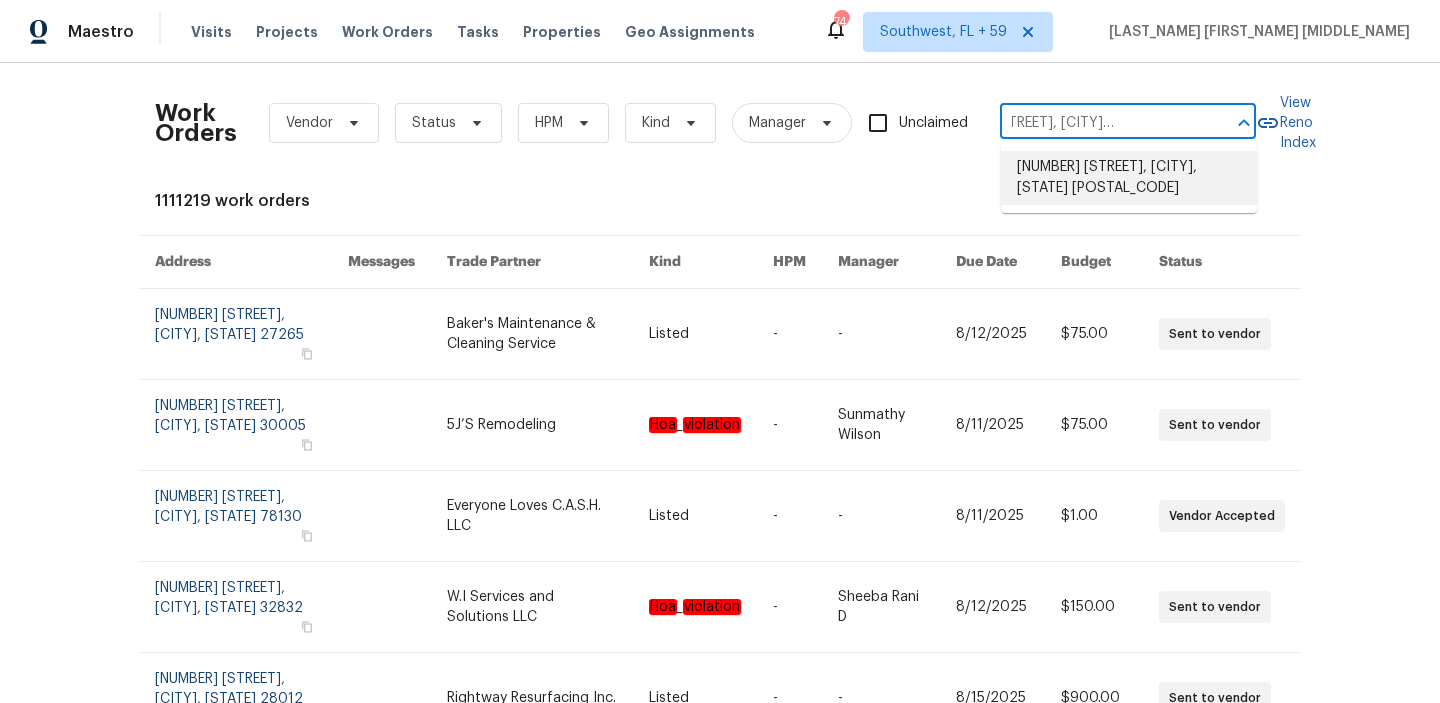 click on "[NUMBER] [STREET], [CITY], [STATE] [POSTAL_CODE]" at bounding box center [1129, 178] 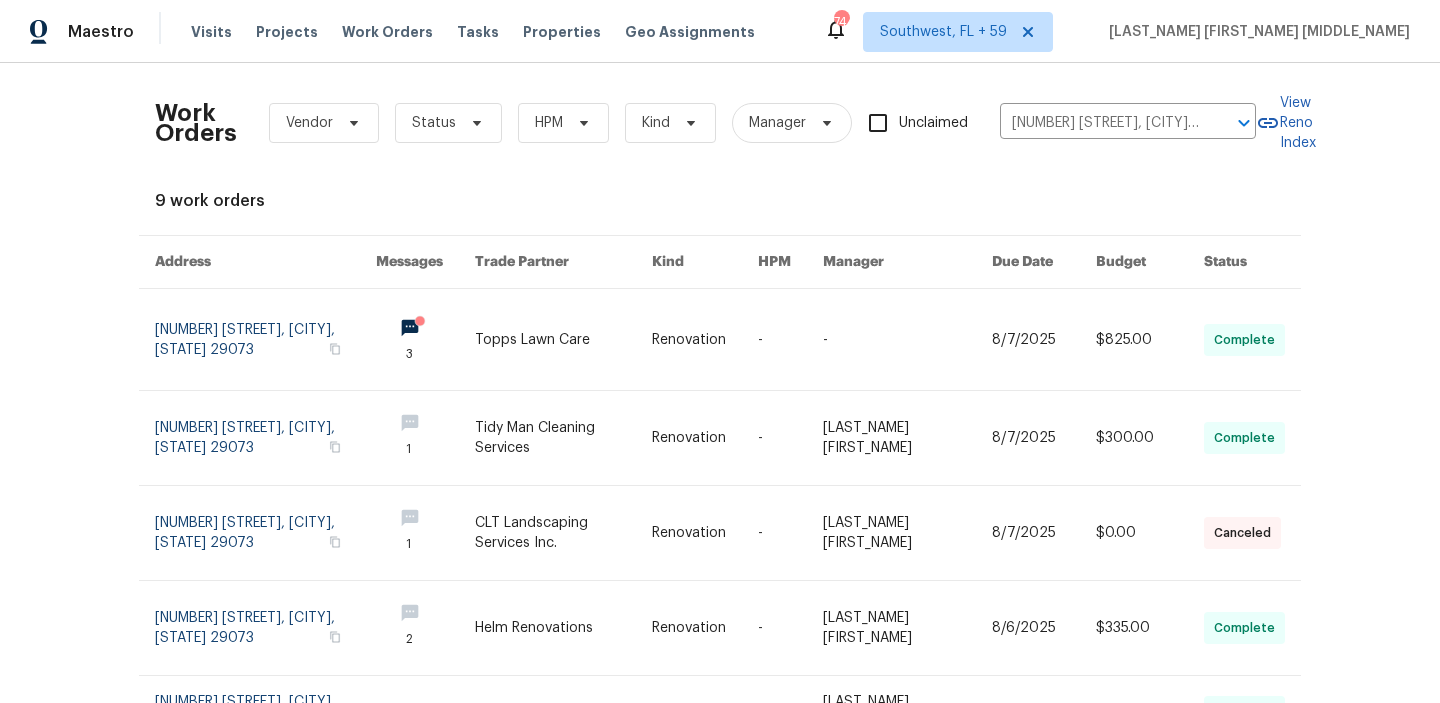 click at bounding box center (1044, 339) 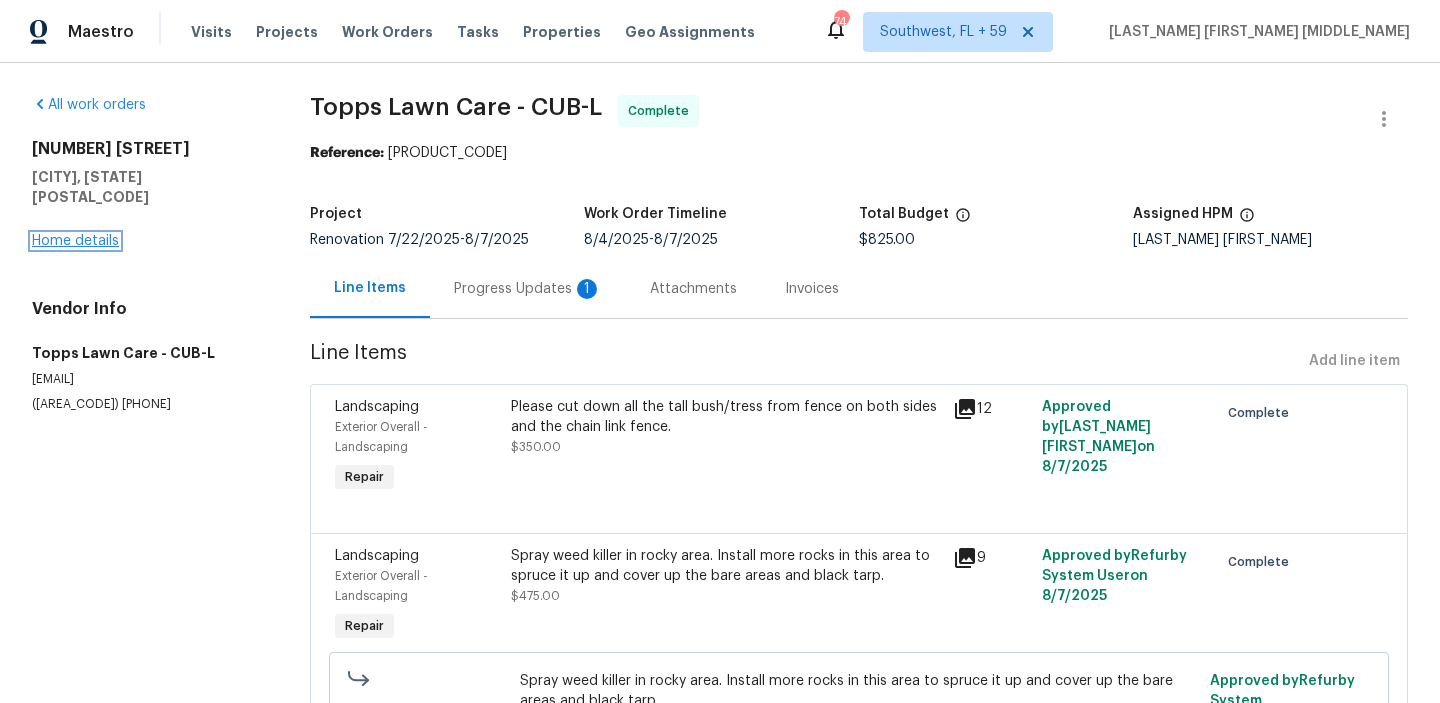 click on "Home details" at bounding box center [75, 241] 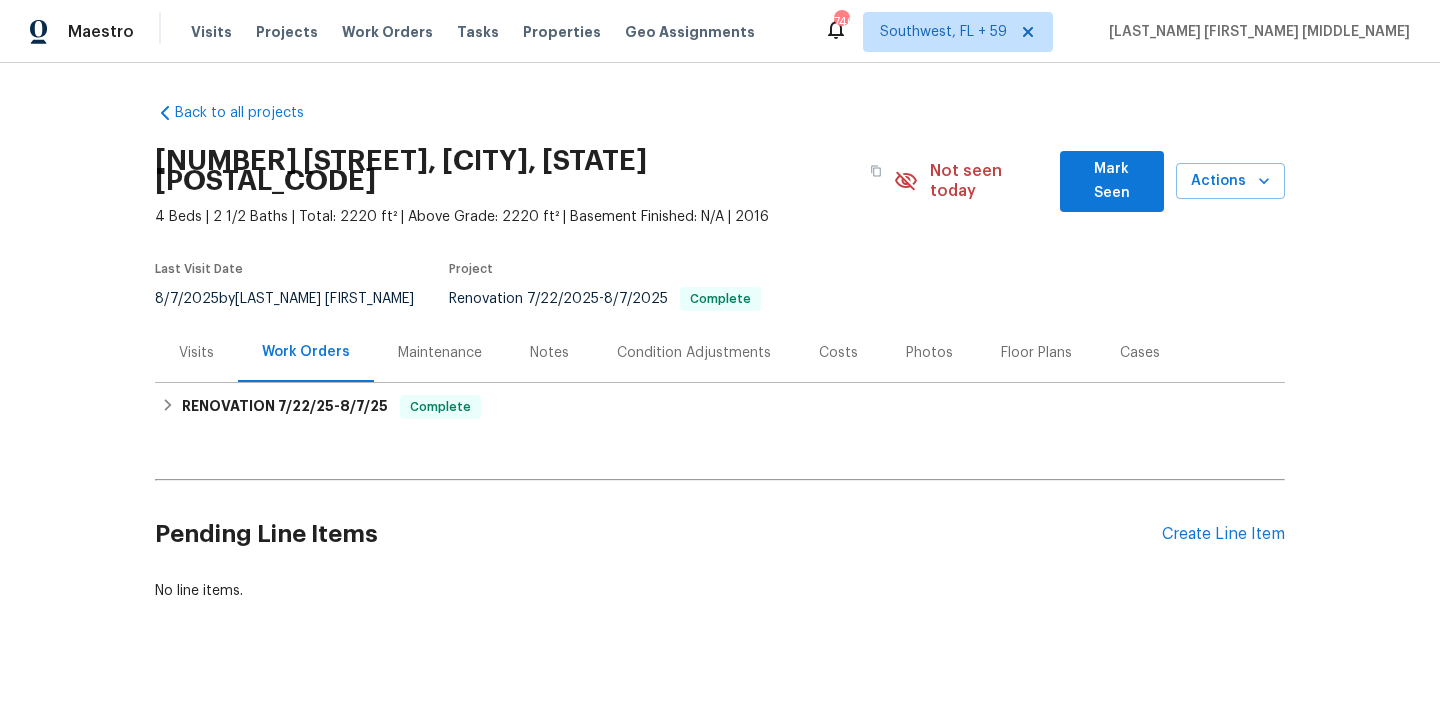 click on "Visits" at bounding box center [196, 352] 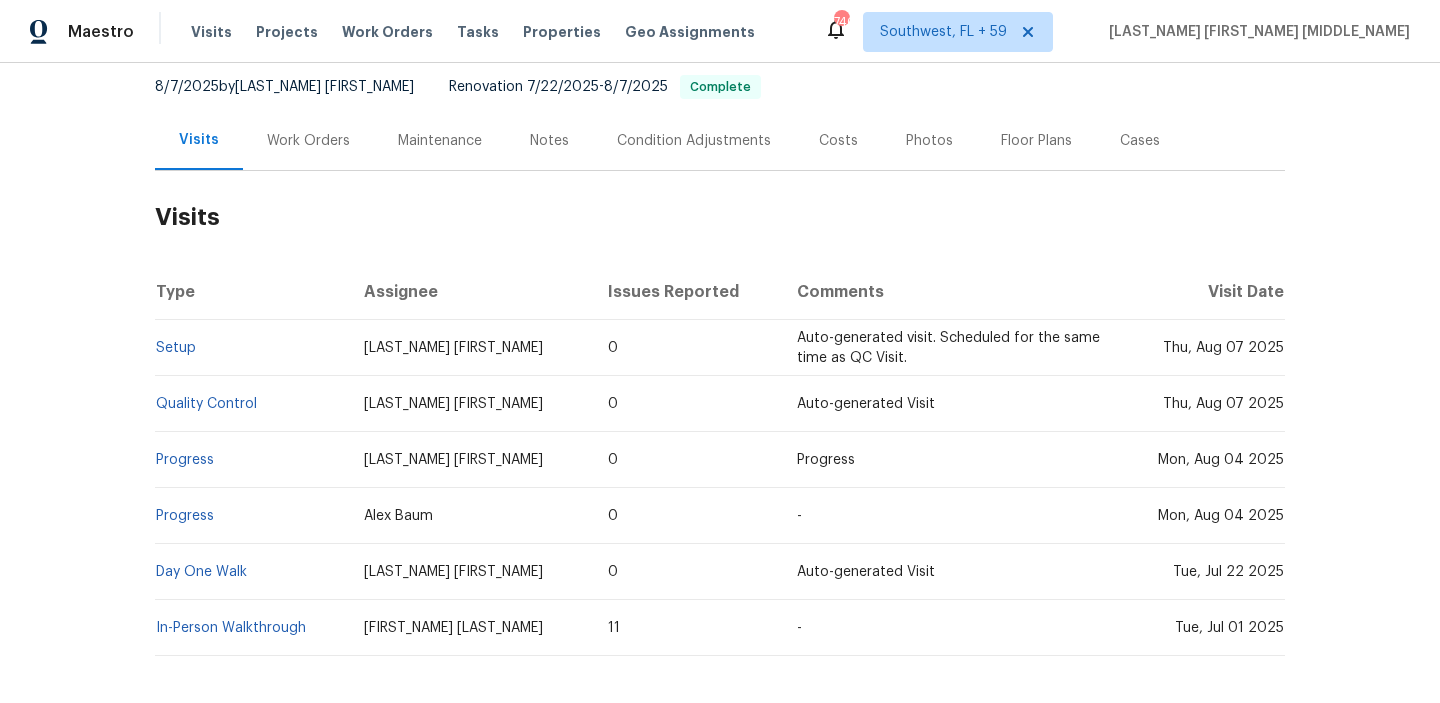scroll, scrollTop: 250, scrollLeft: 0, axis: vertical 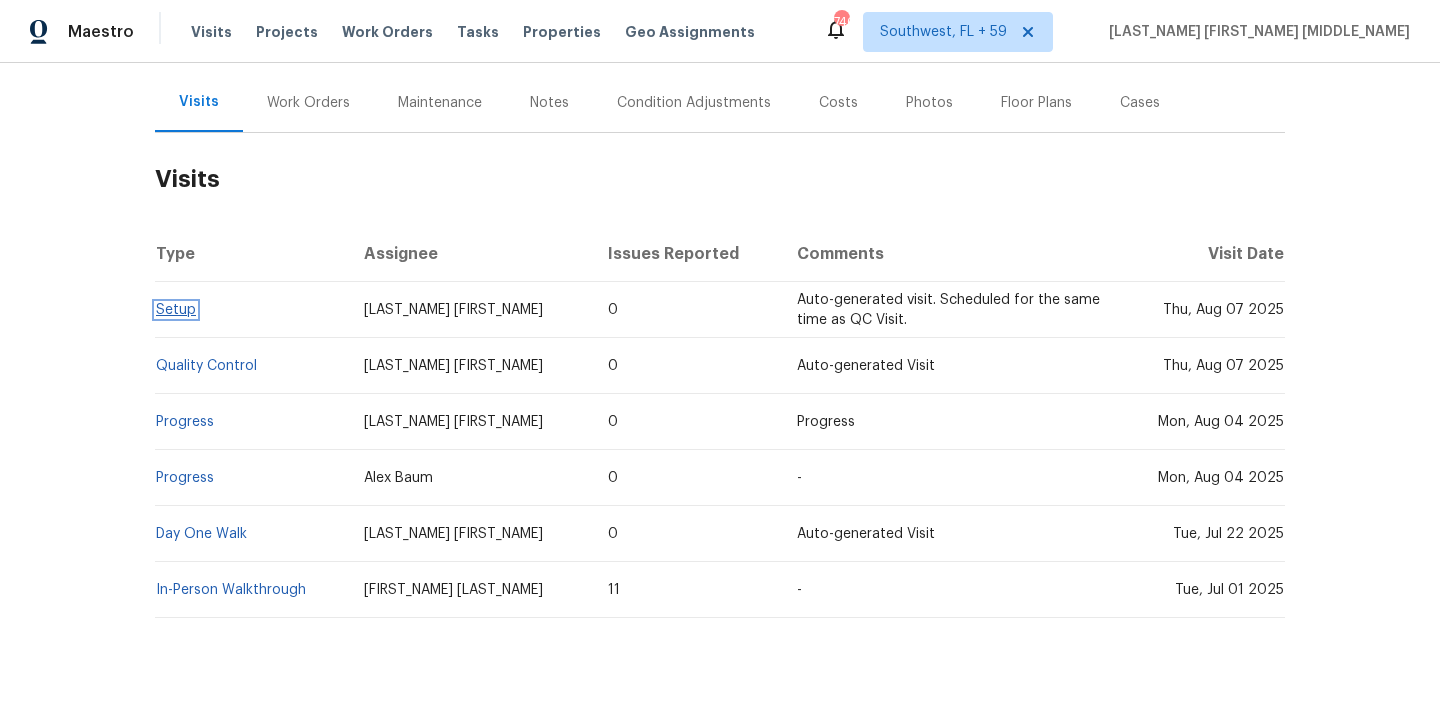 click on "Setup" at bounding box center (176, 310) 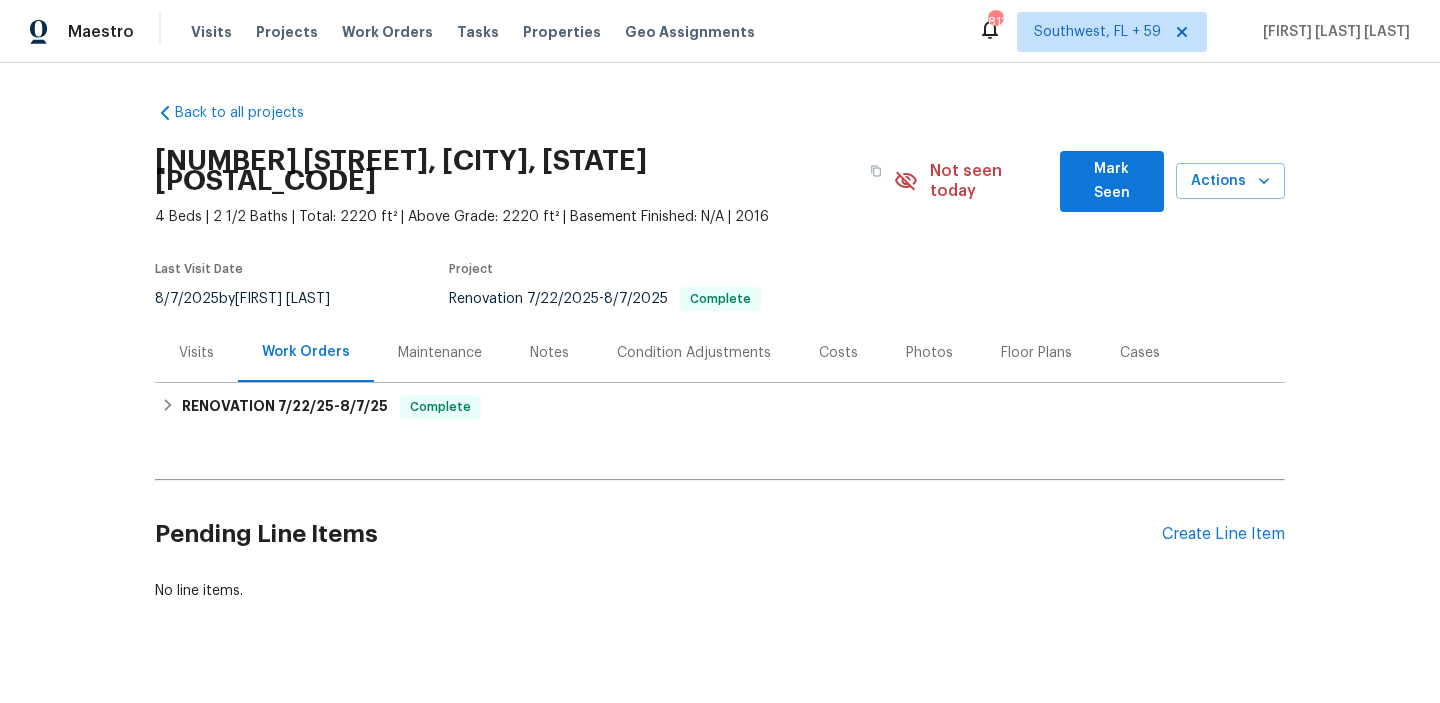 scroll, scrollTop: 0, scrollLeft: 0, axis: both 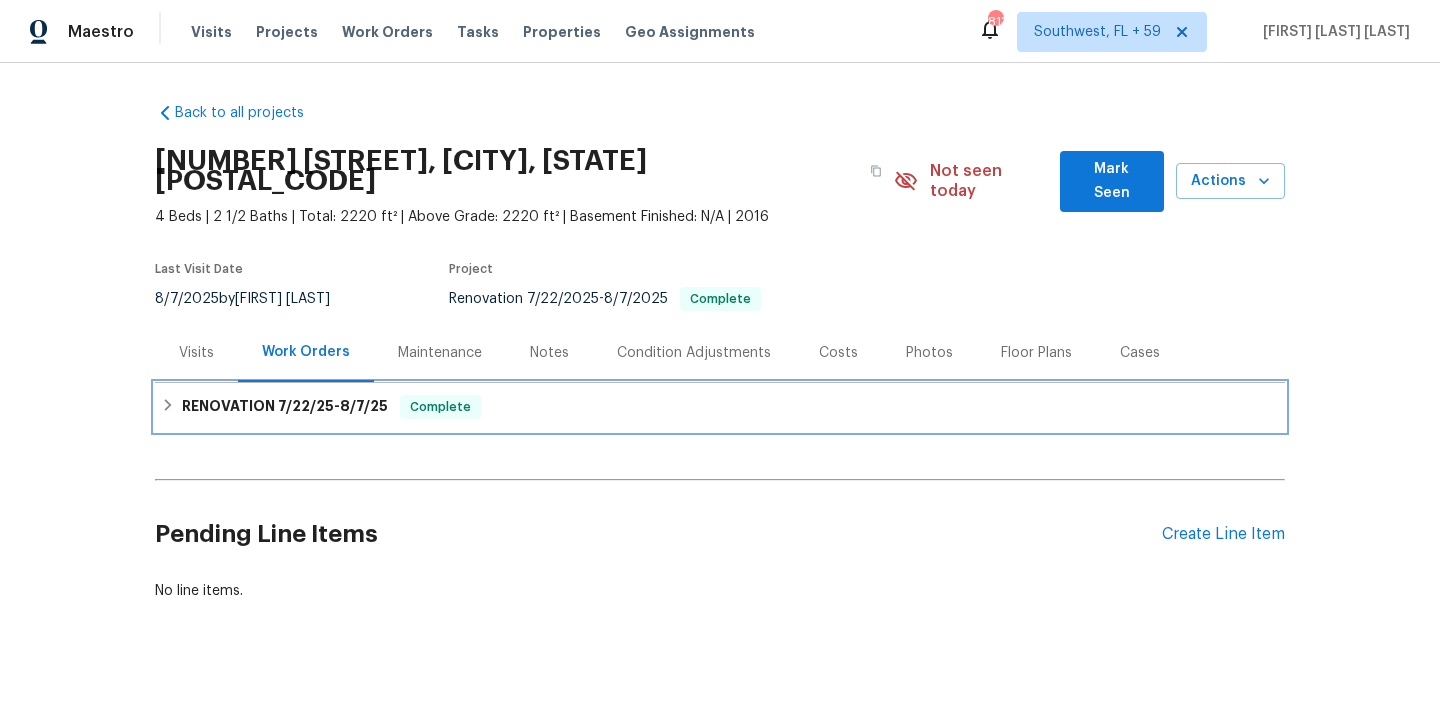 click on "Complete" at bounding box center [440, 407] 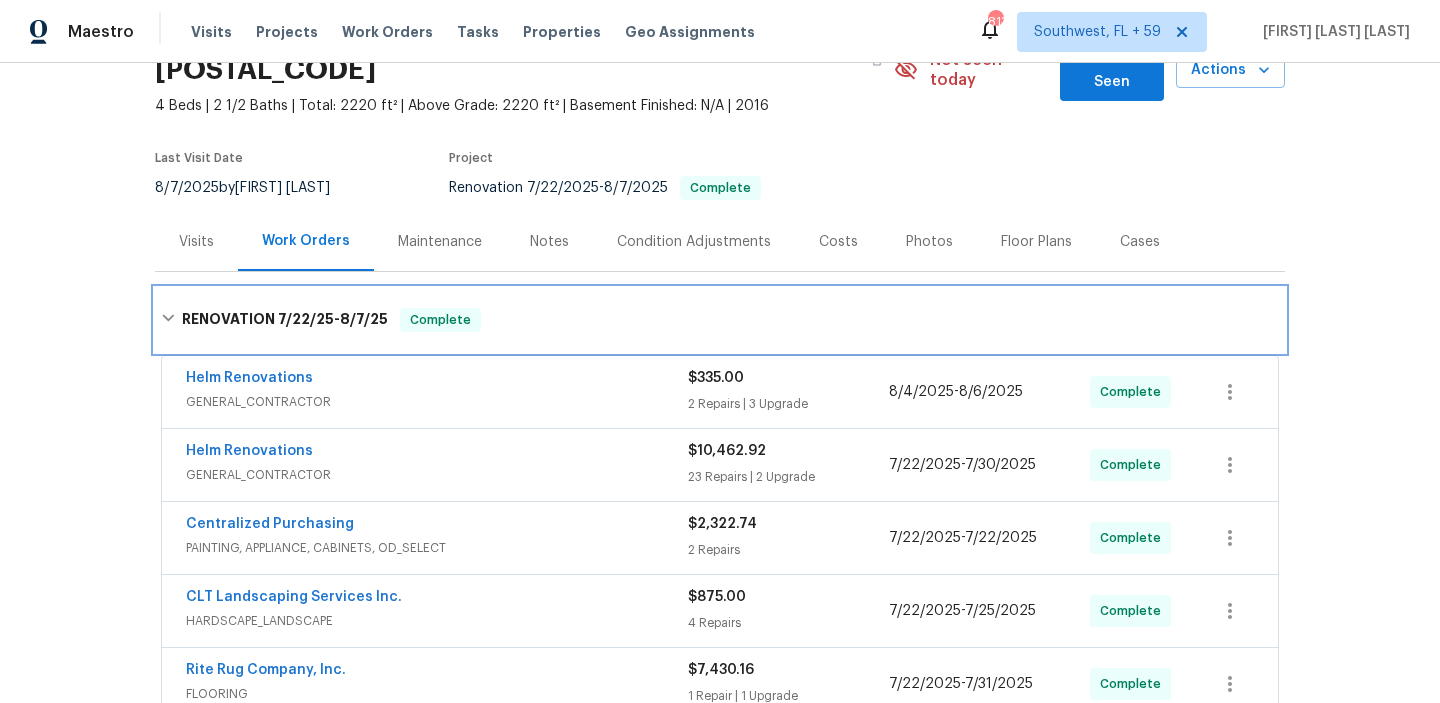 scroll, scrollTop: 134, scrollLeft: 0, axis: vertical 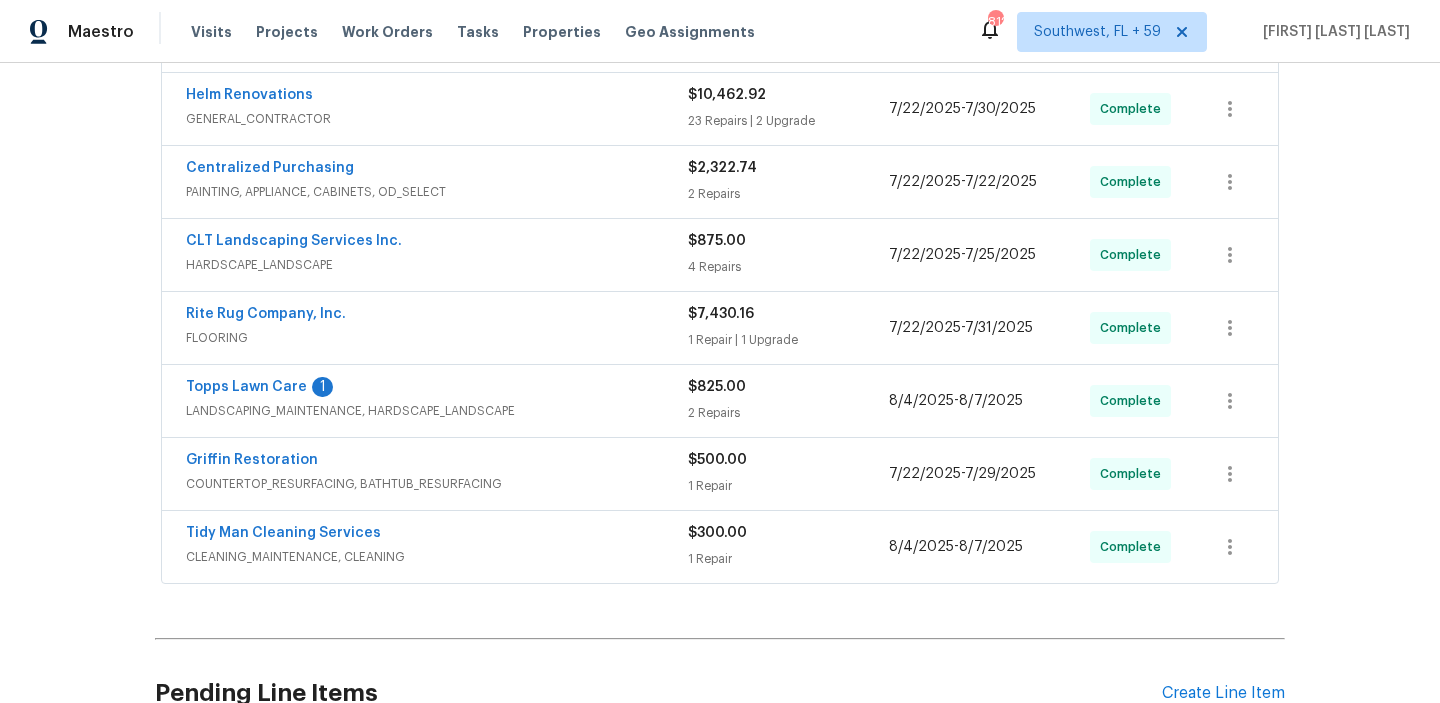click on "Tidy Man Cleaning Services" at bounding box center [437, 535] 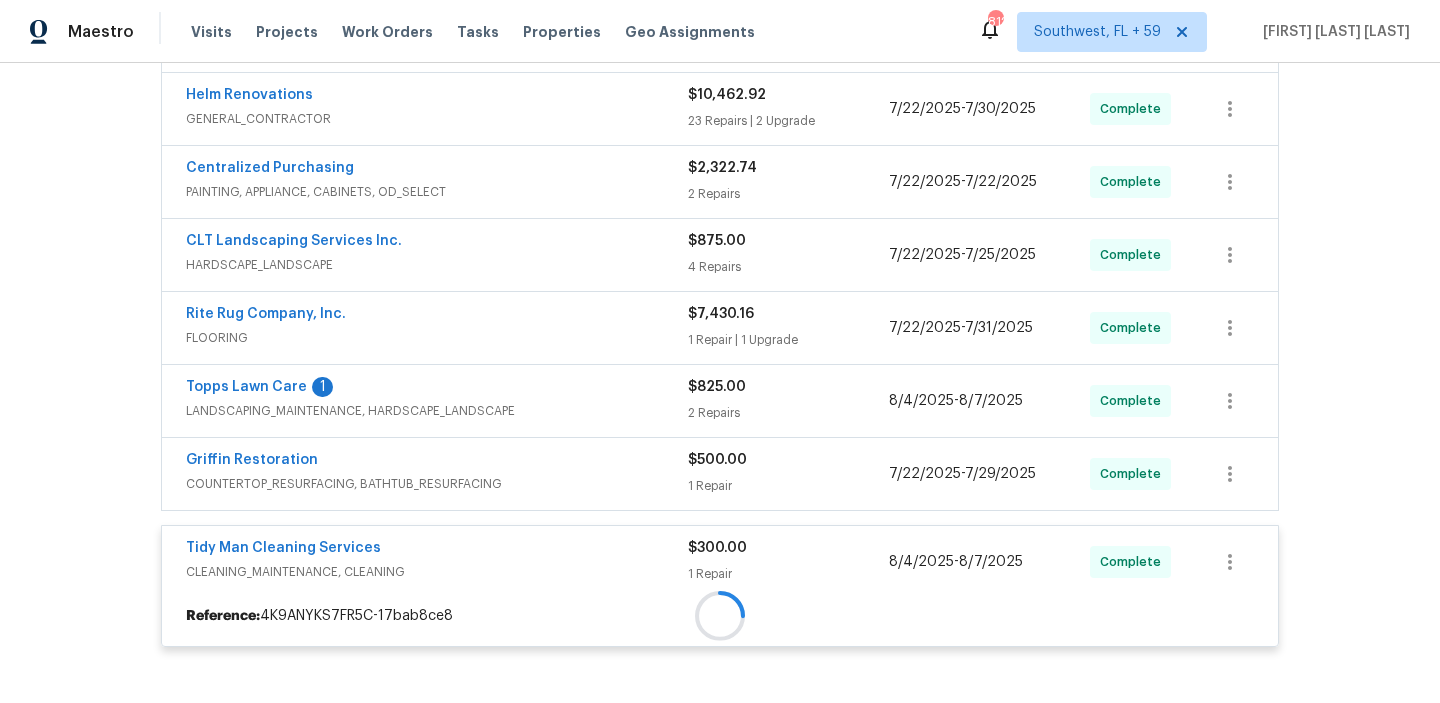 scroll, scrollTop: 460, scrollLeft: 0, axis: vertical 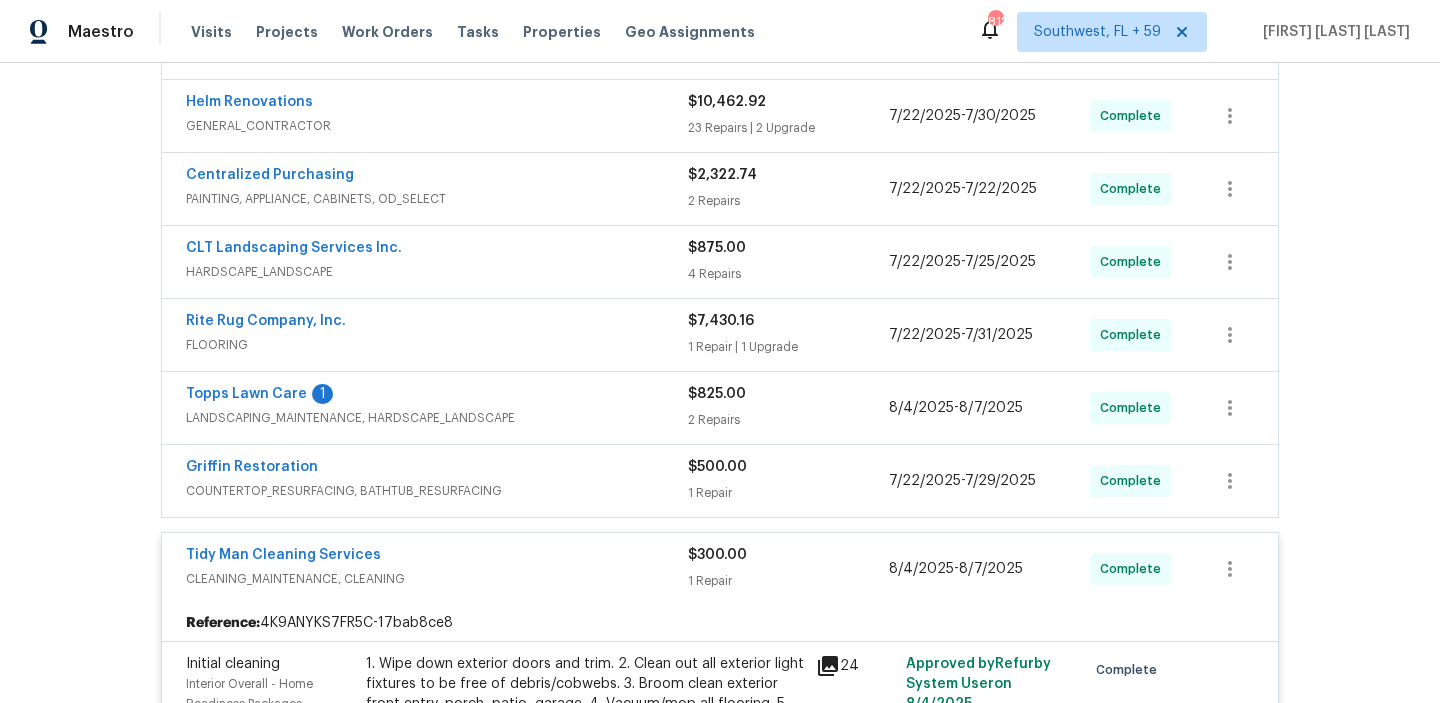 click on "COUNTERTOP_RESURFACING, BATHTUB_RESURFACING" at bounding box center [437, 491] 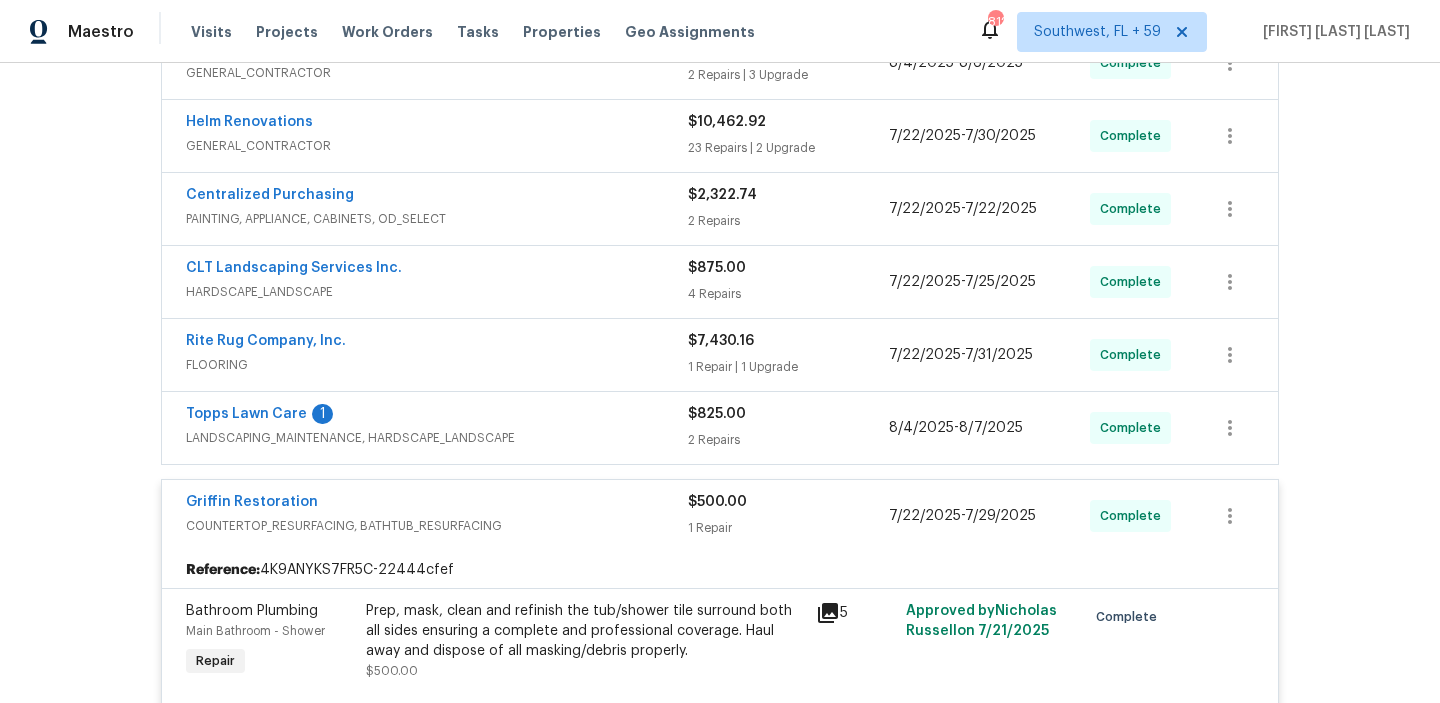 scroll, scrollTop: 436, scrollLeft: 0, axis: vertical 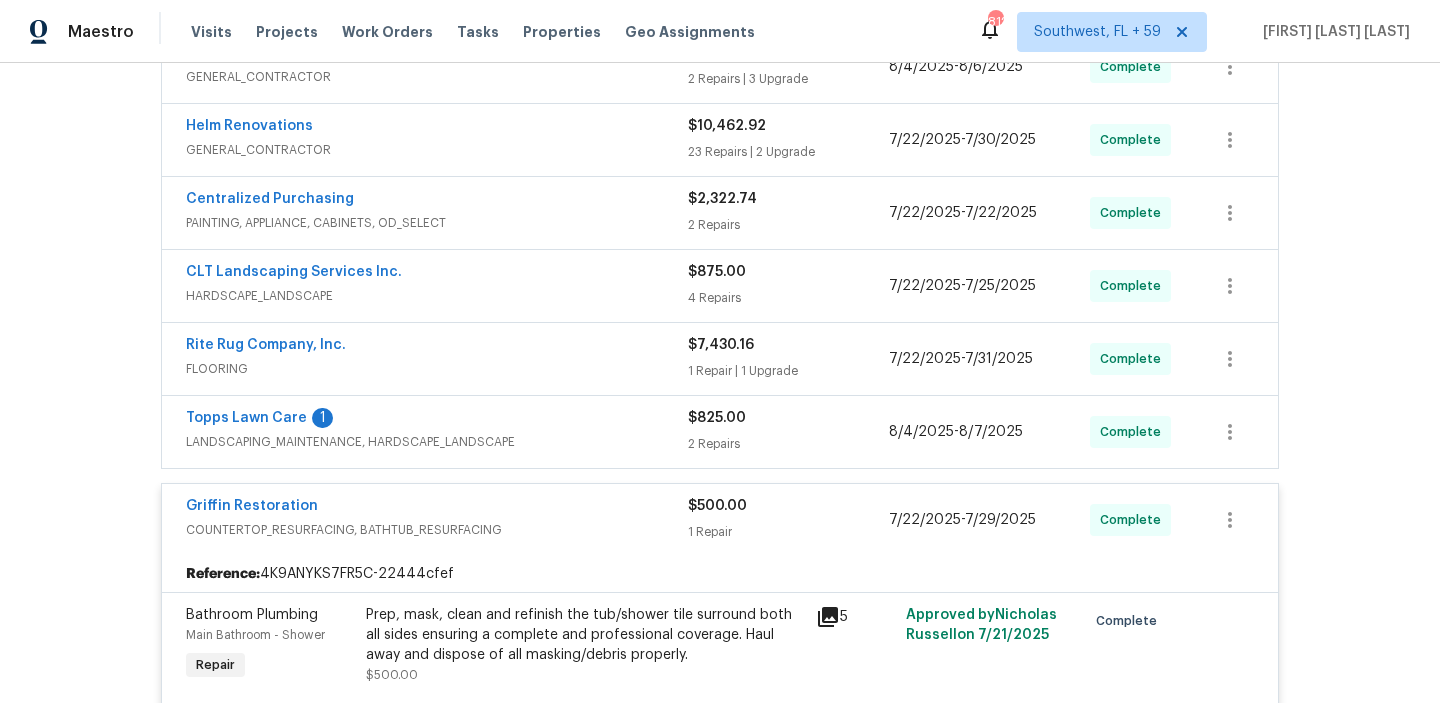 click on "LANDSCAPING_MAINTENANCE, HARDSCAPE_LANDSCAPE" at bounding box center [437, 442] 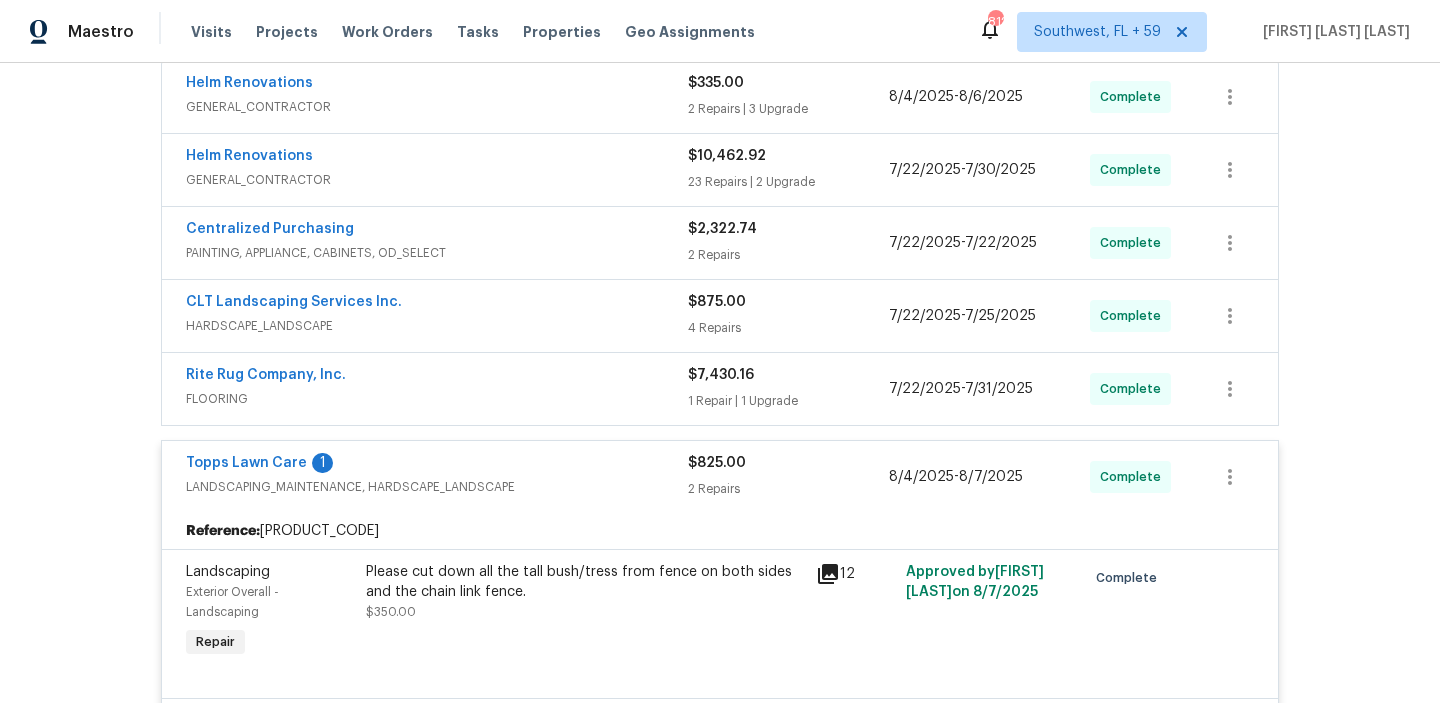 click on "FLOORING" at bounding box center (437, 399) 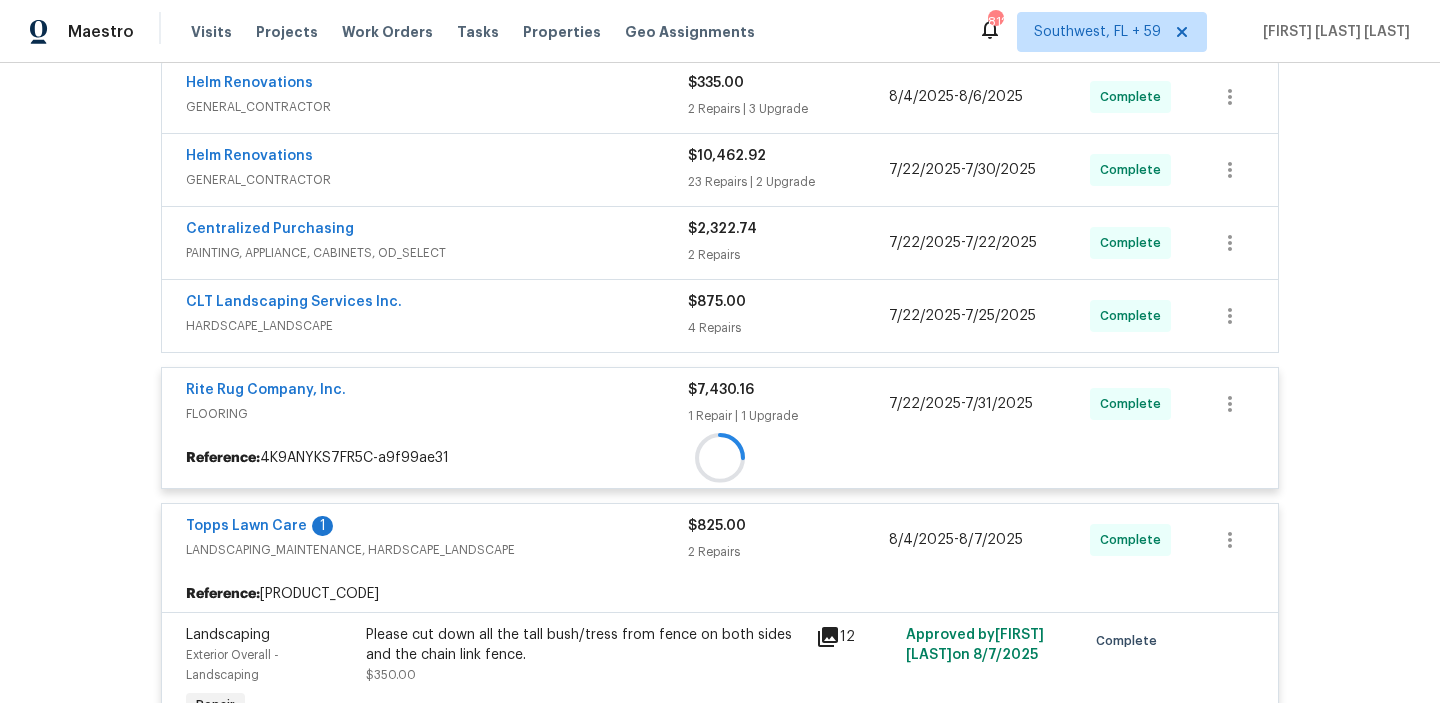 scroll, scrollTop: 369, scrollLeft: 0, axis: vertical 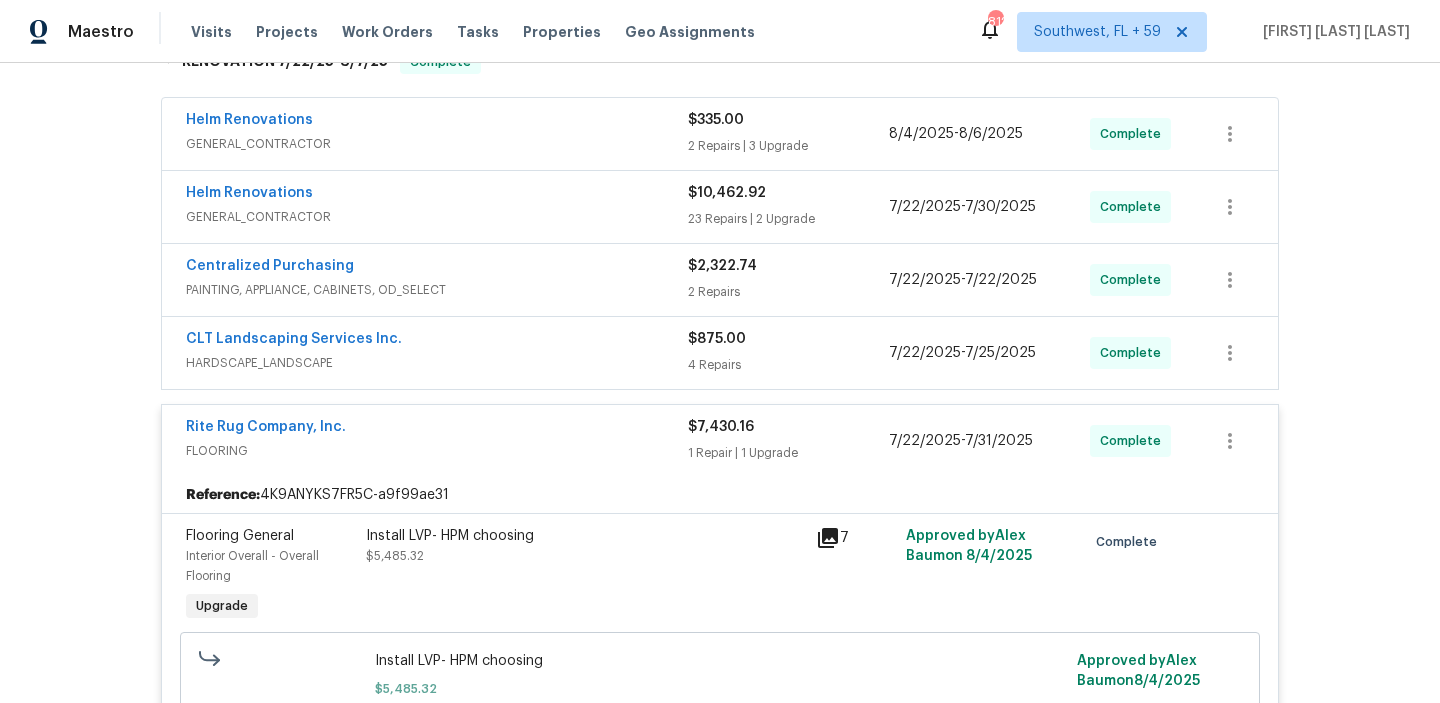 click on "CLT Landscaping Services Inc." at bounding box center (437, 341) 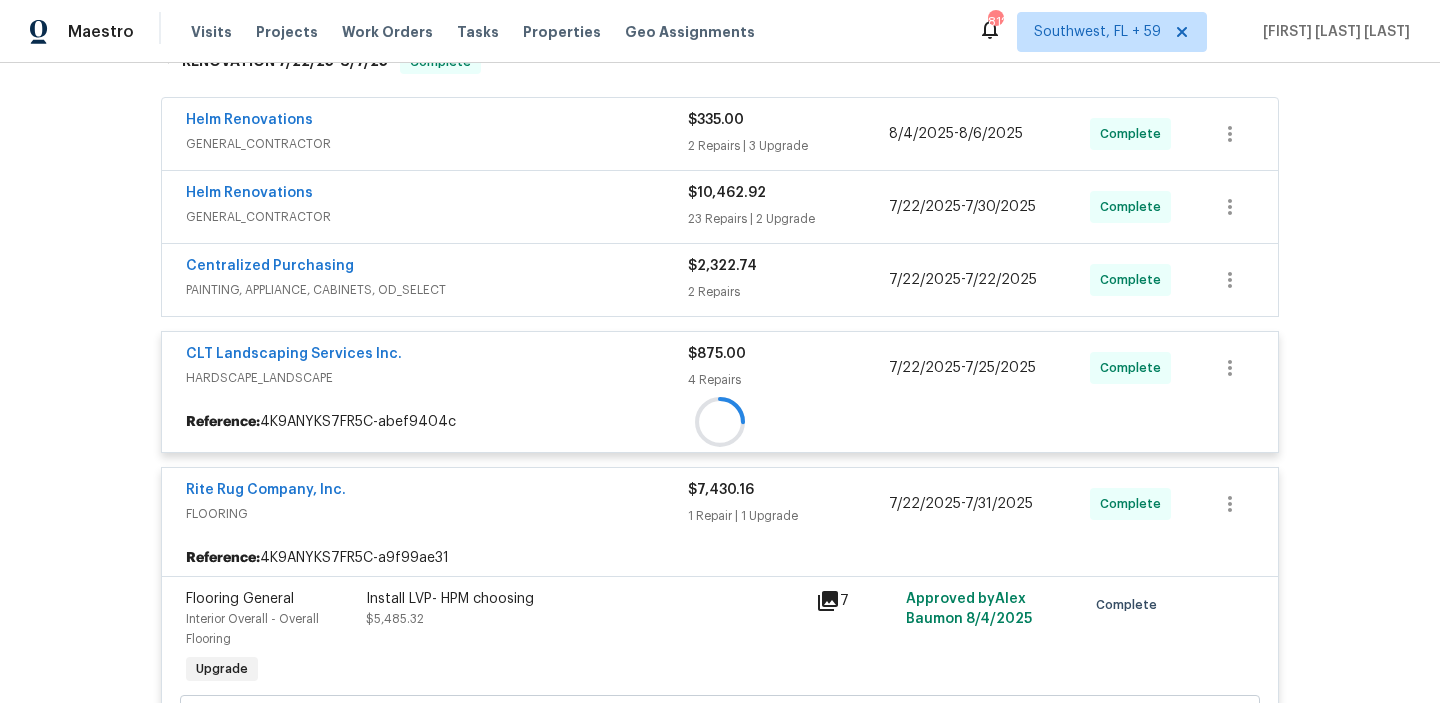 scroll, scrollTop: 325, scrollLeft: 0, axis: vertical 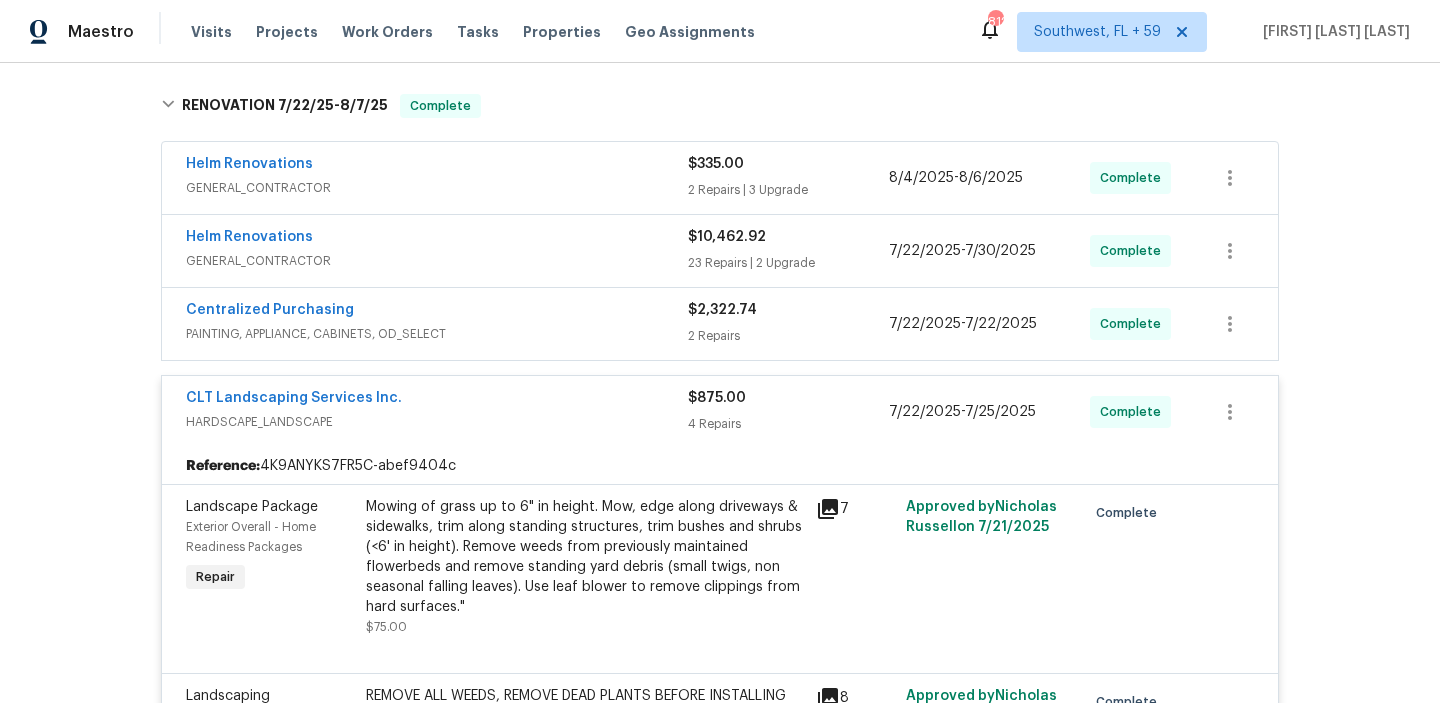 click on "PAINTING, APPLIANCE, CABINETS, OD_SELECT" at bounding box center [437, 334] 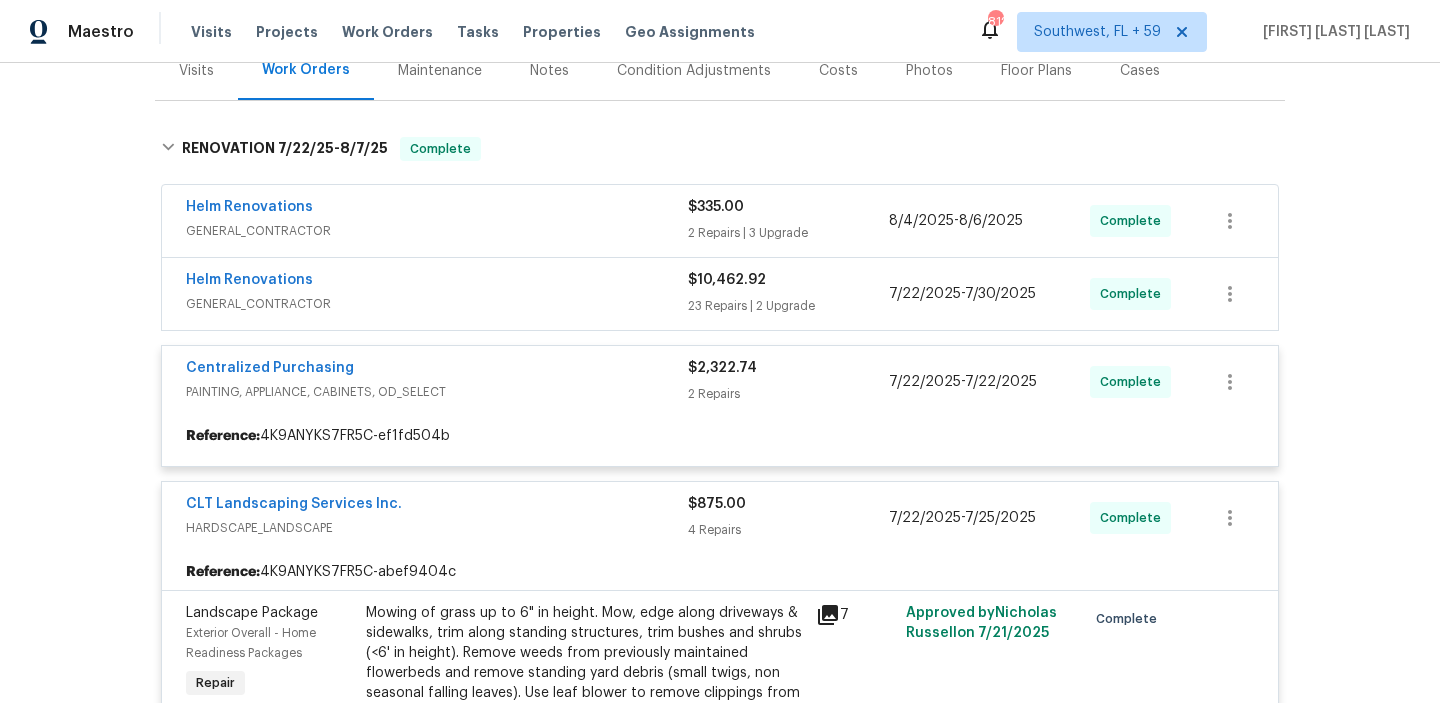 scroll, scrollTop: 273, scrollLeft: 0, axis: vertical 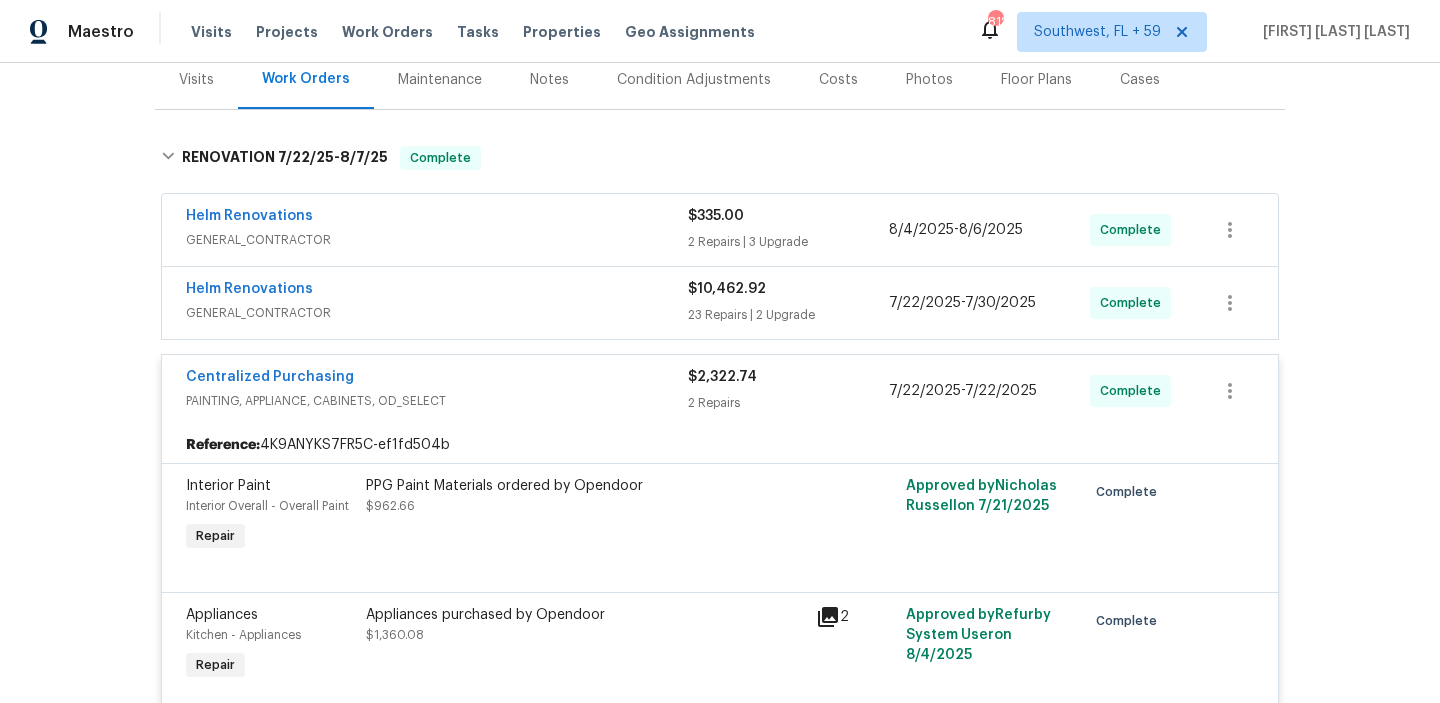 click on "Helm Renovations" at bounding box center (437, 291) 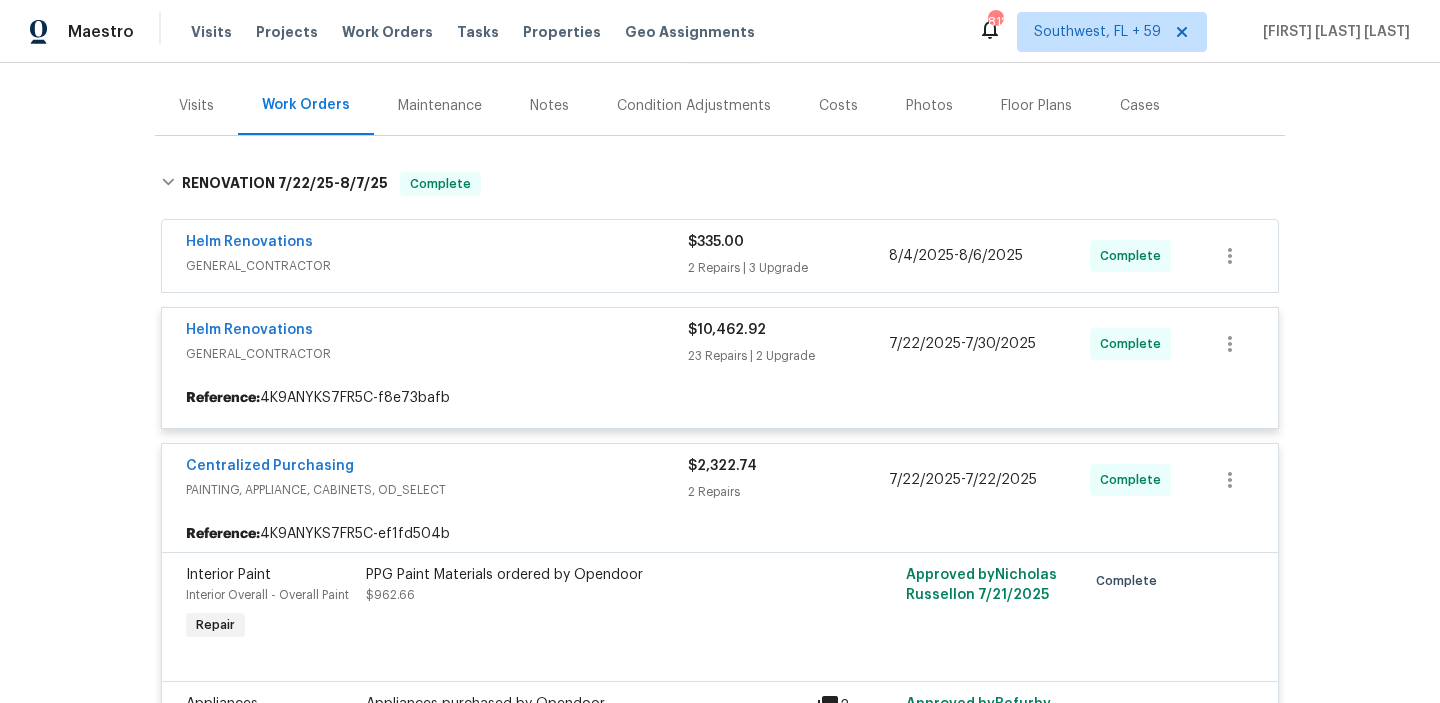 scroll, scrollTop: 244, scrollLeft: 0, axis: vertical 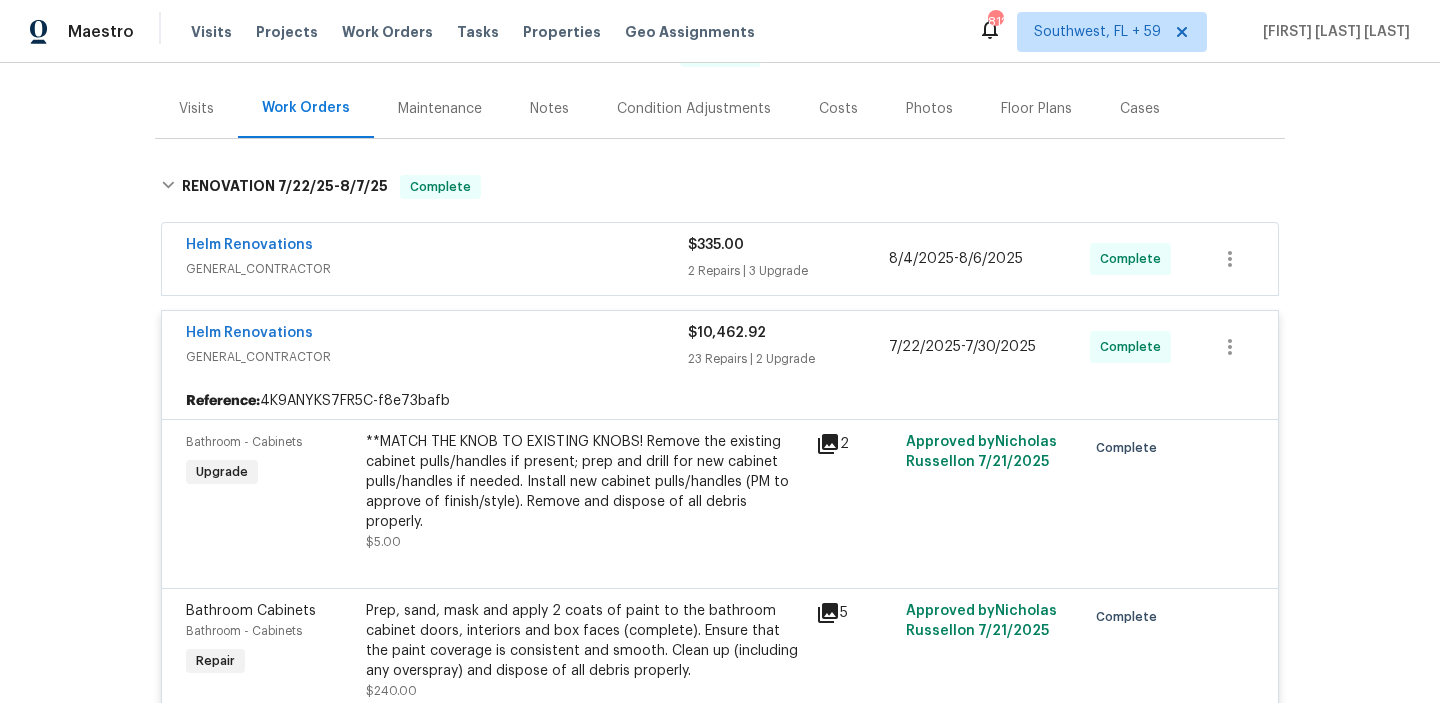 click on "Helm Renovations" at bounding box center (437, 247) 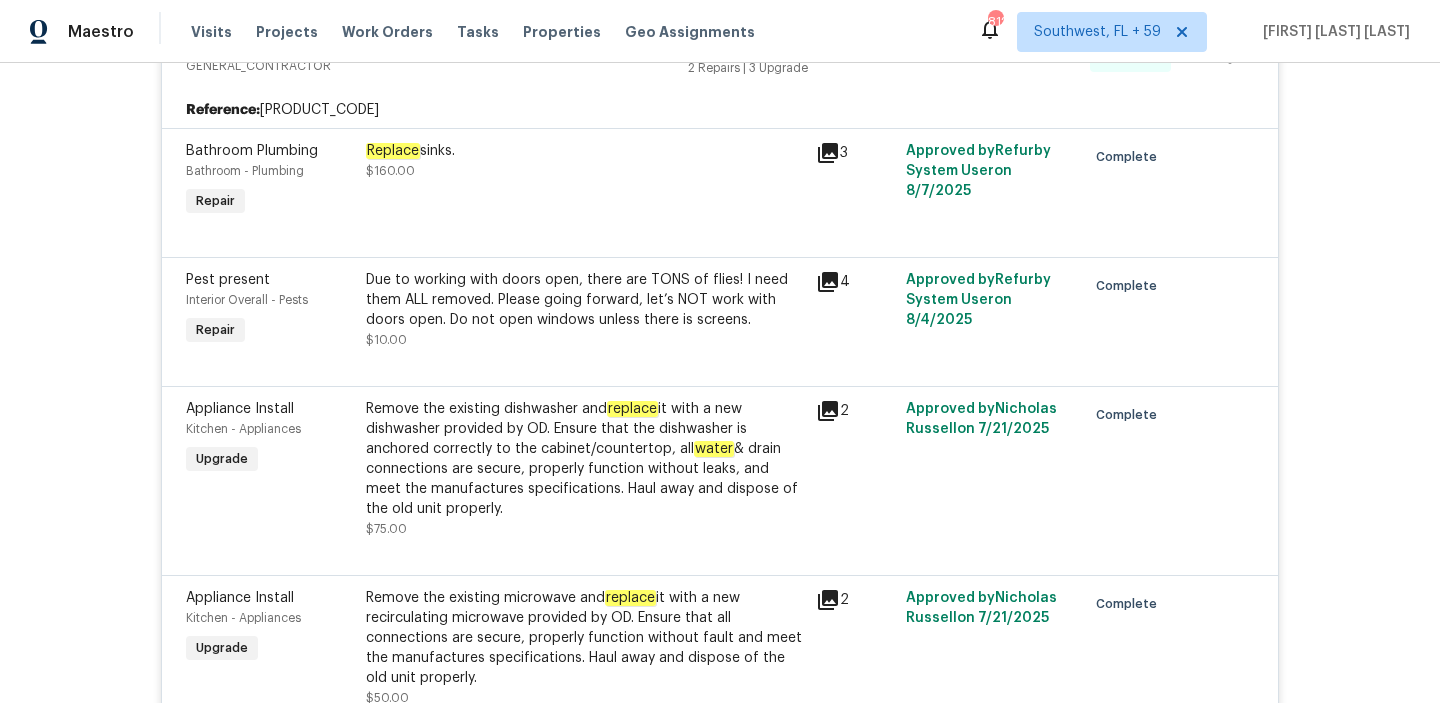 scroll, scrollTop: 0, scrollLeft: 0, axis: both 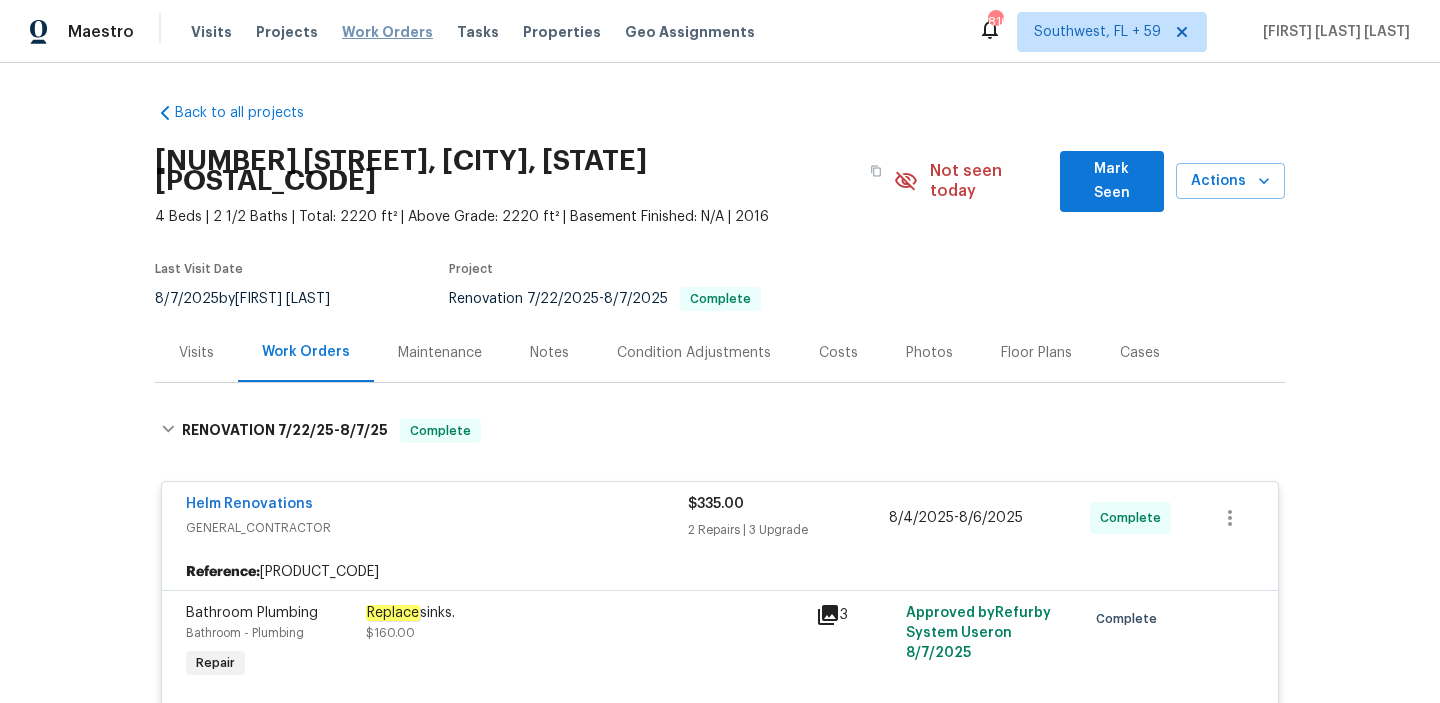 click on "Work Orders" at bounding box center (387, 32) 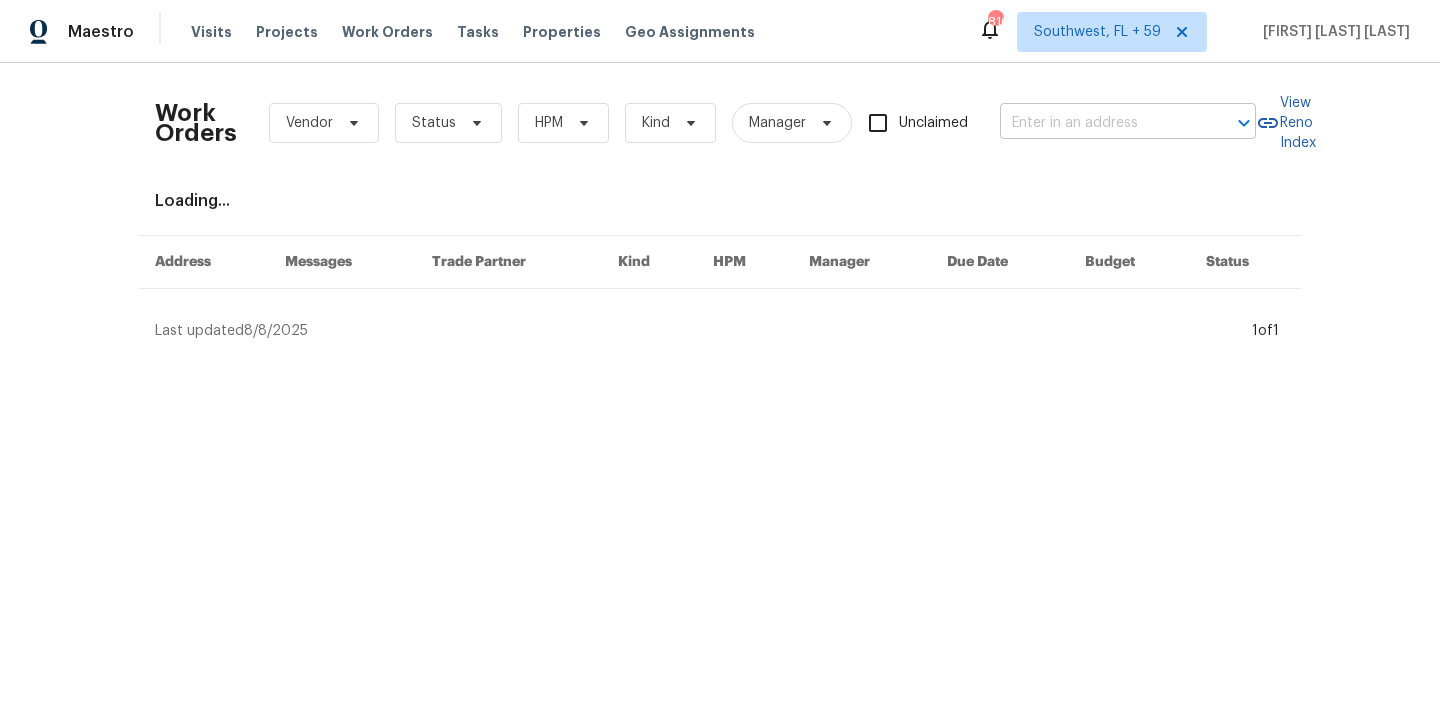 click at bounding box center (1100, 123) 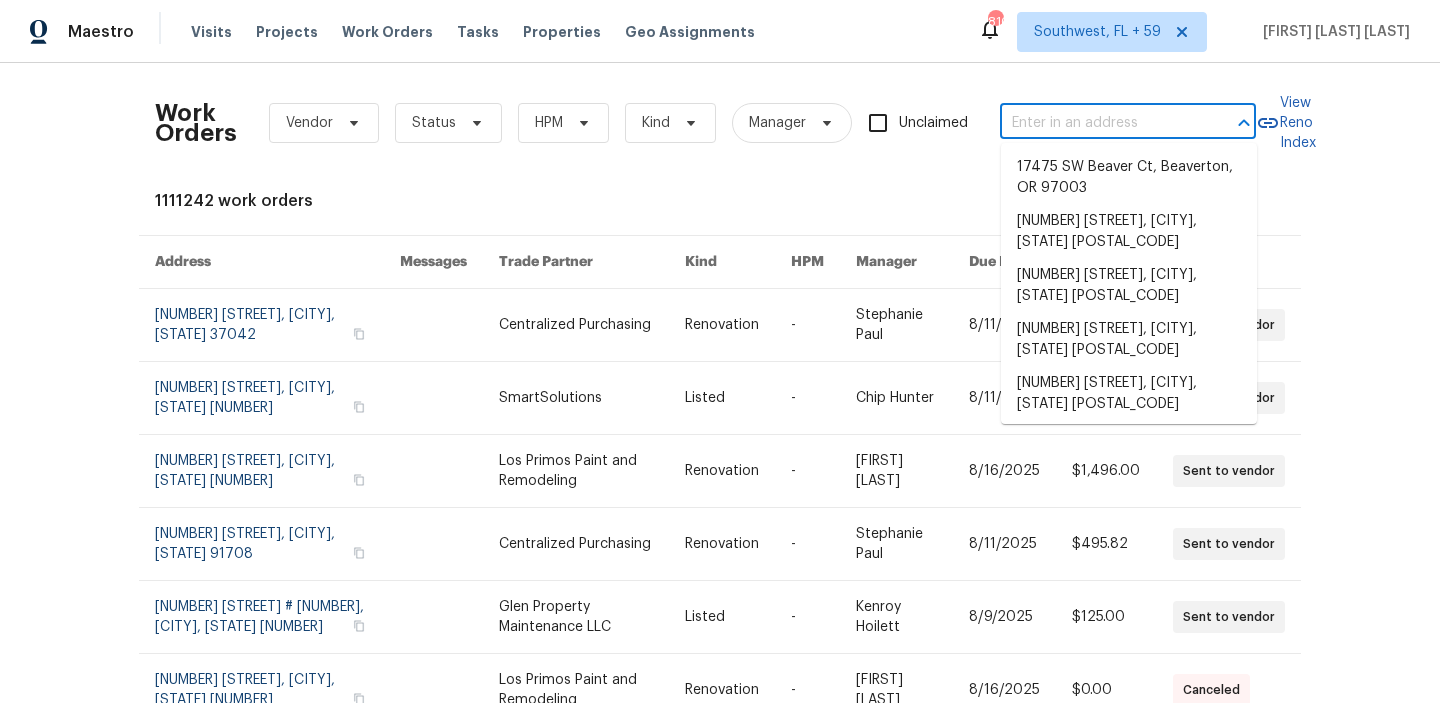 paste on "4 Sassafras Ct, Saint Charles, MO 63303" 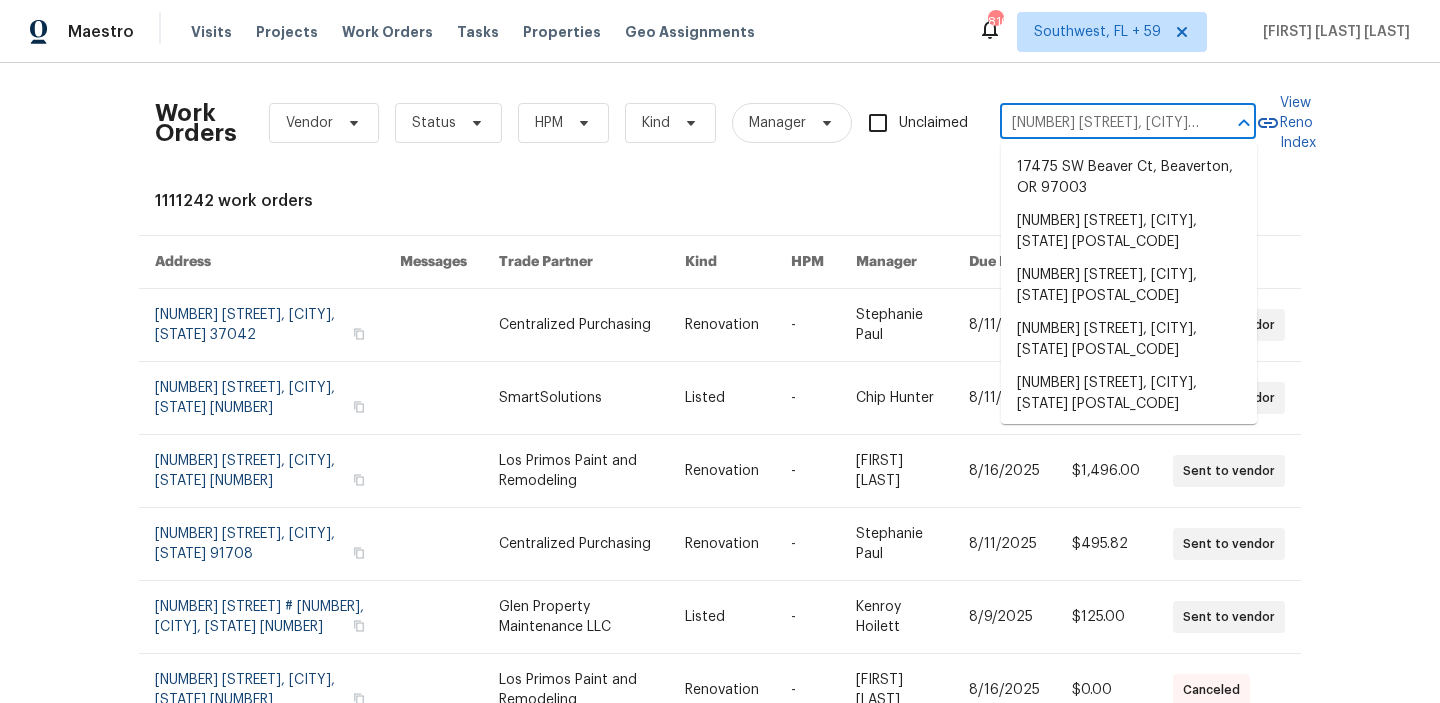 scroll, scrollTop: 0, scrollLeft: 77, axis: horizontal 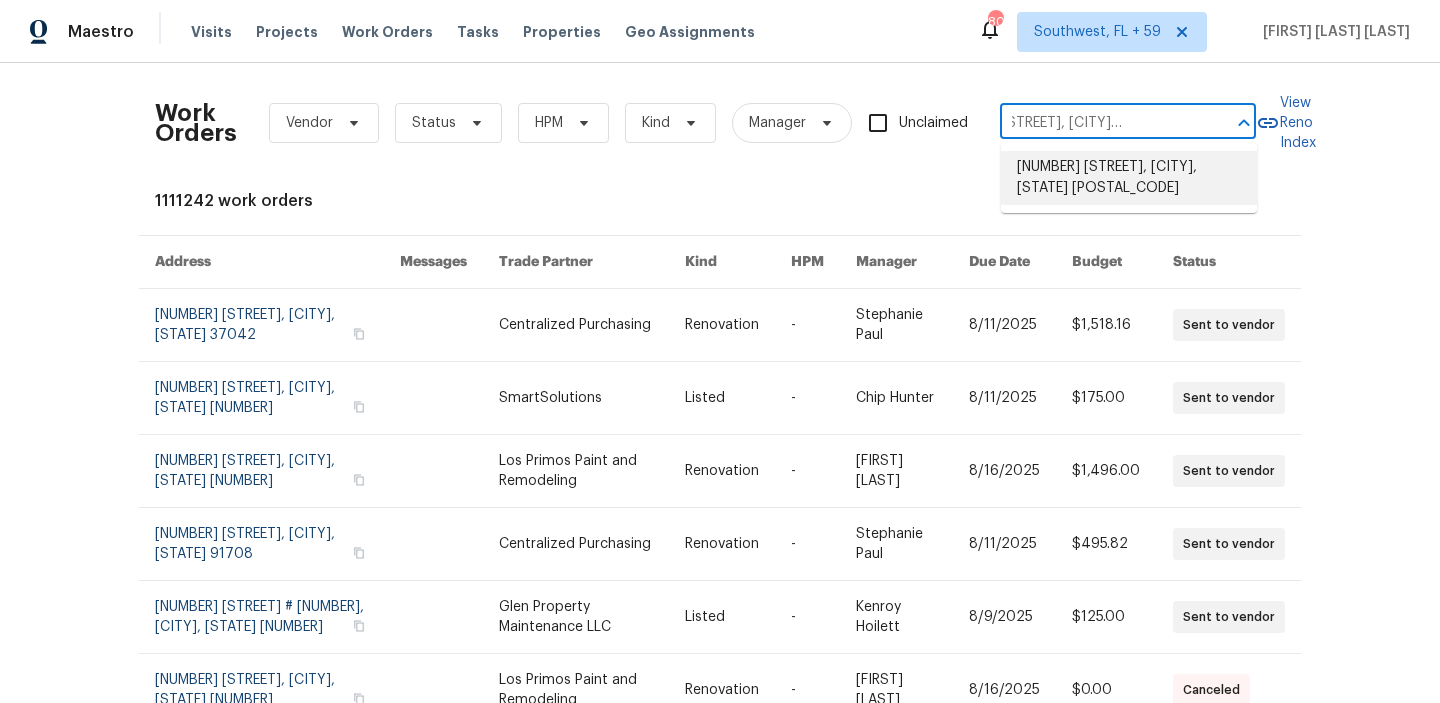 click on "4 Sassafras Ct, Saint Charles, MO 63303" at bounding box center [1129, 178] 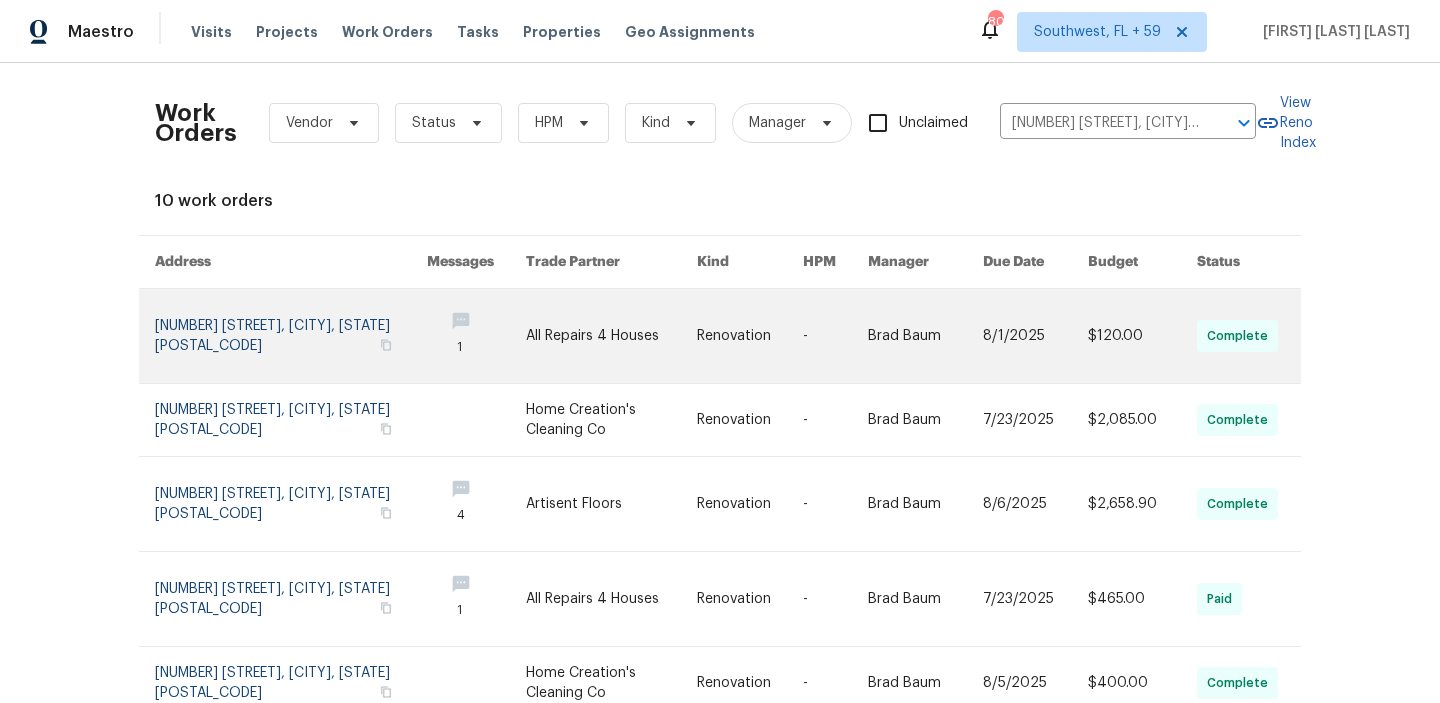 click at bounding box center (1035, 336) 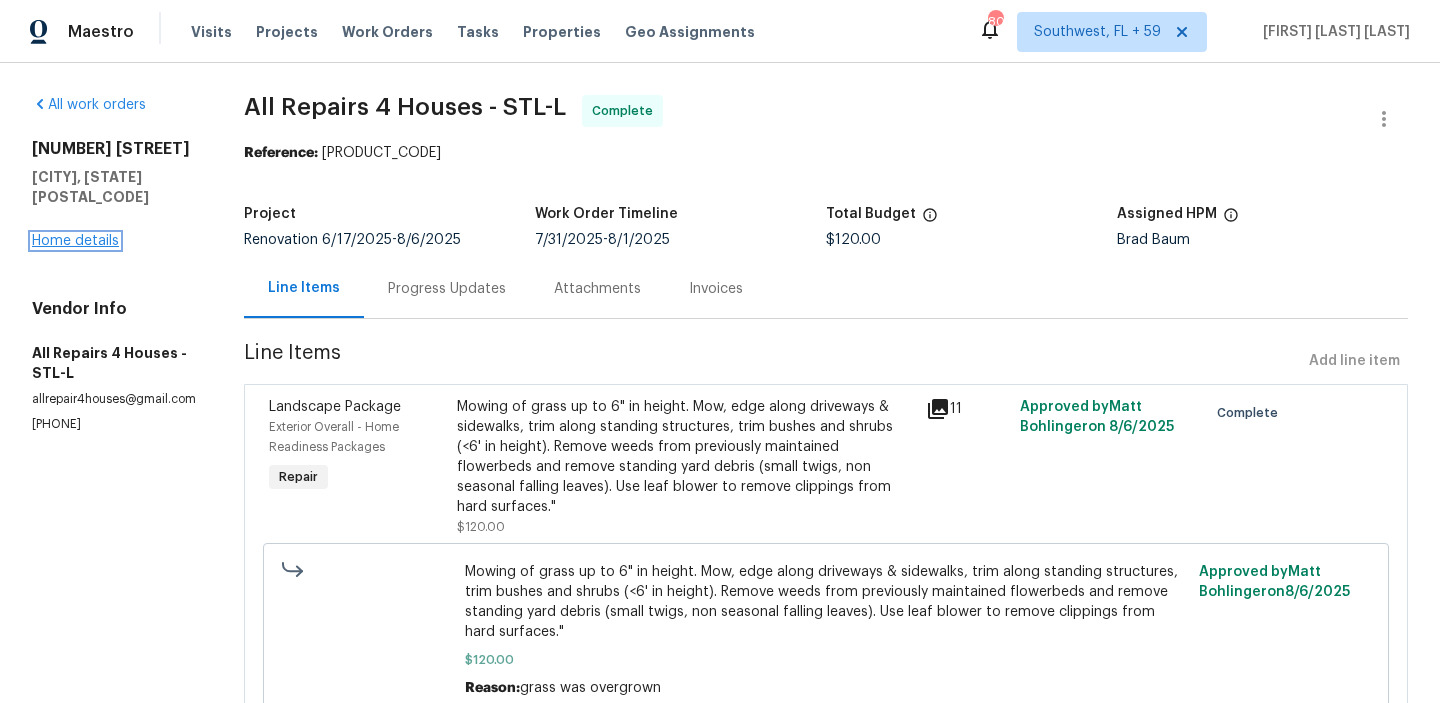 click on "Home details" at bounding box center [75, 241] 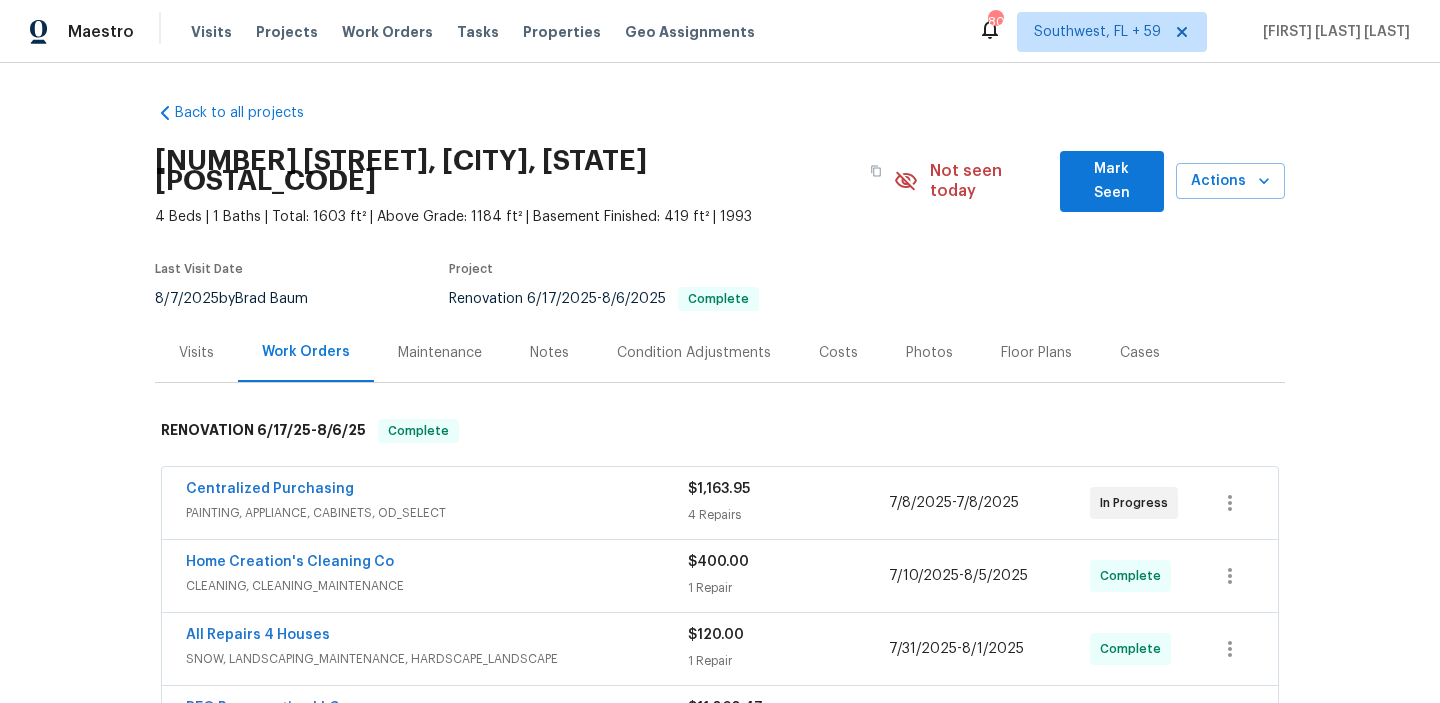 click on "Visits" at bounding box center (196, 353) 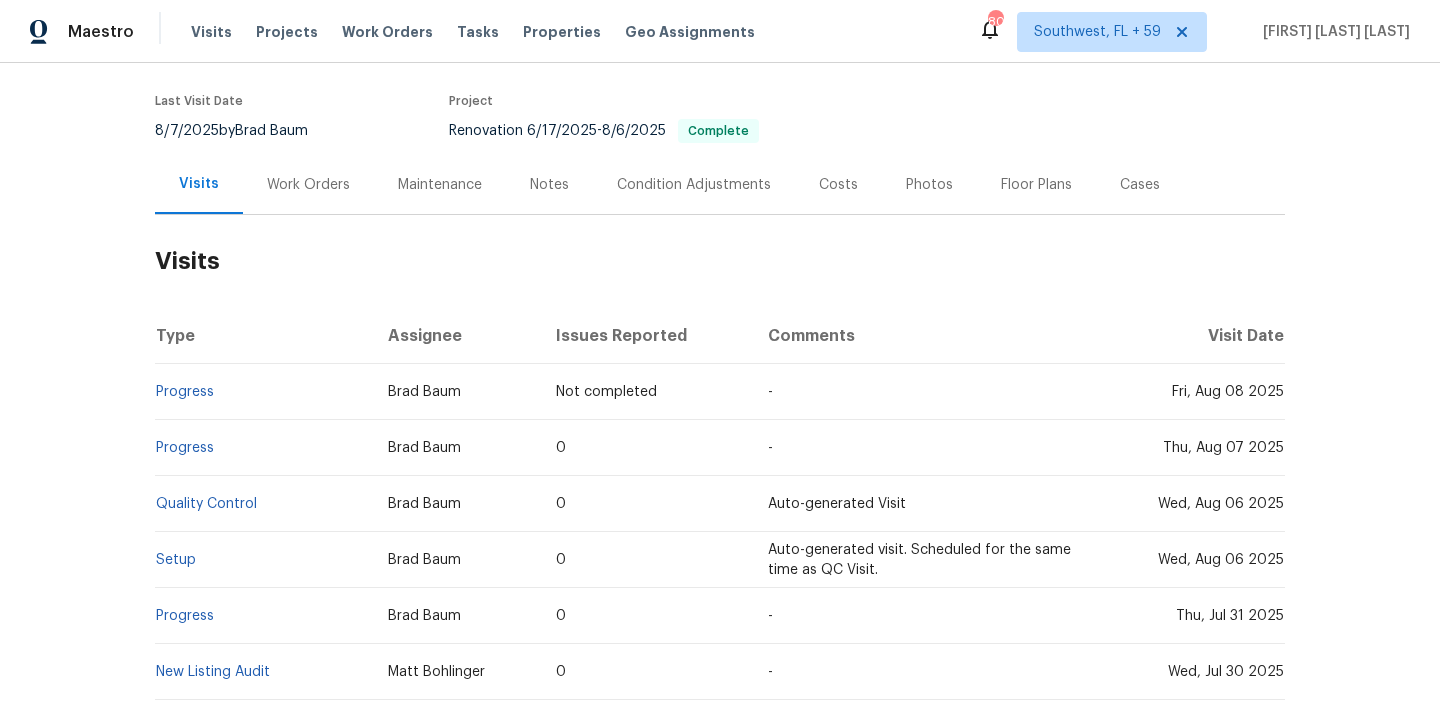 scroll, scrollTop: 313, scrollLeft: 0, axis: vertical 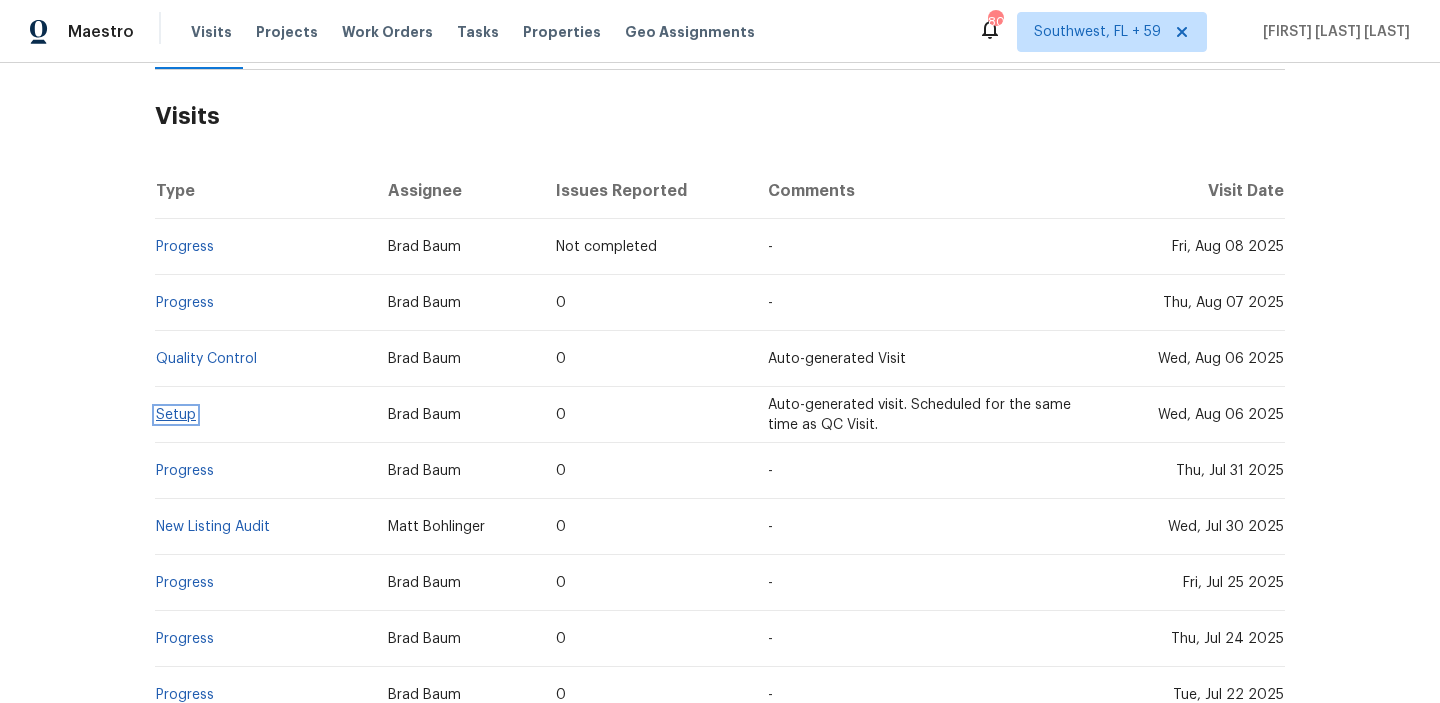click on "Setup" at bounding box center [176, 415] 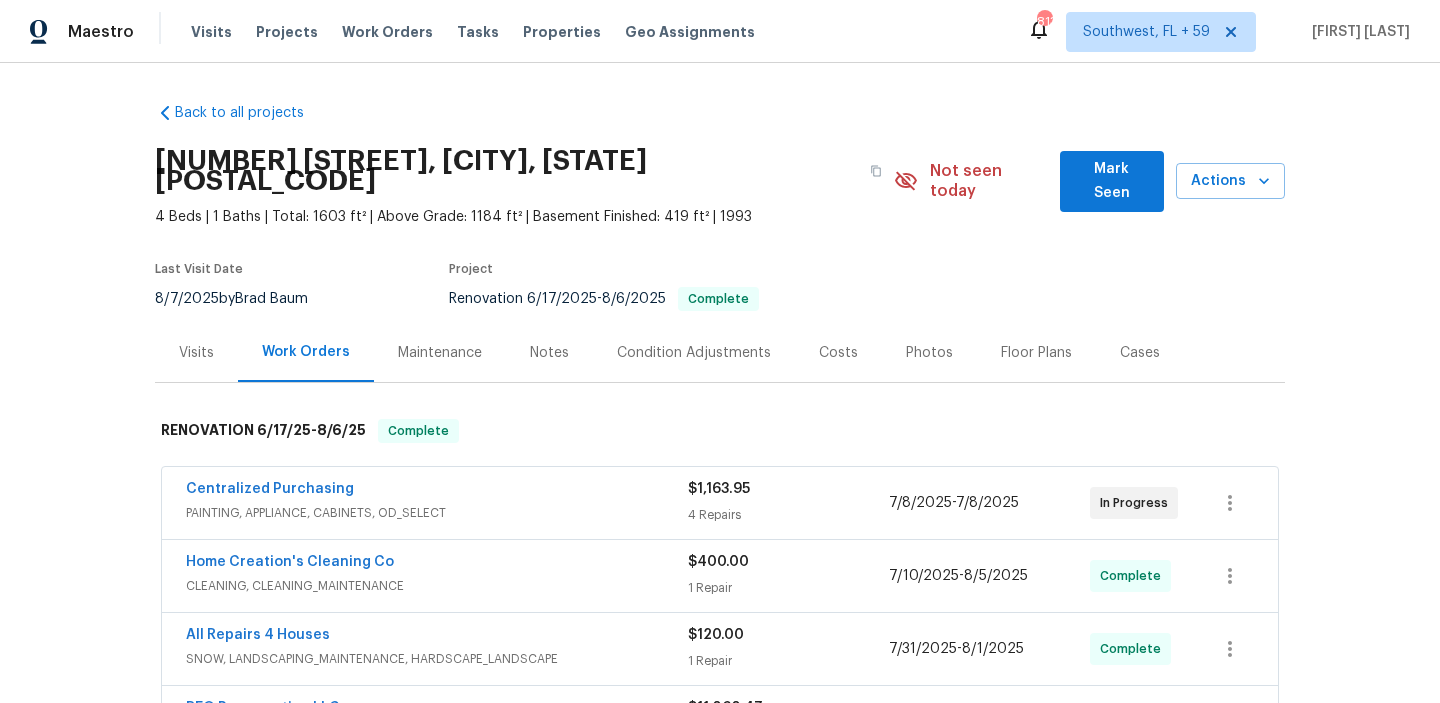 scroll, scrollTop: 0, scrollLeft: 0, axis: both 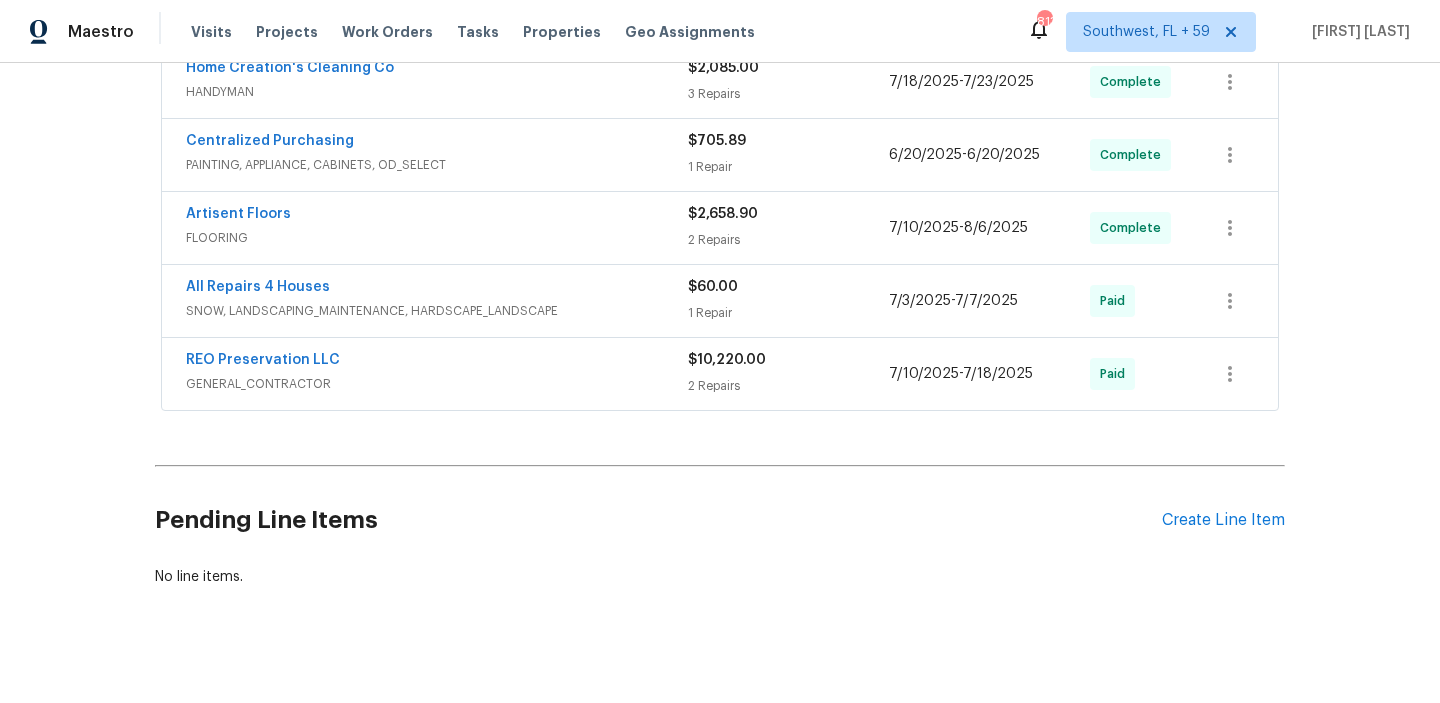 click on "REO Preservation LLC" at bounding box center [437, 362] 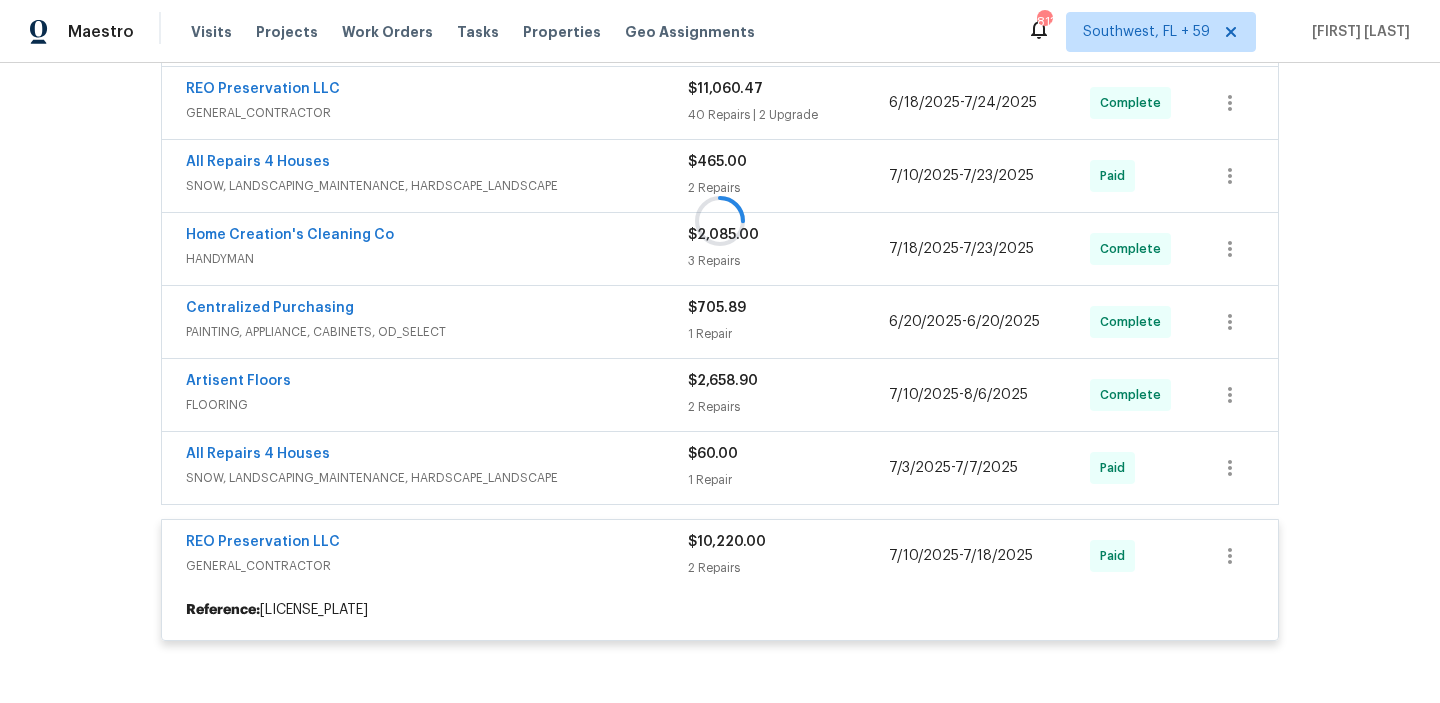 scroll, scrollTop: 617, scrollLeft: 0, axis: vertical 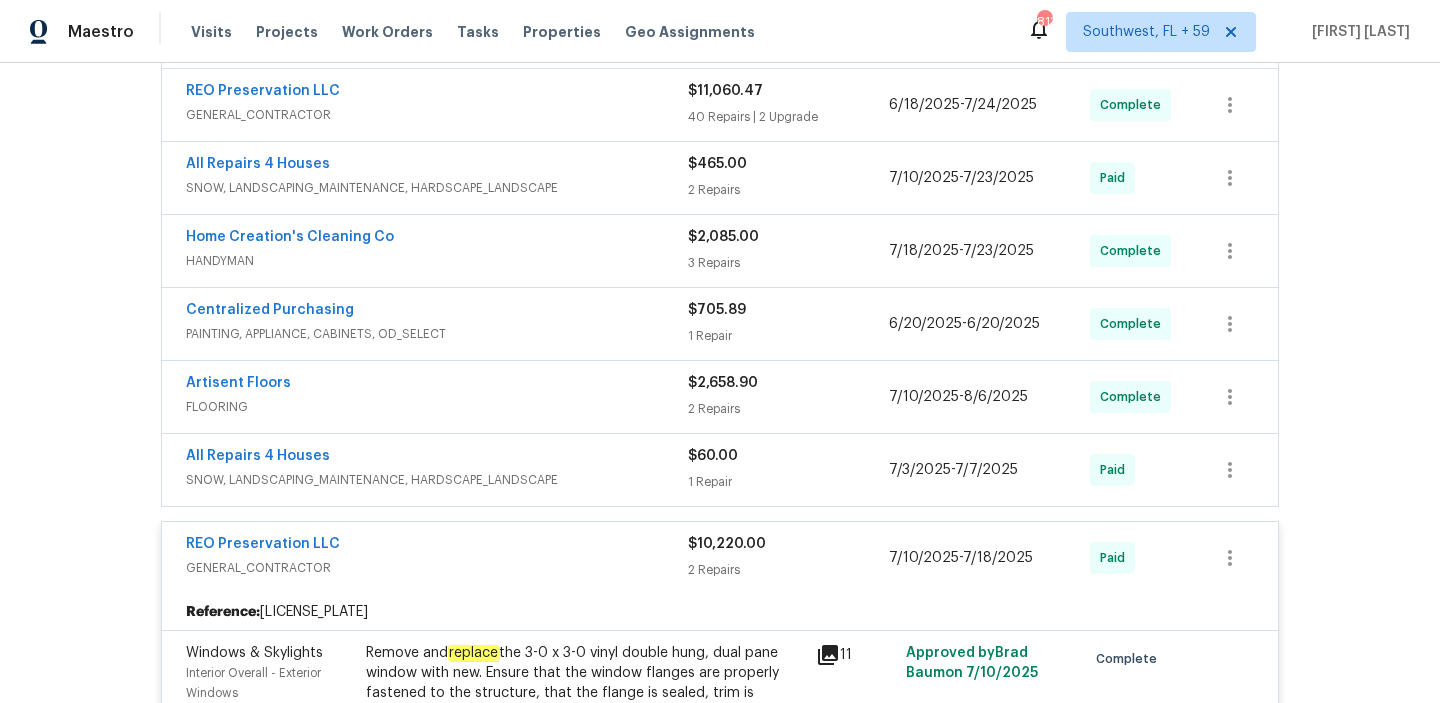 click on "SNOW, LANDSCAPING_MAINTENANCE, HARDSCAPE_LANDSCAPE" at bounding box center (437, 480) 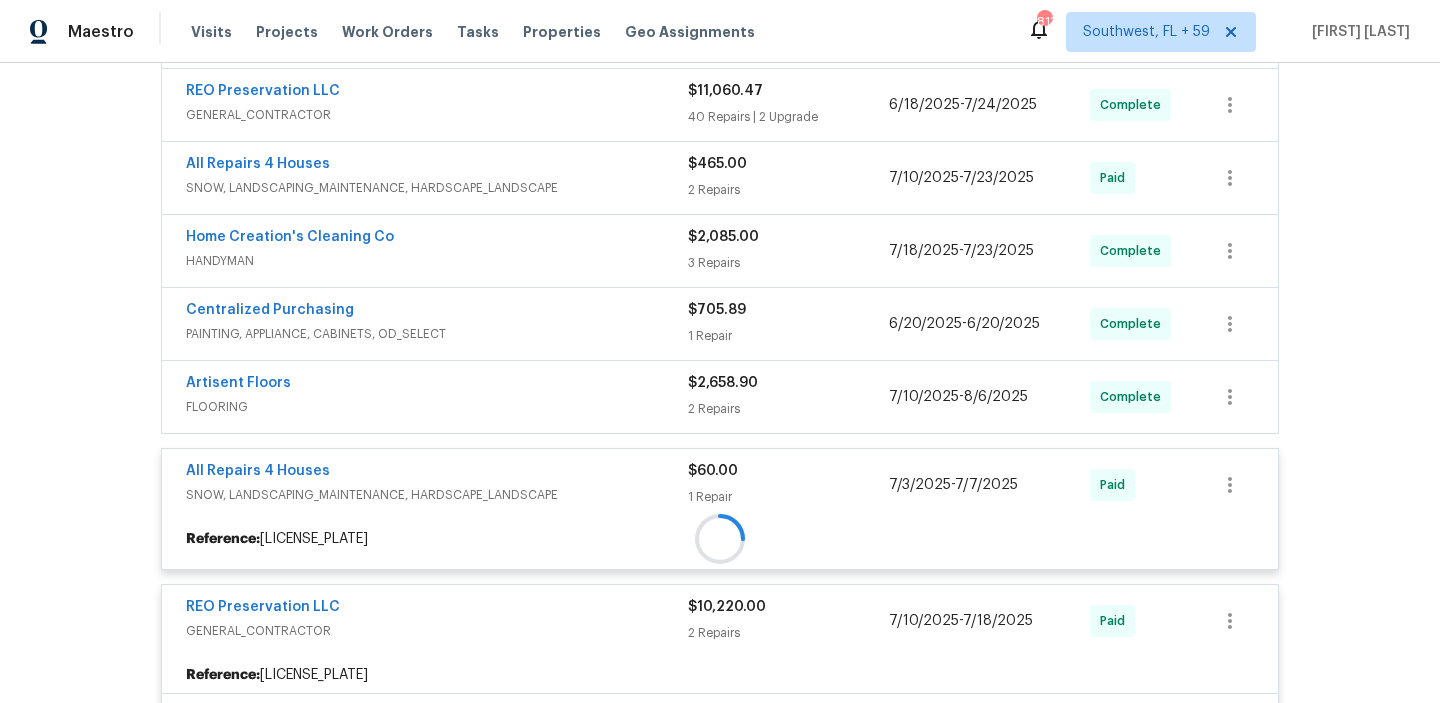 scroll, scrollTop: 580, scrollLeft: 0, axis: vertical 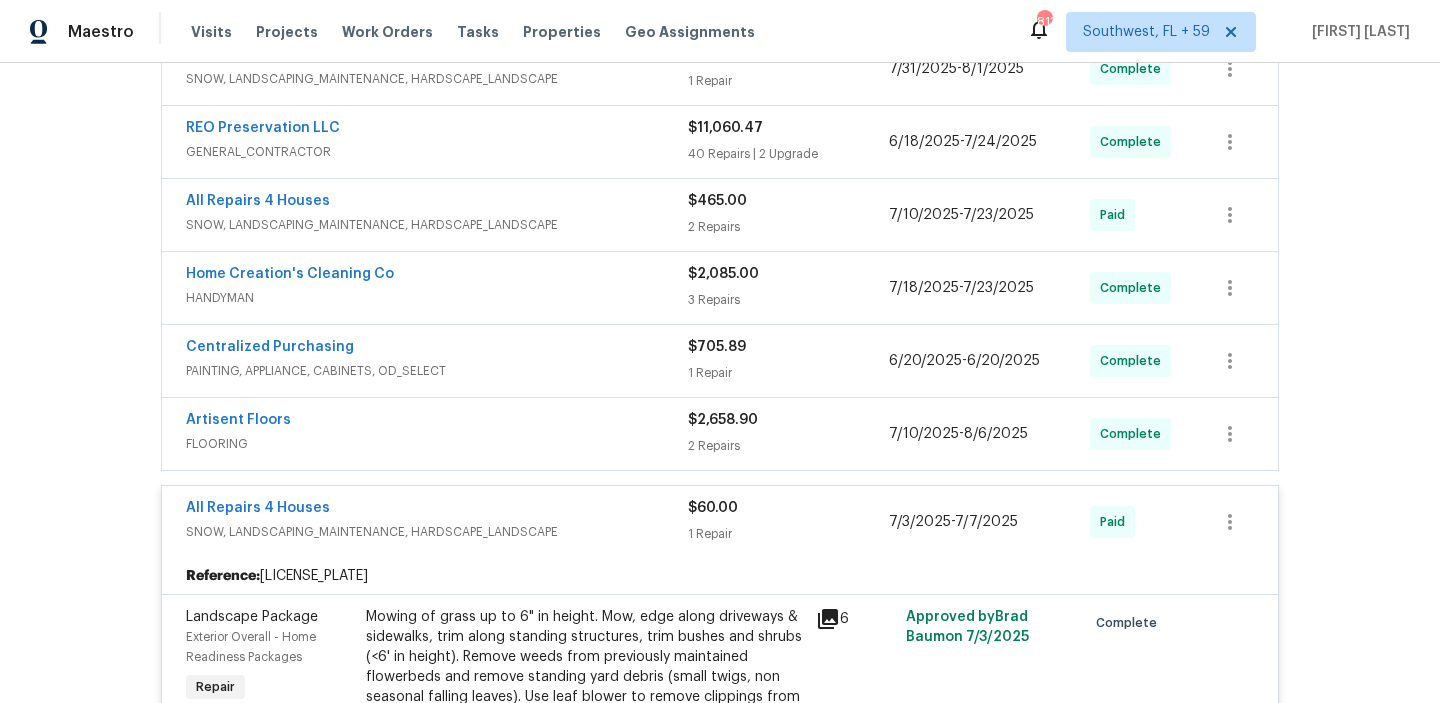 click on "Artisent Floors" at bounding box center (437, 422) 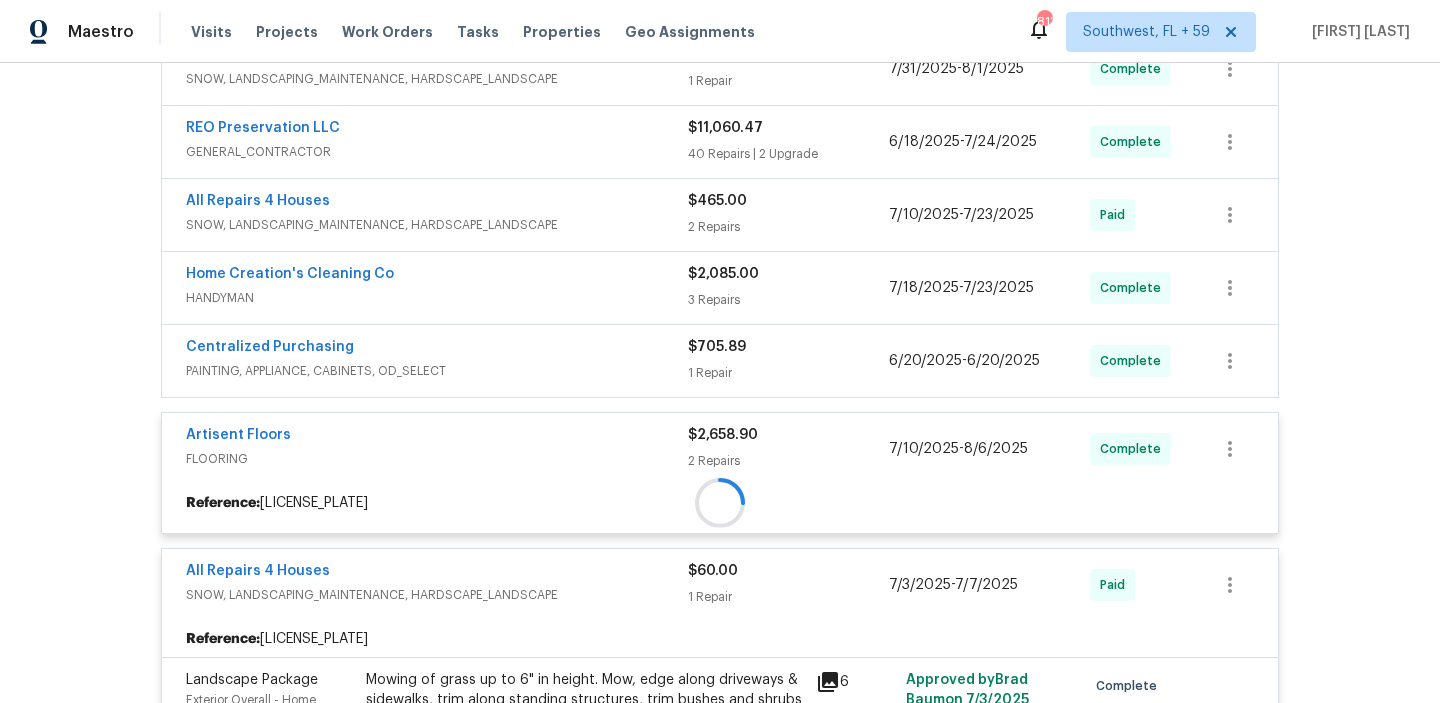 scroll, scrollTop: 533, scrollLeft: 0, axis: vertical 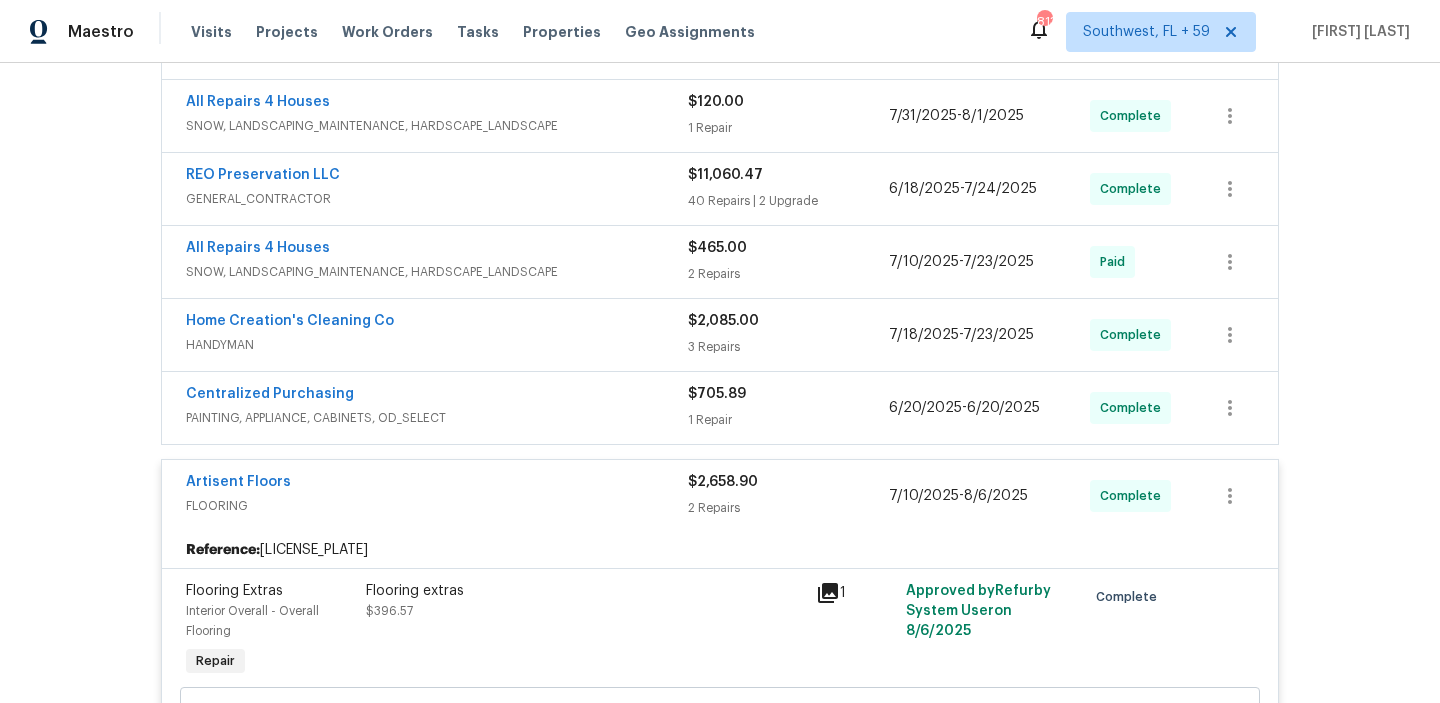 click on "Centralized Purchasing" at bounding box center (437, 396) 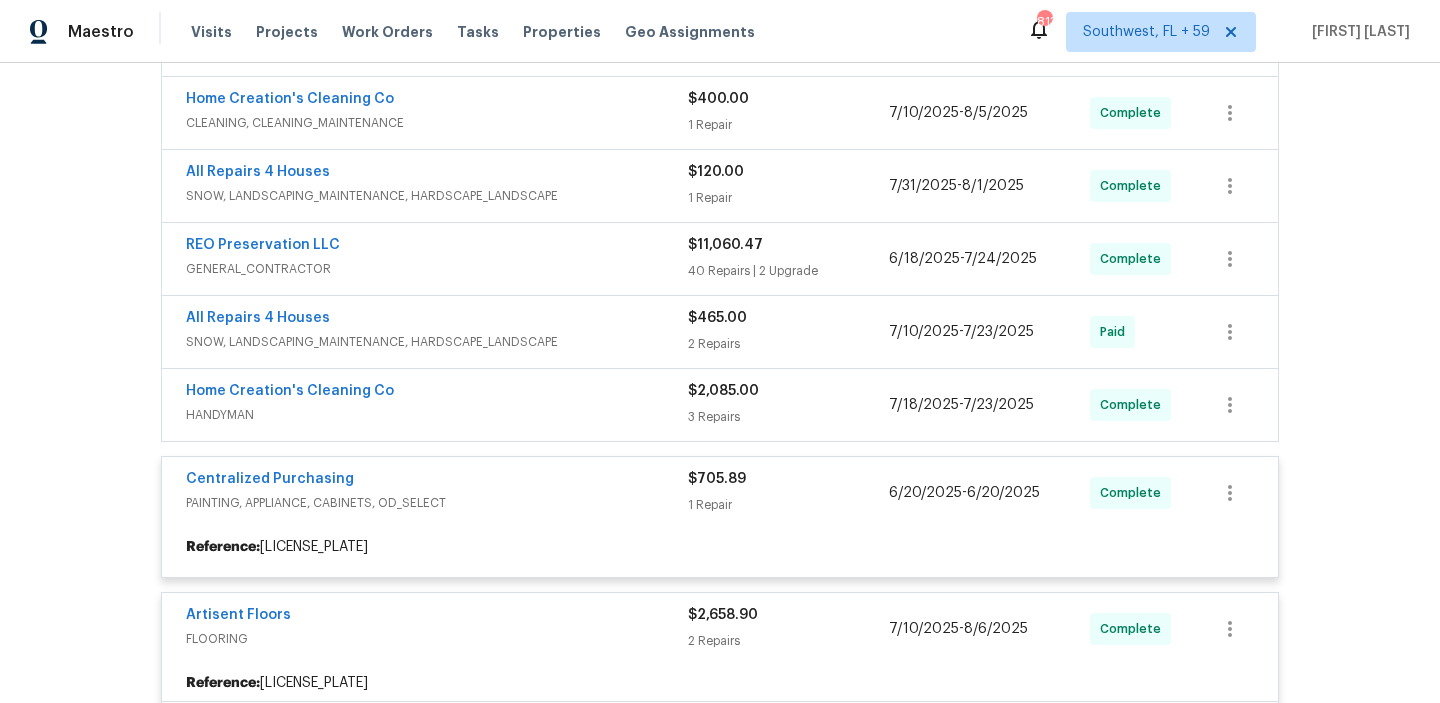 scroll, scrollTop: 444, scrollLeft: 0, axis: vertical 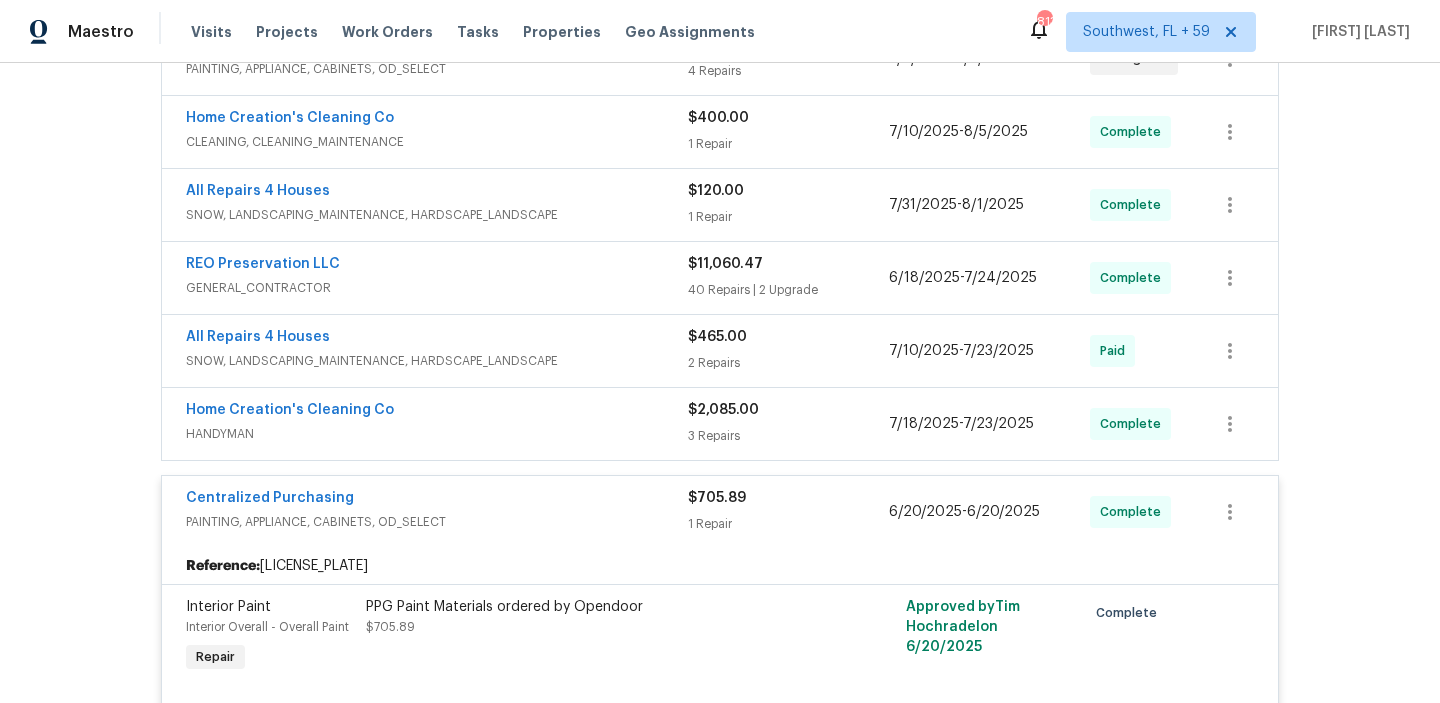 click on "HANDYMAN" at bounding box center (437, 434) 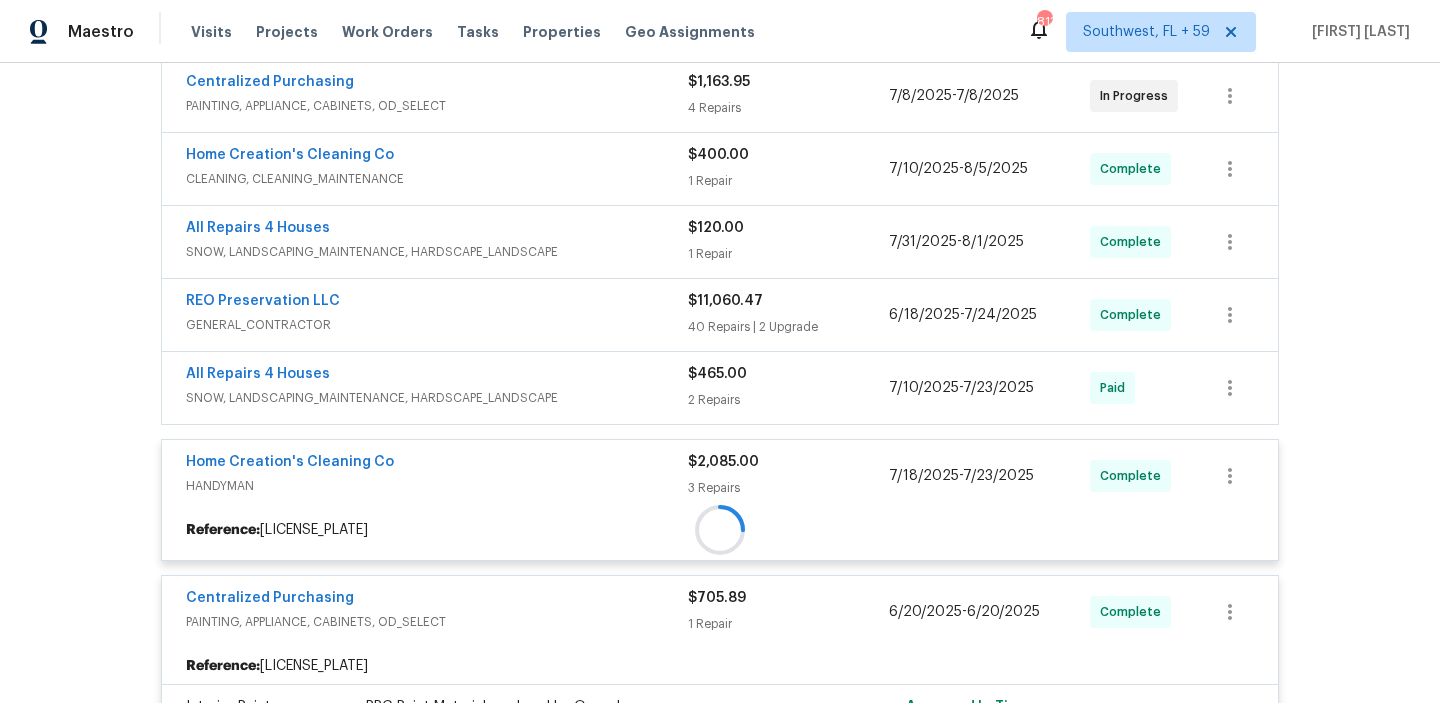 scroll, scrollTop: 392, scrollLeft: 0, axis: vertical 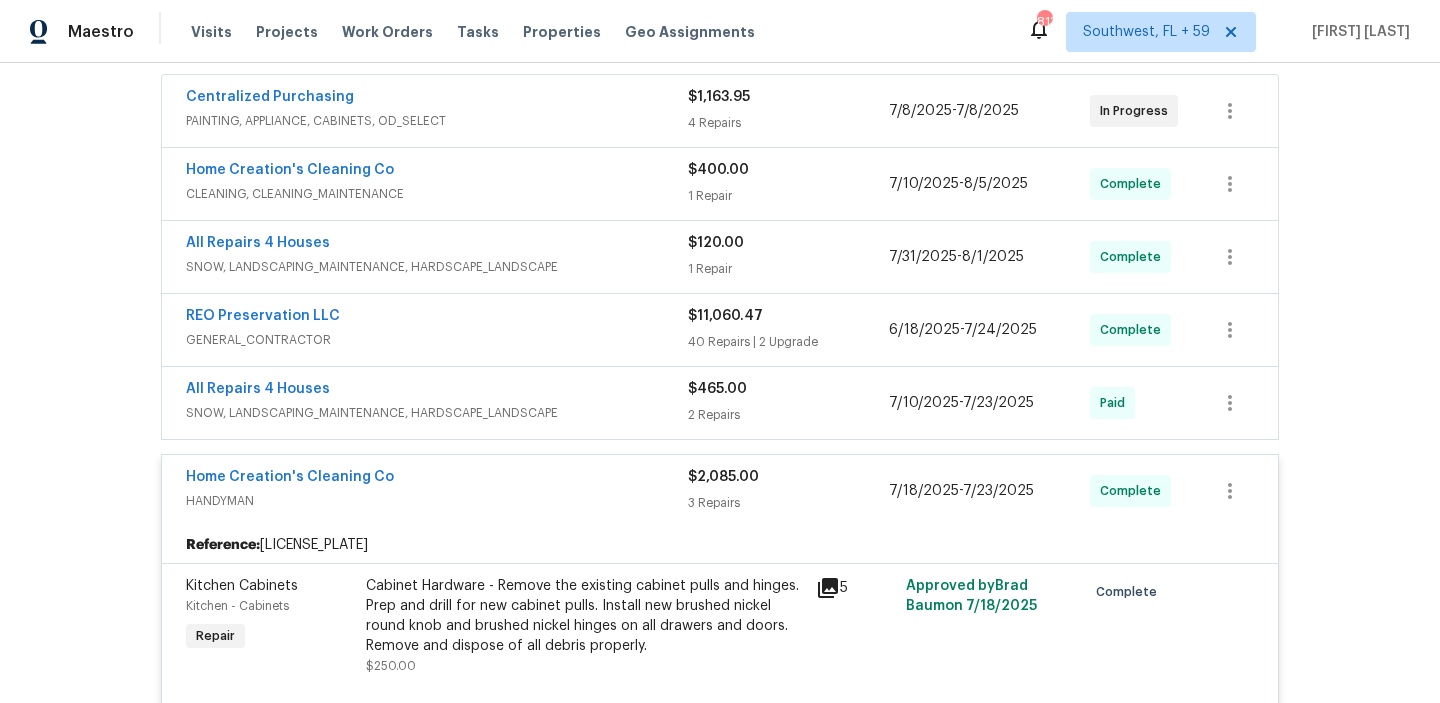 click on "SNOW, LANDSCAPING_MAINTENANCE, HARDSCAPE_LANDSCAPE" at bounding box center (437, 413) 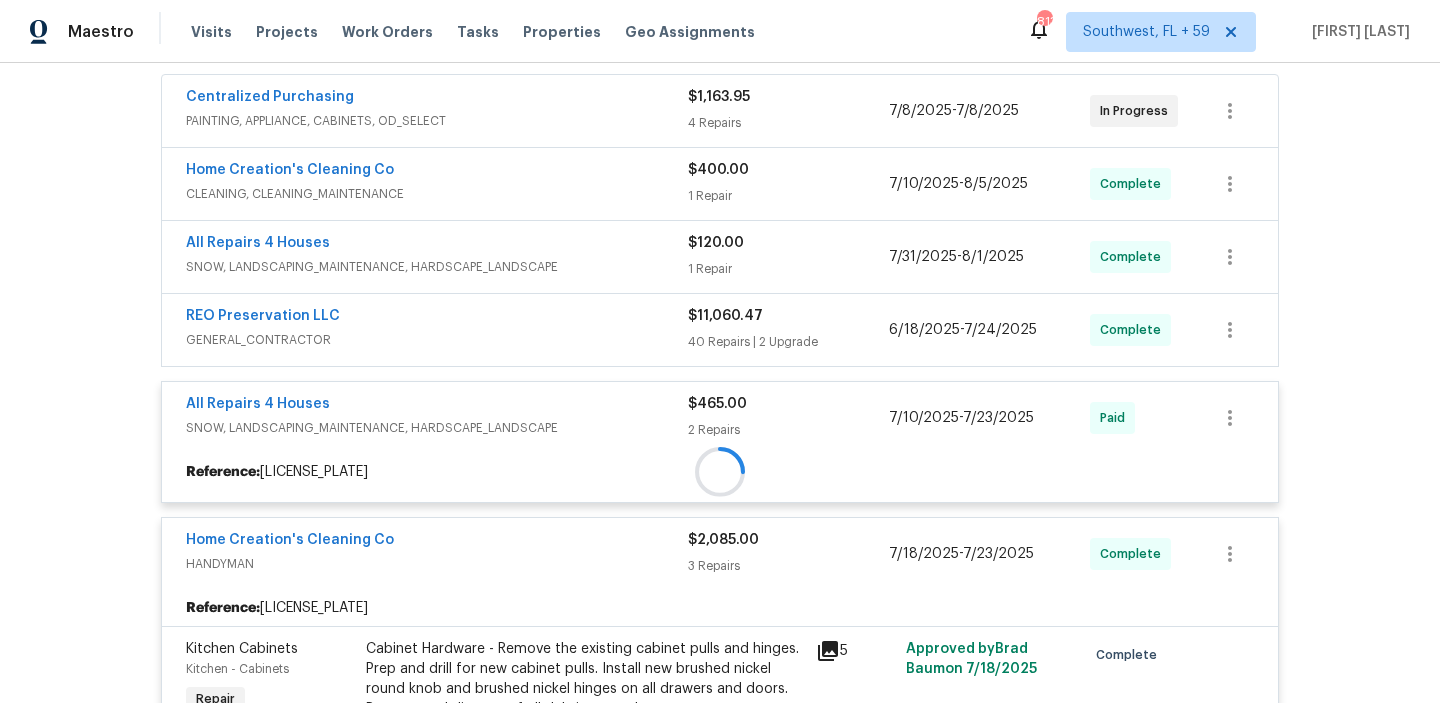scroll, scrollTop: 350, scrollLeft: 0, axis: vertical 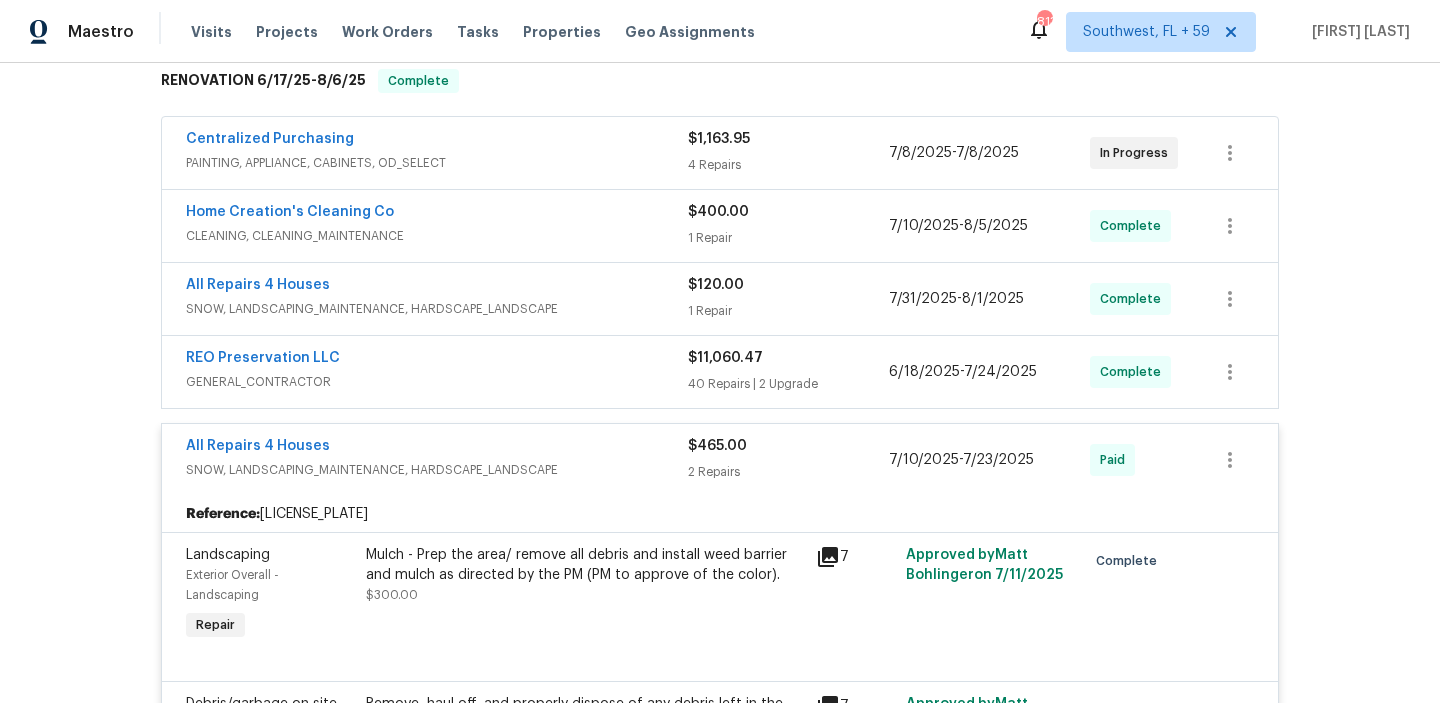 click on "GENERAL_CONTRACTOR" at bounding box center [437, 382] 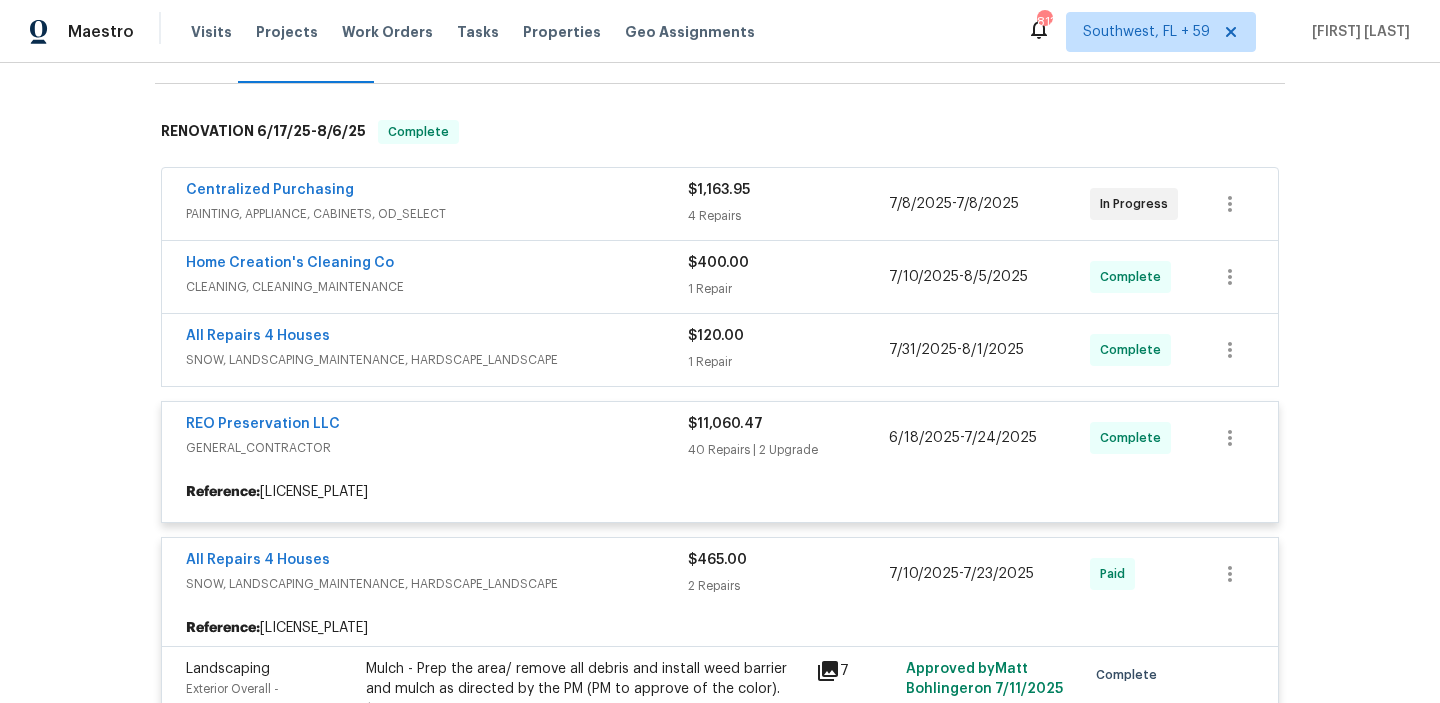 scroll, scrollTop: 292, scrollLeft: 0, axis: vertical 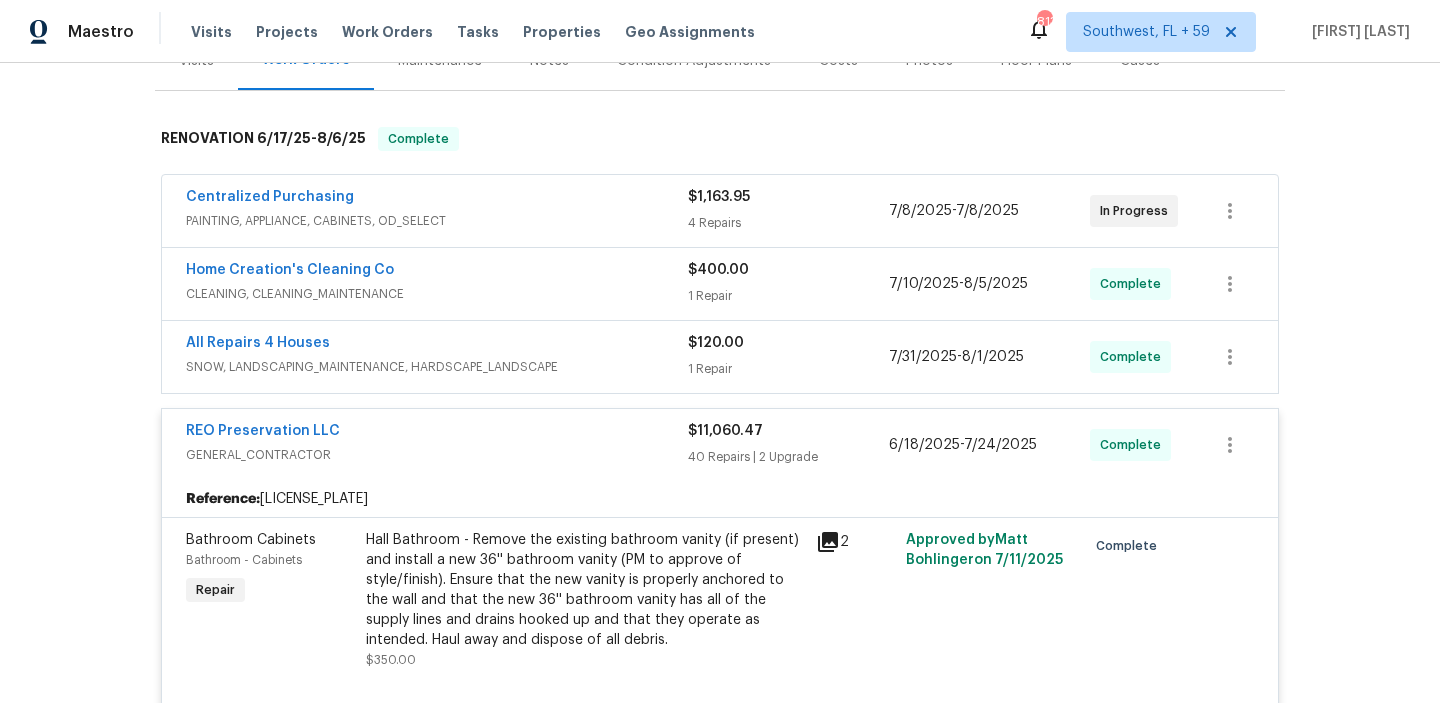 click on "SNOW, LANDSCAPING_MAINTENANCE, HARDSCAPE_LANDSCAPE" at bounding box center (437, 367) 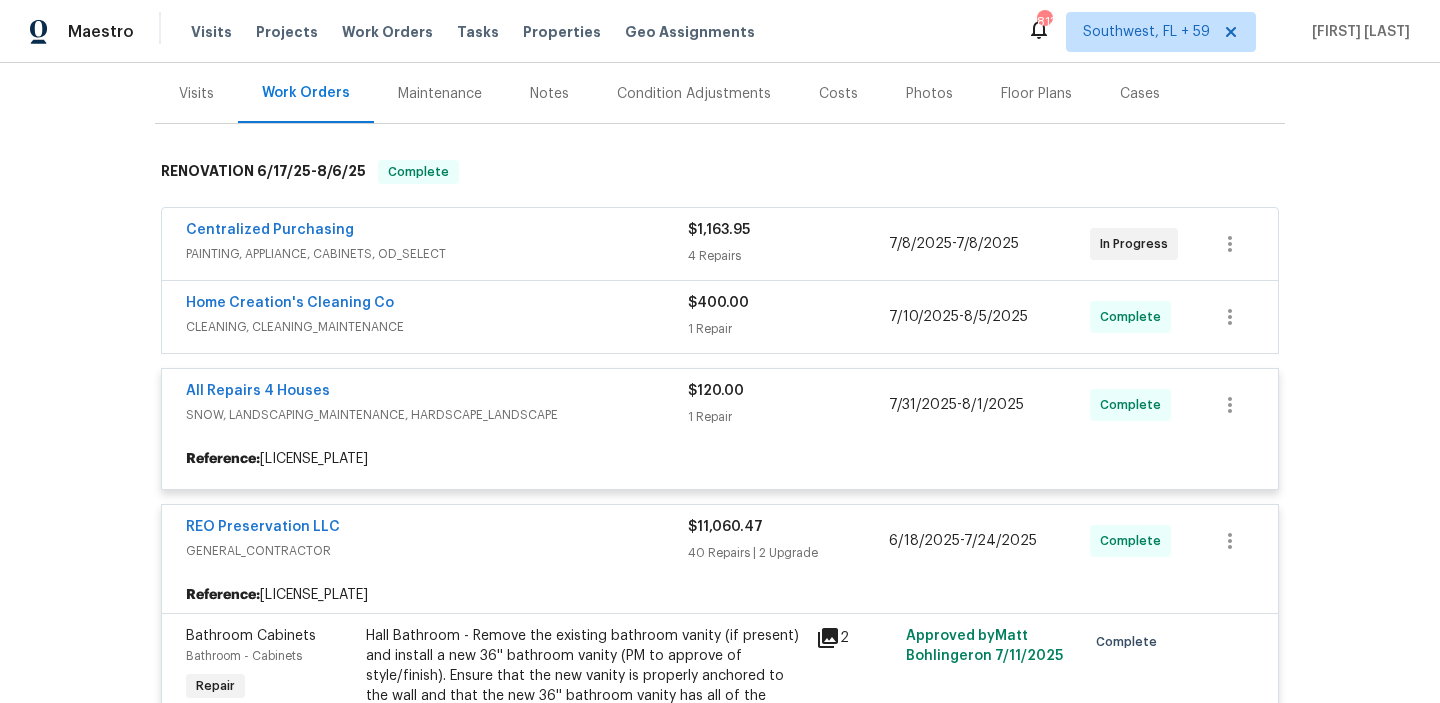 scroll, scrollTop: 252, scrollLeft: 0, axis: vertical 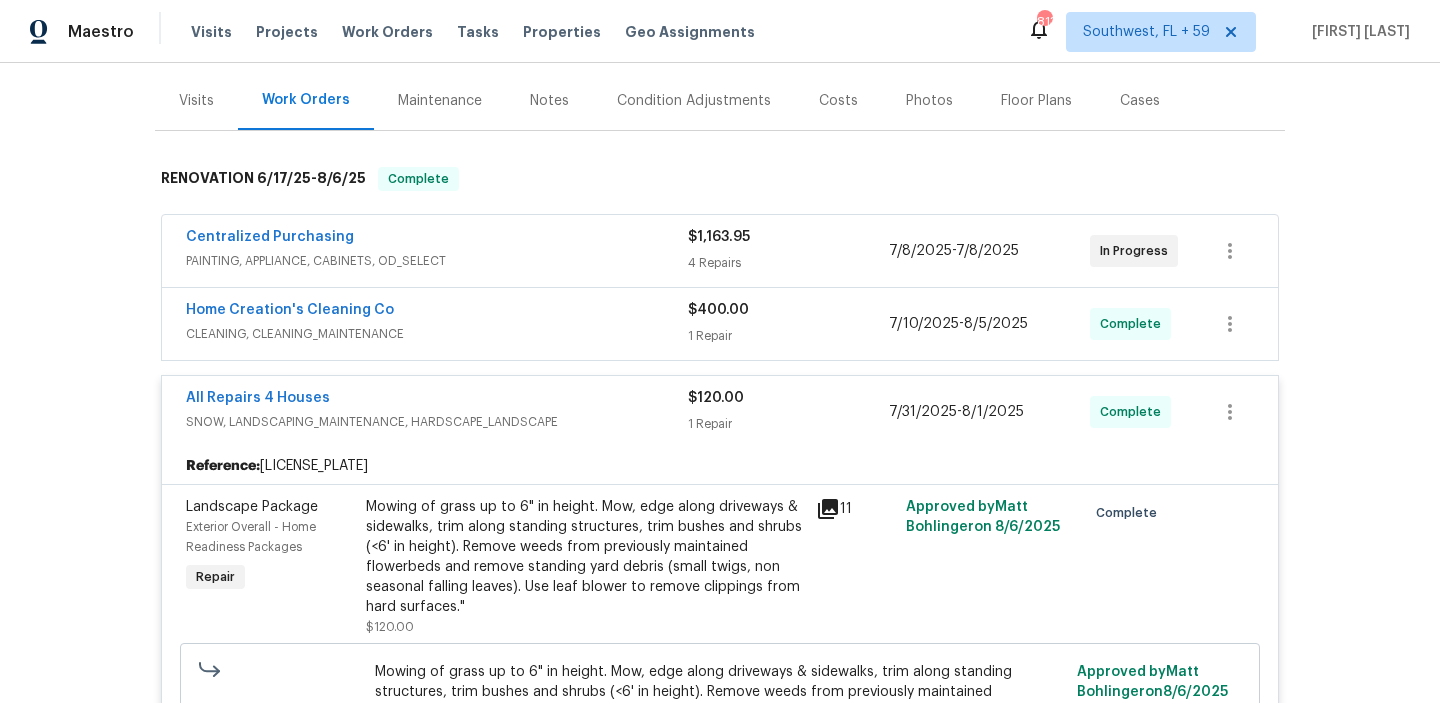 click on "CLEANING, CLEANING_MAINTENANCE" at bounding box center (437, 334) 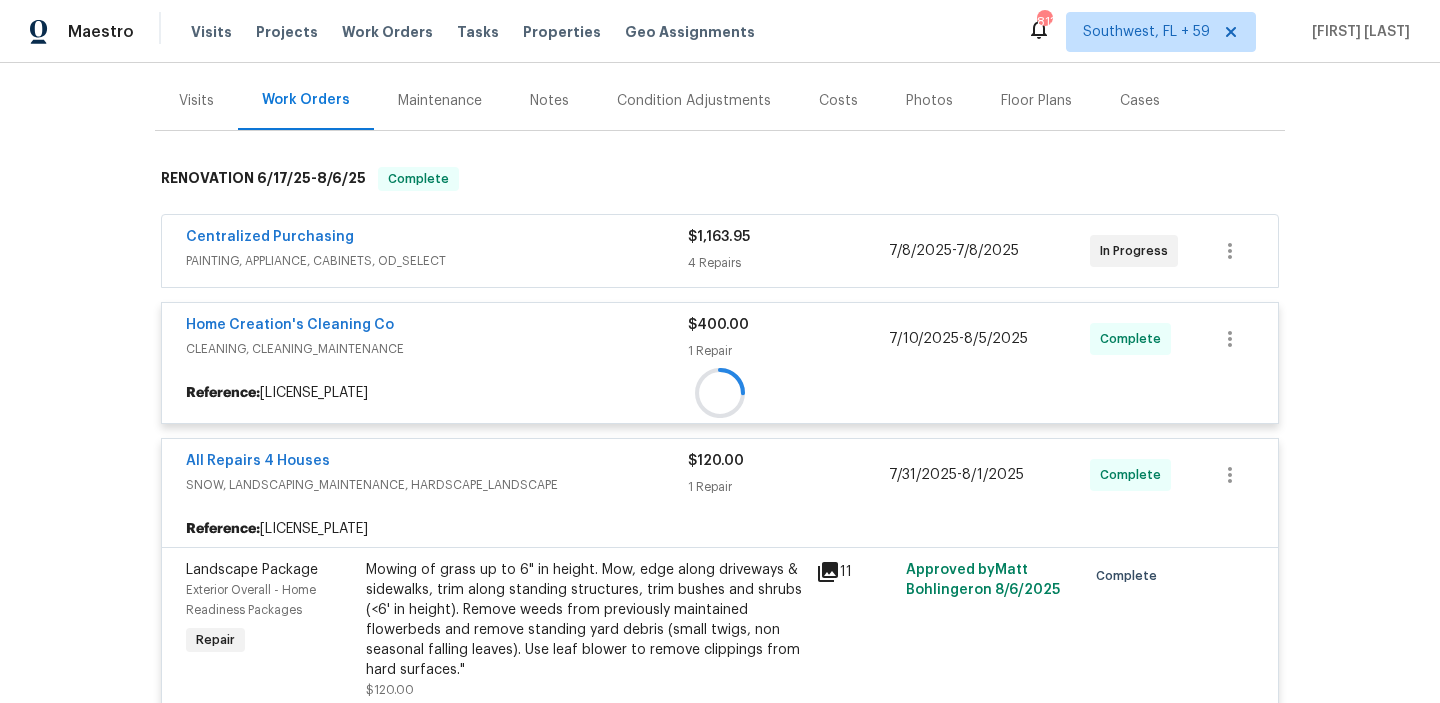 scroll, scrollTop: 216, scrollLeft: 0, axis: vertical 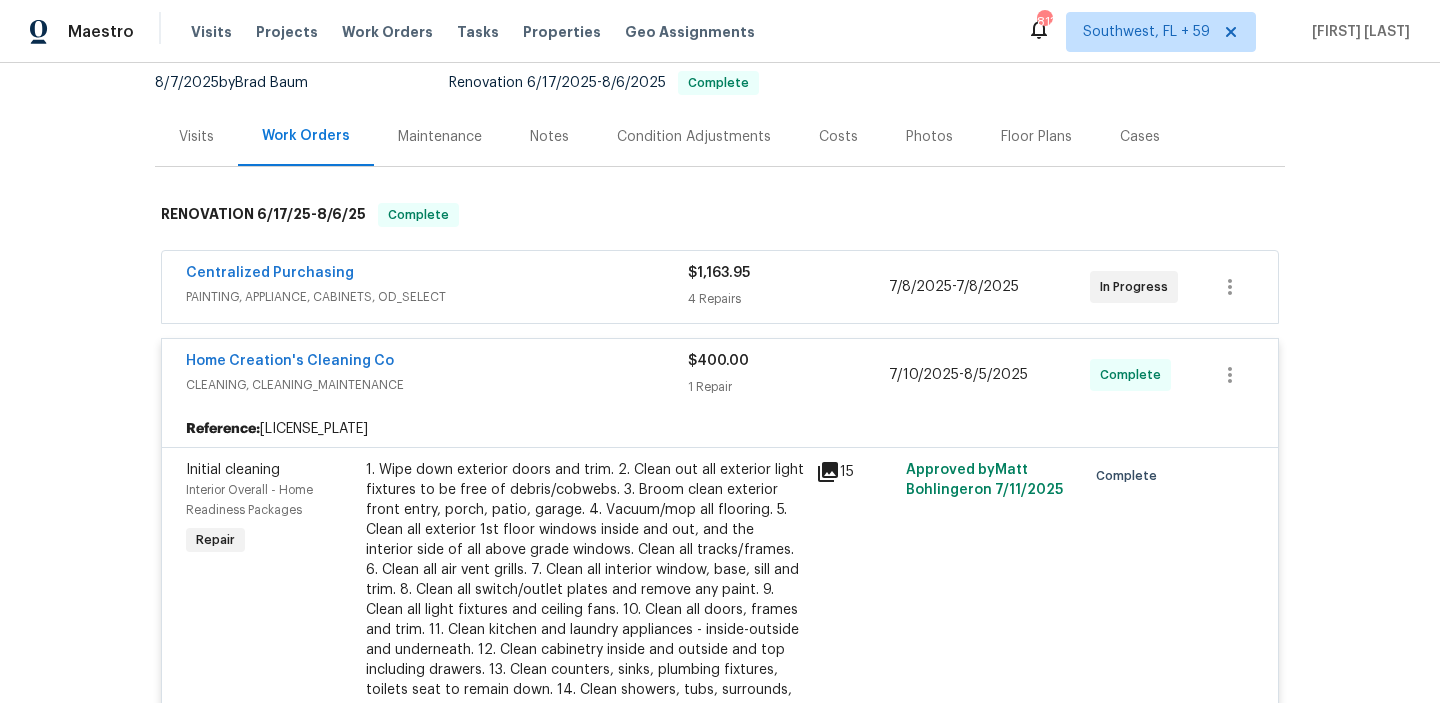 click on "Centralized Purchasing" at bounding box center (437, 275) 